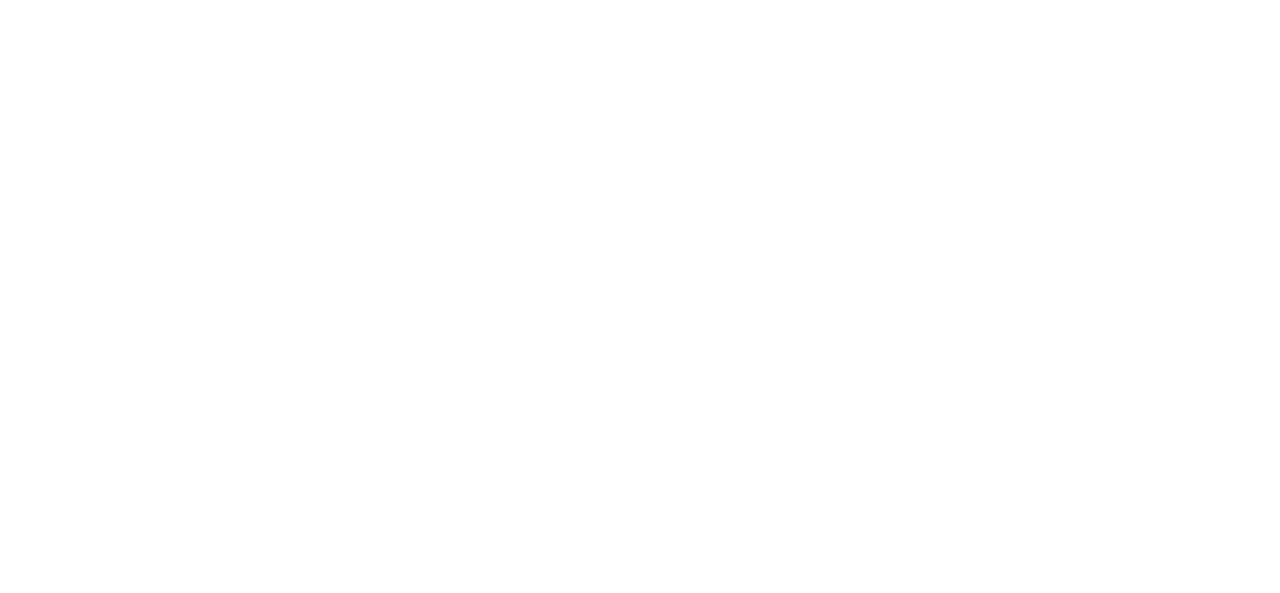 scroll, scrollTop: 0, scrollLeft: 0, axis: both 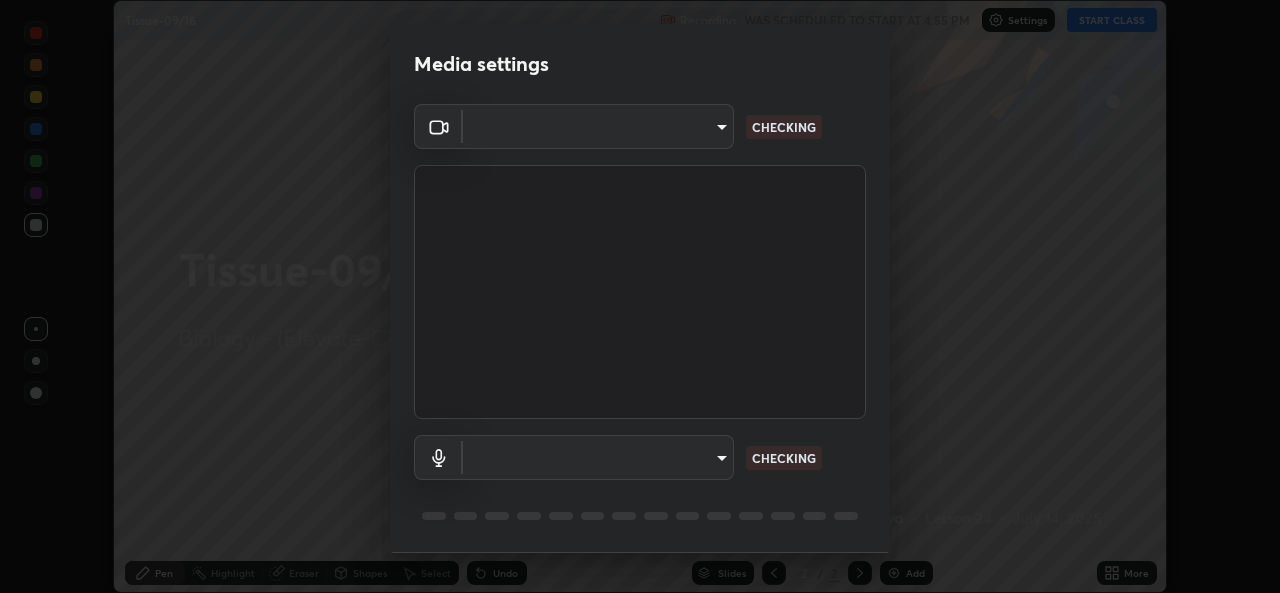 type on "162a4bef6d5de59660943d10e2777e2613c591b7fe343c7323db06c6e3c7e835" 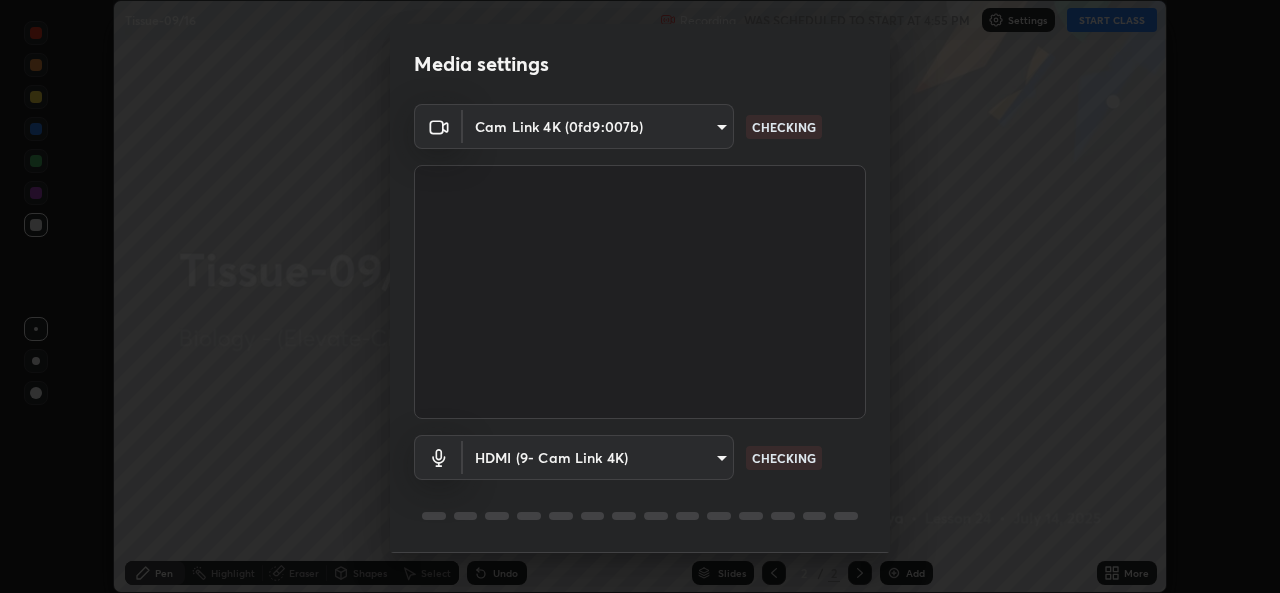 click on "Erase all Tissue-09/16 Recording WAS SCHEDULED TO START AT  4:55 PM Settings START CLASS Setting up your live class Tissue-09/16 • L24 of Biology - (Elevate-CLASS-09) [PERSON_NAME] Pen Highlight Eraser Shapes Select Undo Slides 2 / 2 Add More No doubts shared Encourage your learners to ask a doubt for better clarity Report an issue Reason for reporting Buffering Chat not working Audio - Video sync issue Educator video quality low ​ Attach an image Report Media settings Cam Link 4K (0fd9:007b) 162a4bef6d5de59660943d10e2777e2613c591b7fe343c7323db06c6e3c7e835 CHECKING HDMI (9- Cam Link 4K) 1d4febaa8ec43250a5abd803b4b9017d31c20cfa2482e27e93703920a67056a4 CHECKING 1 / 5 Next" at bounding box center [640, 296] 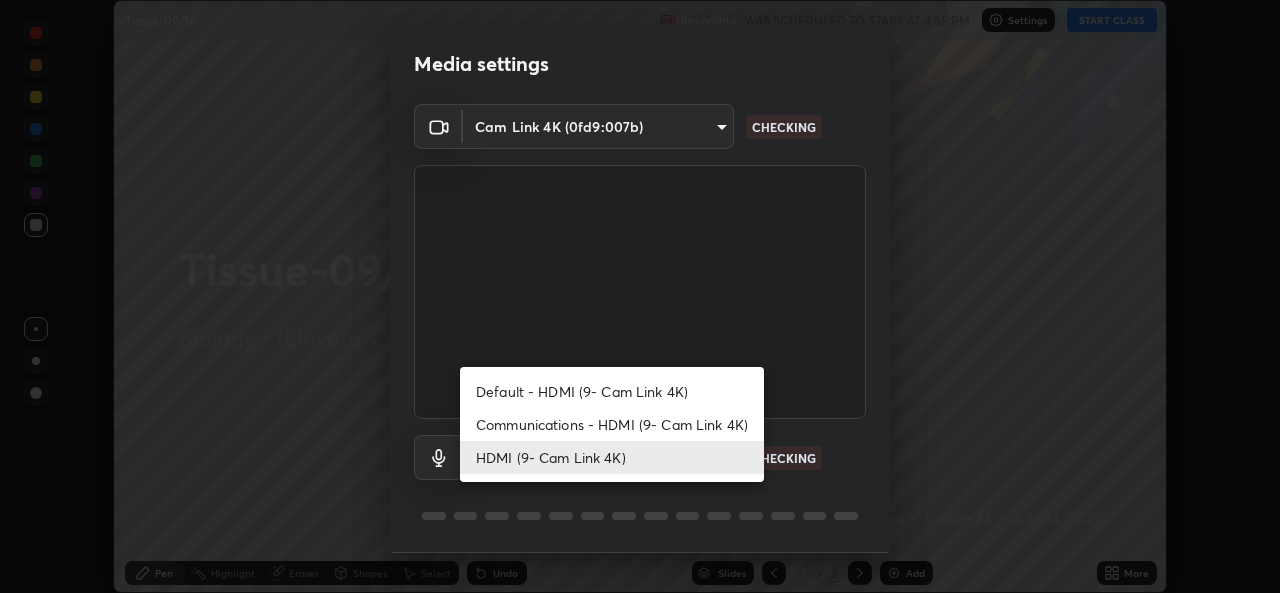 click on "Communications - HDMI (9- Cam Link 4K)" at bounding box center [612, 424] 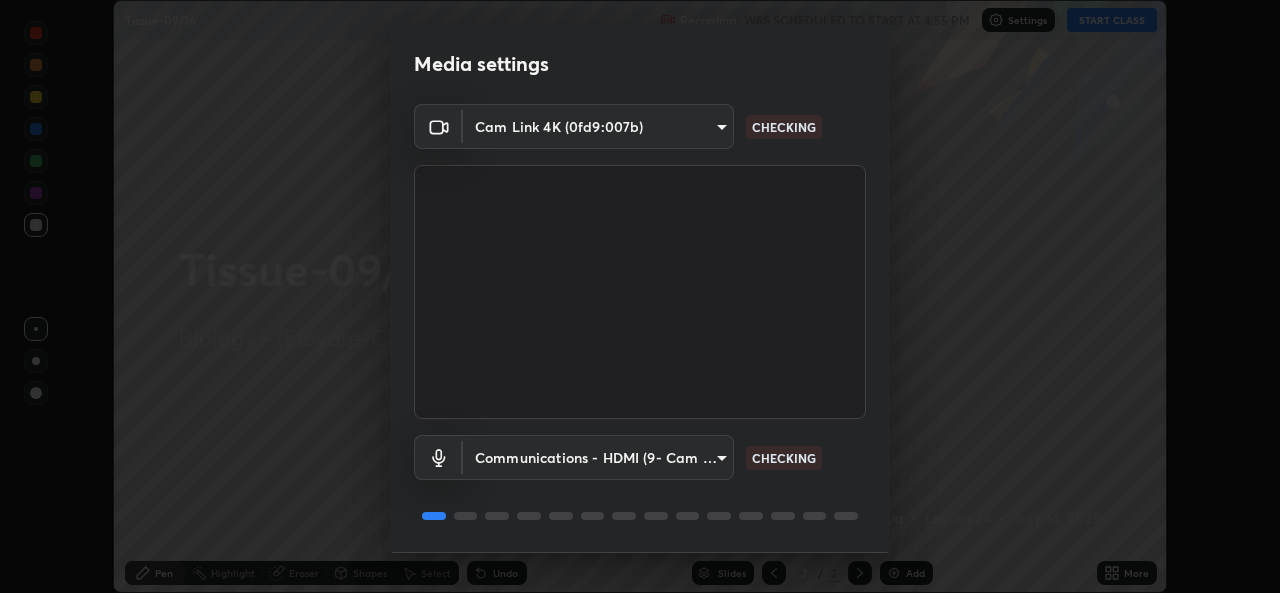 click on "Erase all Tissue-09/16 Recording WAS SCHEDULED TO START AT  4:55 PM Settings START CLASS Setting up your live class Tissue-09/16 • L24 of Biology - (Elevate-CLASS-09) [PERSON_NAME] Pen Highlight Eraser Shapes Select Undo Slides 2 / 2 Add More No doubts shared Encourage your learners to ask a doubt for better clarity Report an issue Reason for reporting Buffering Chat not working Audio - Video sync issue Educator video quality low ​ Attach an image Report Media settings Cam Link 4K (0fd9:007b) 162a4bef6d5de59660943d10e2777e2613c591b7fe343c7323db06c6e3c7e835 CHECKING Communications - HDMI (9- Cam Link 4K) communications CHECKING 1 / 5 Next" at bounding box center [640, 296] 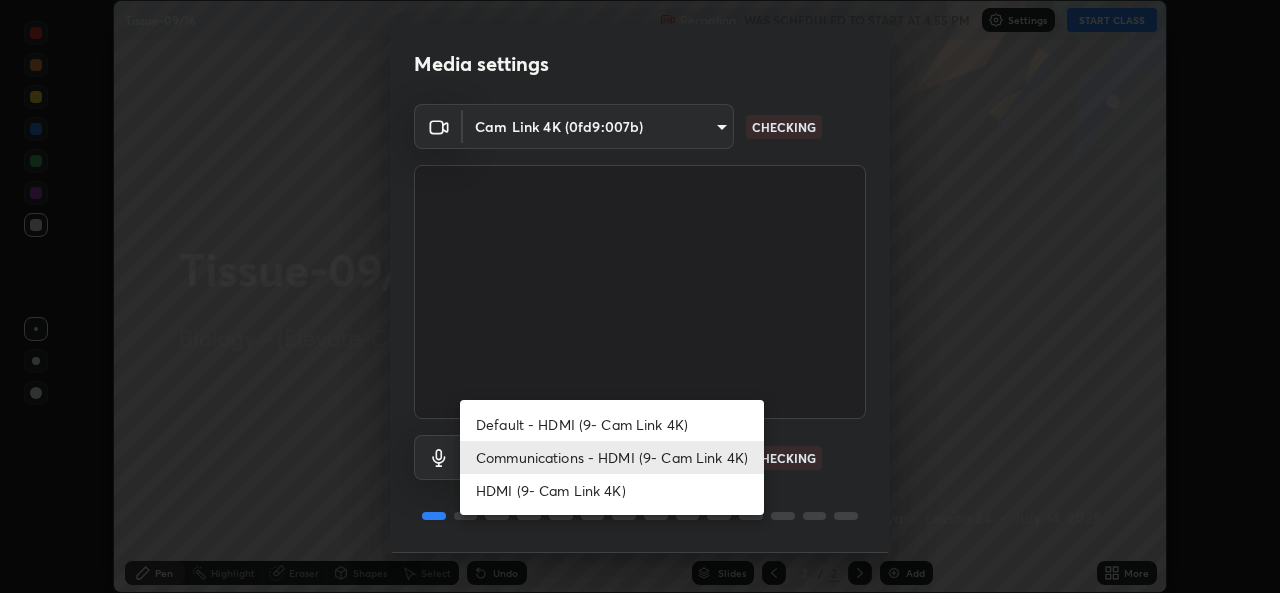 click on "HDMI (9- Cam Link 4K)" at bounding box center [612, 490] 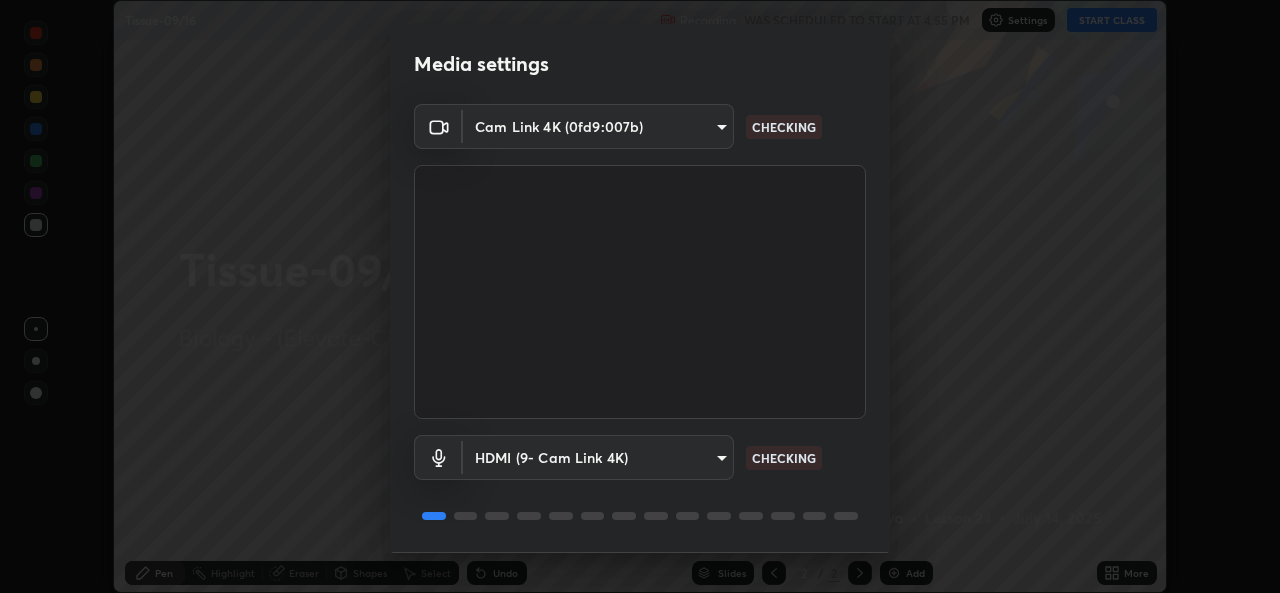 scroll, scrollTop: 63, scrollLeft: 0, axis: vertical 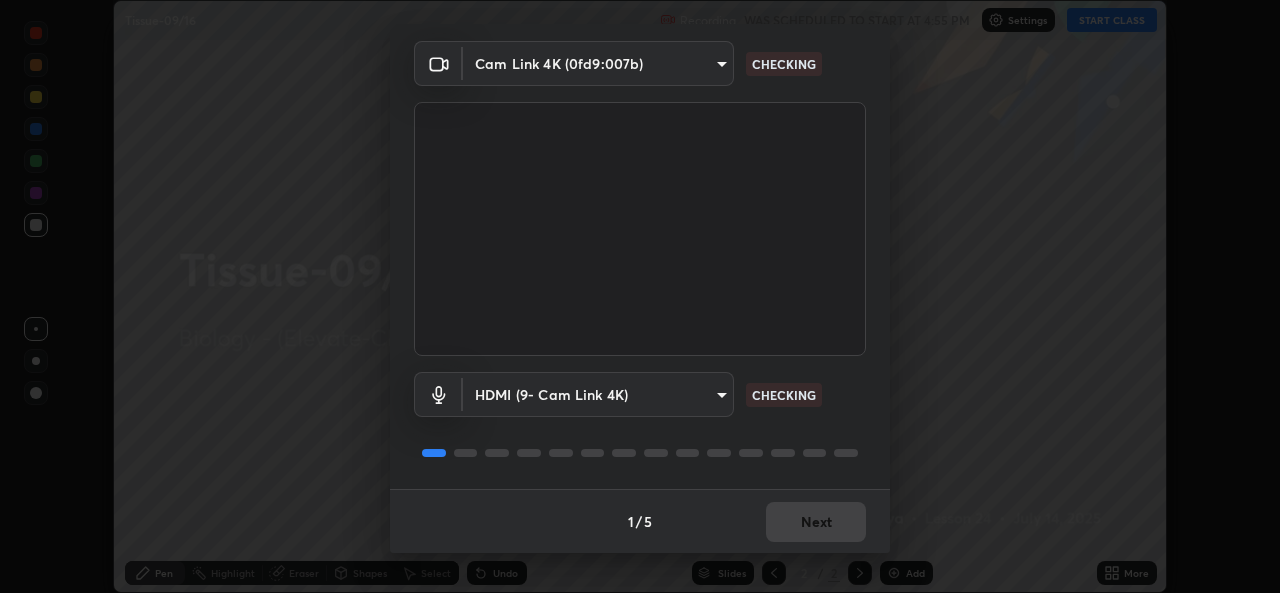 click on "1 / 5 Next" at bounding box center (640, 521) 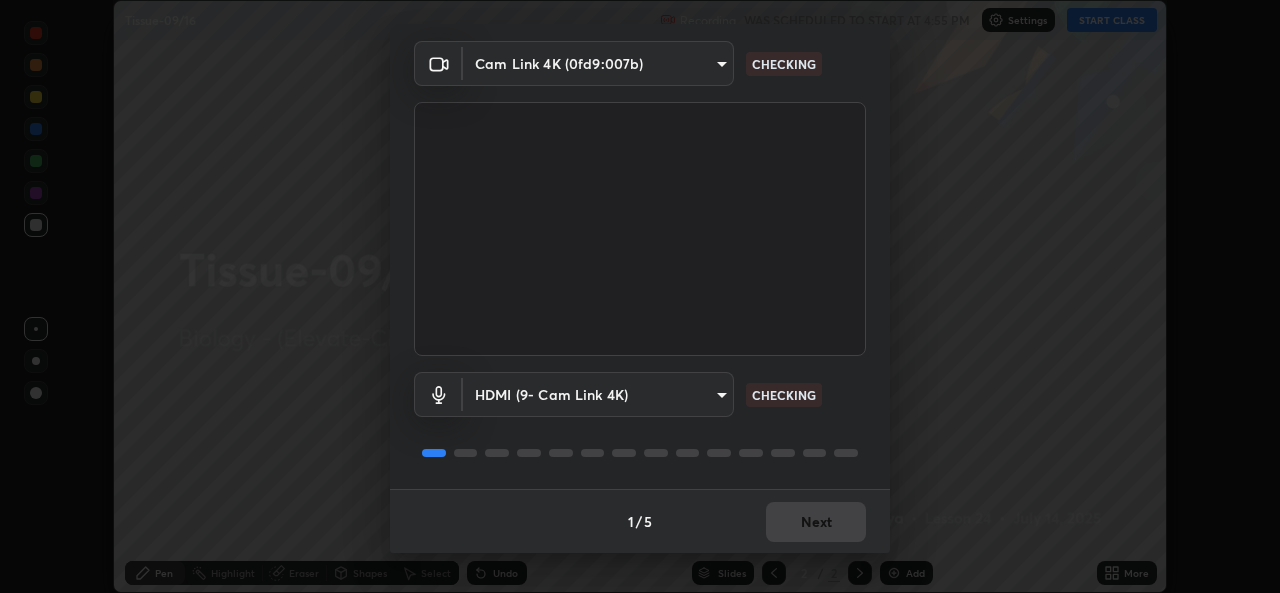 click on "1 / 5 Next" at bounding box center (640, 521) 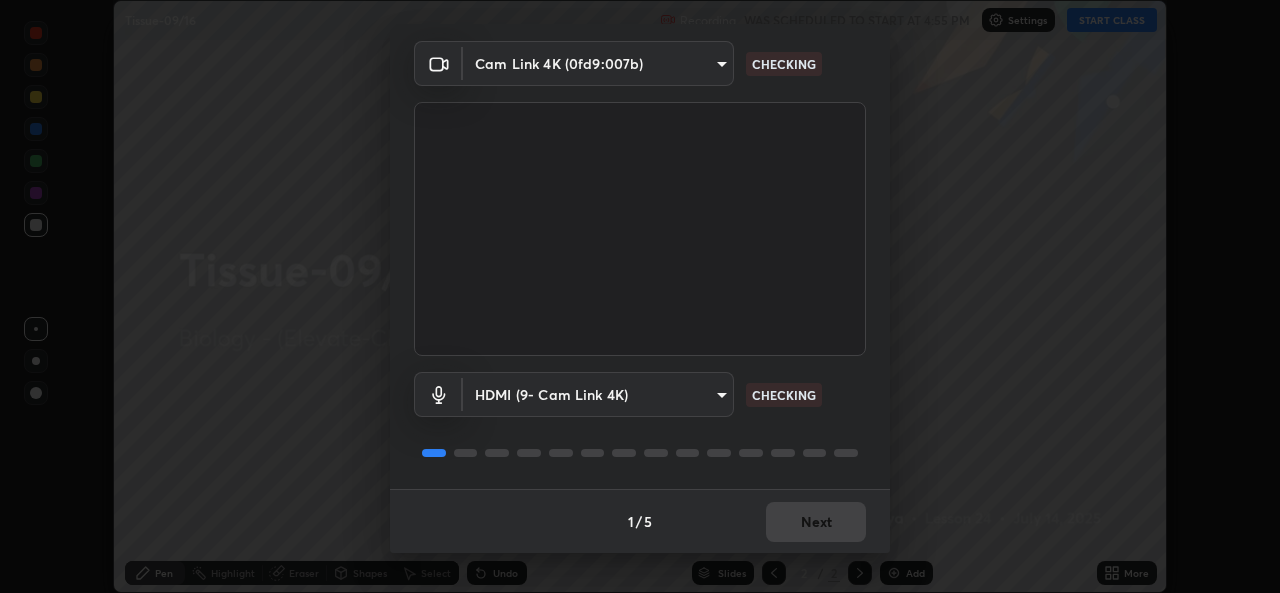 click on "1 / 5 Next" at bounding box center [640, 521] 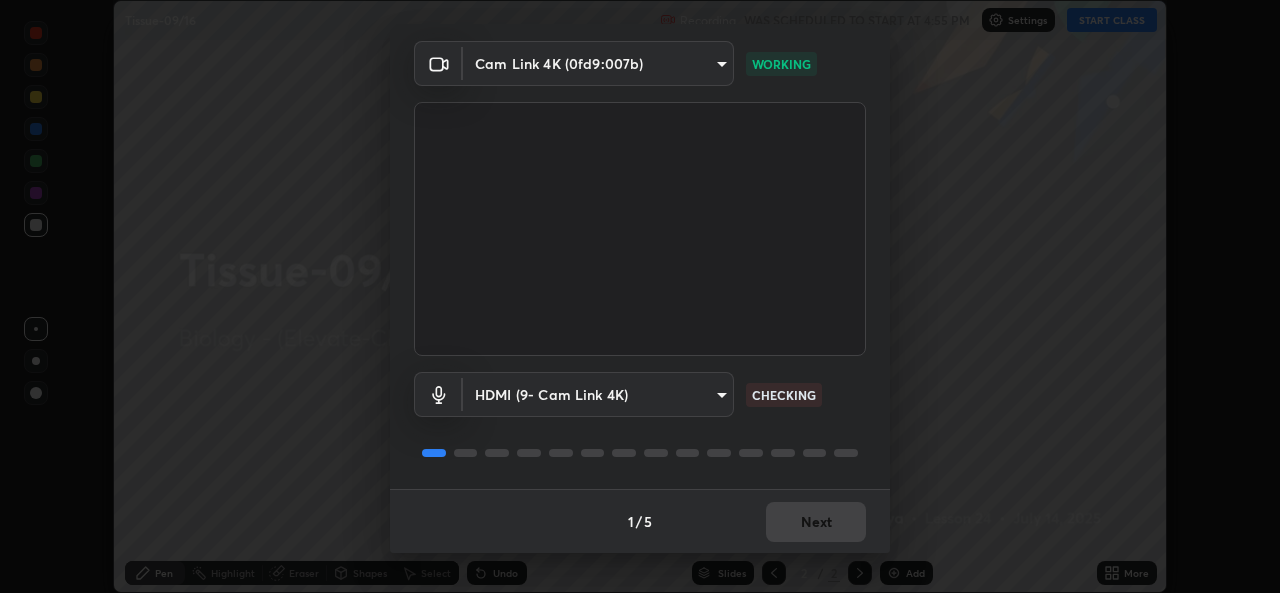 click on "1 / 5 Next" at bounding box center (640, 521) 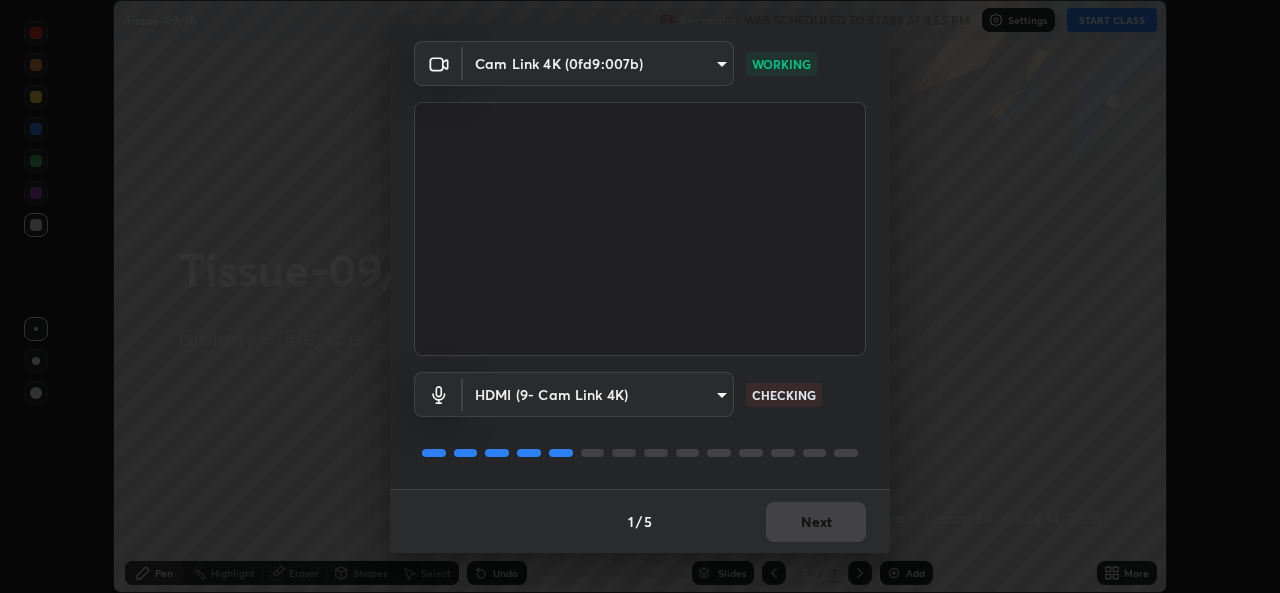 click on "1 / 5 Next" at bounding box center [640, 521] 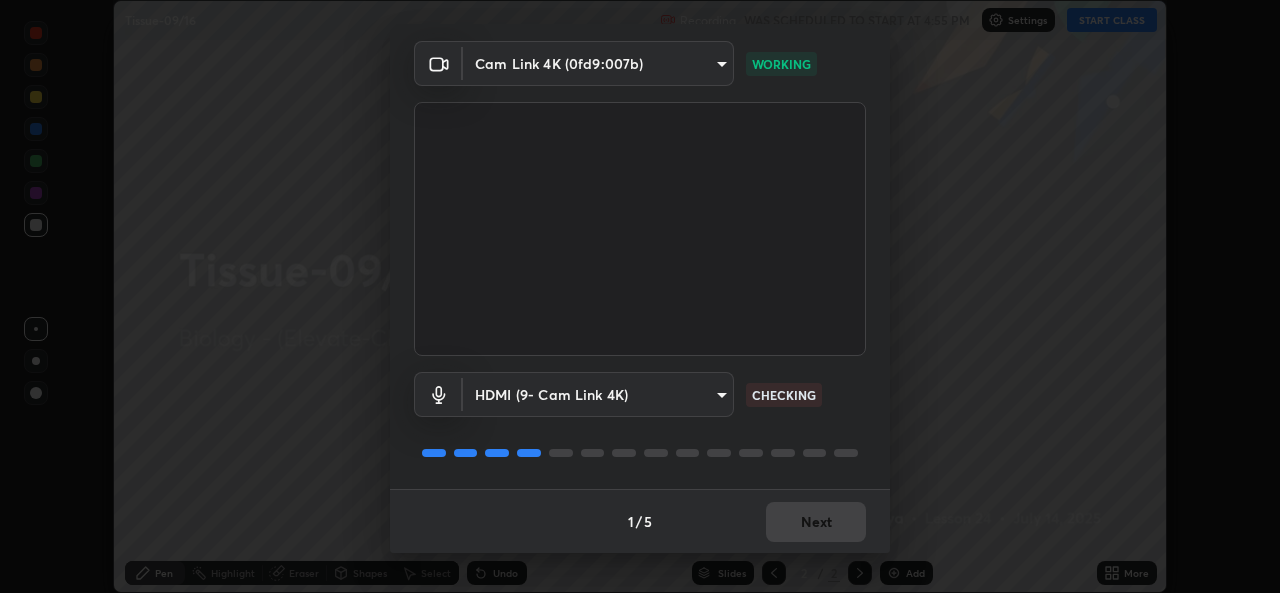 click on "1 / 5 Next" at bounding box center (640, 521) 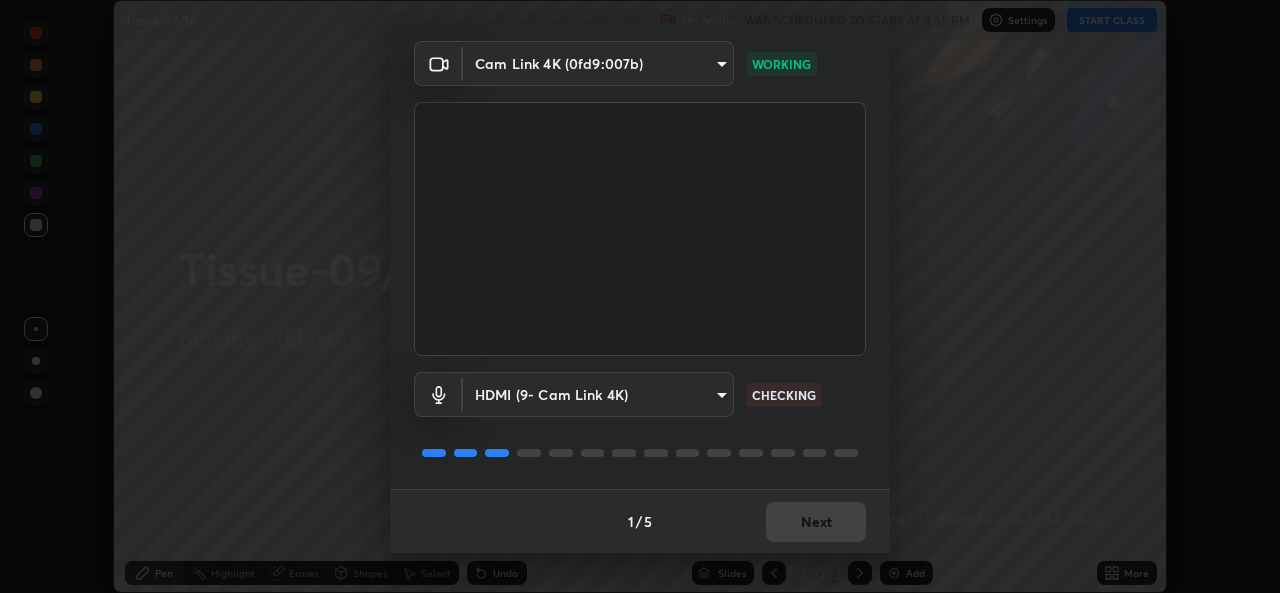 click on "1 / 5 Next" at bounding box center [640, 521] 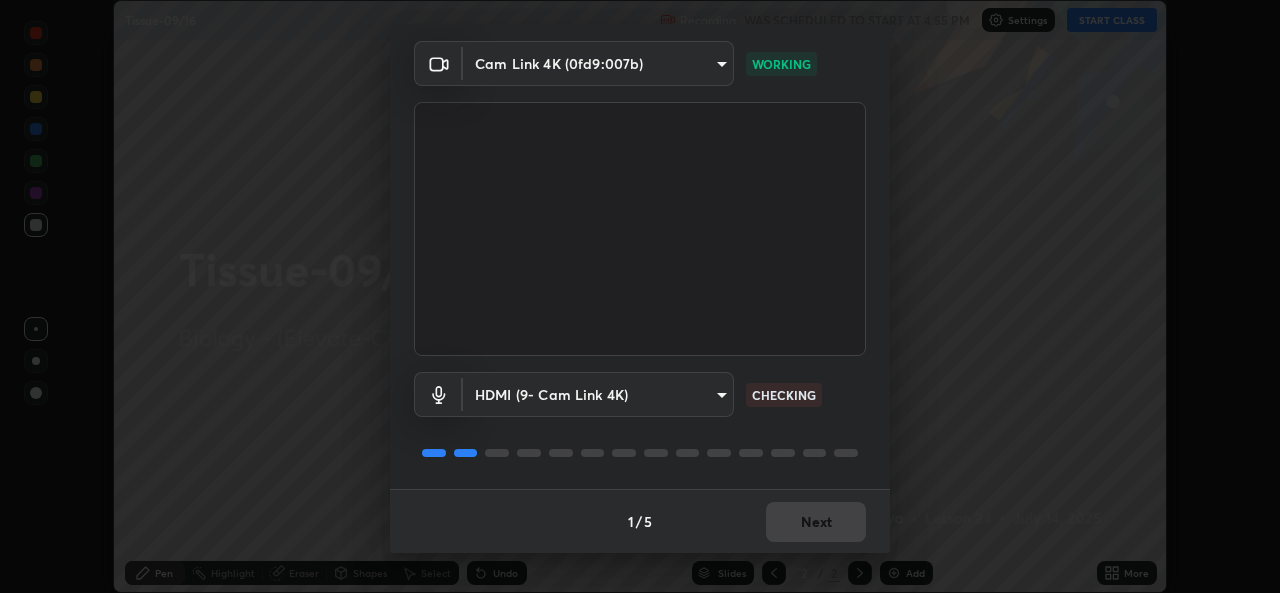 click on "1 / 5 Next" at bounding box center (640, 521) 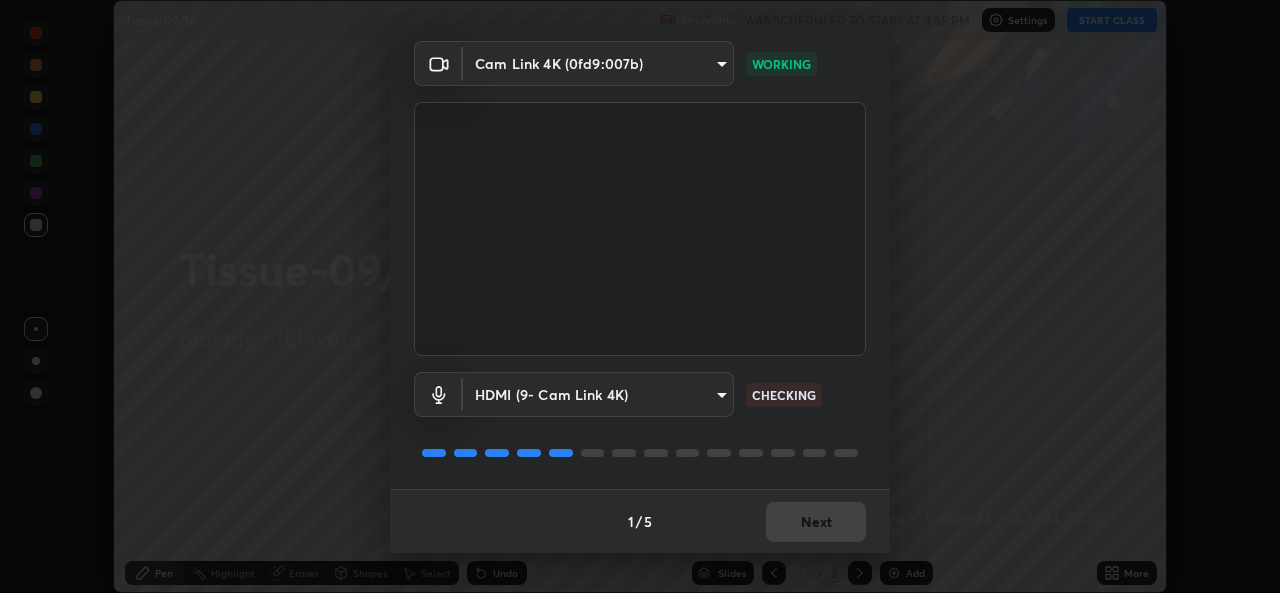 click on "1 / 5 Next" at bounding box center [640, 521] 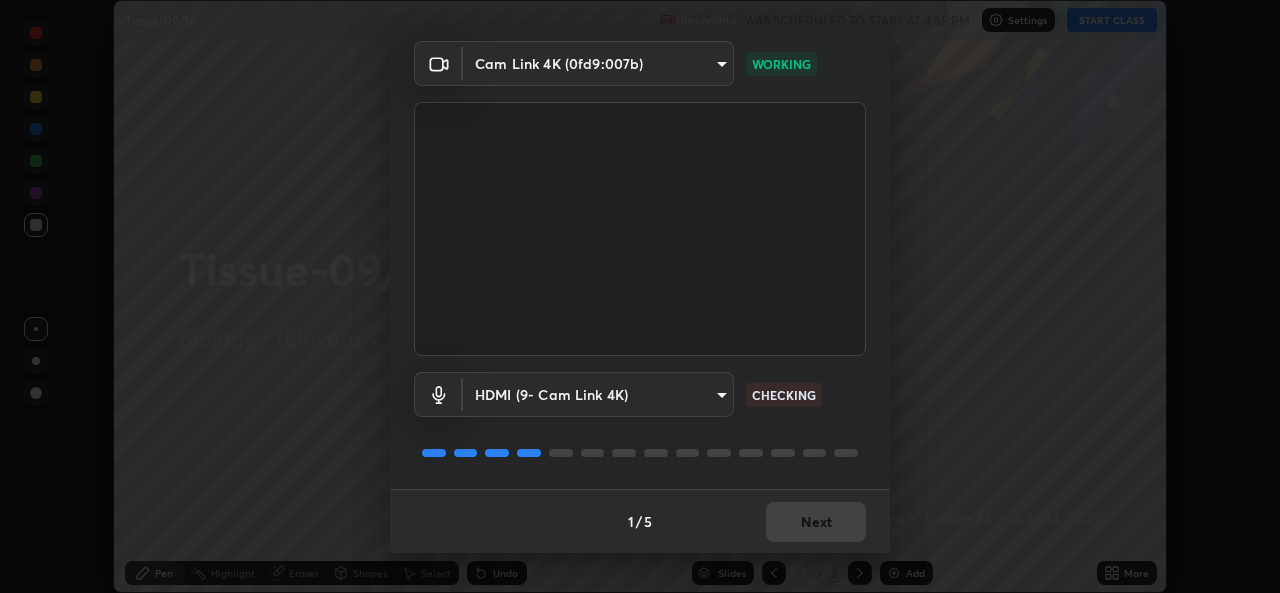 click on "1 / 5 Next" at bounding box center [640, 521] 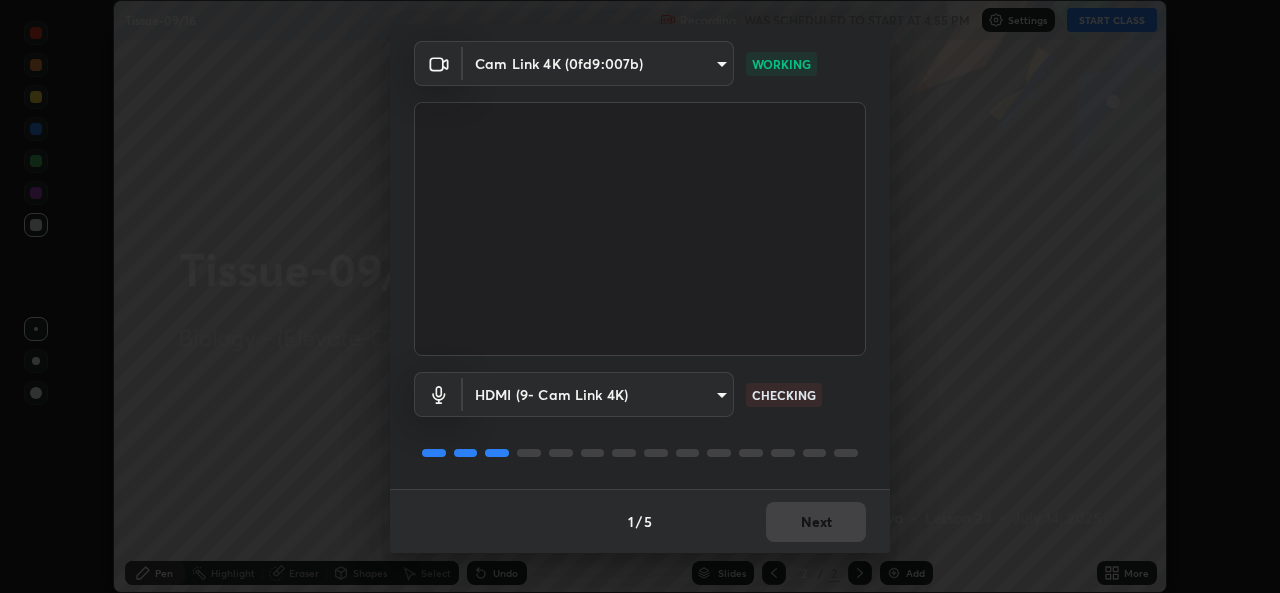 click on "1 / 5 Next" at bounding box center [640, 521] 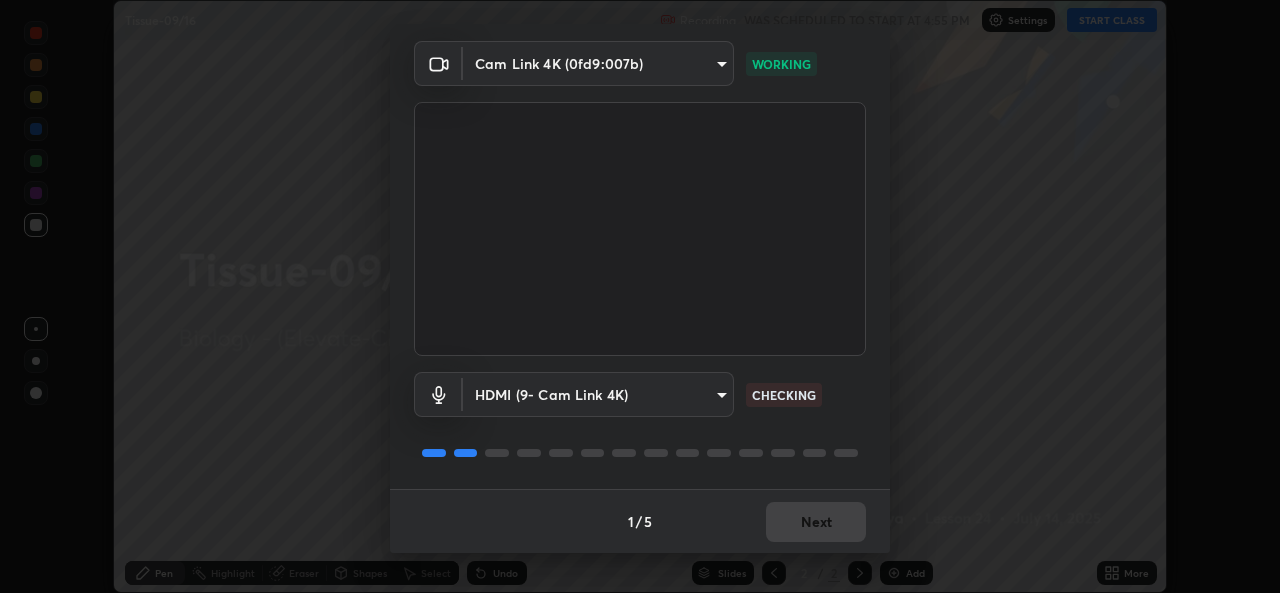 click on "1 / 5 Next" at bounding box center [640, 521] 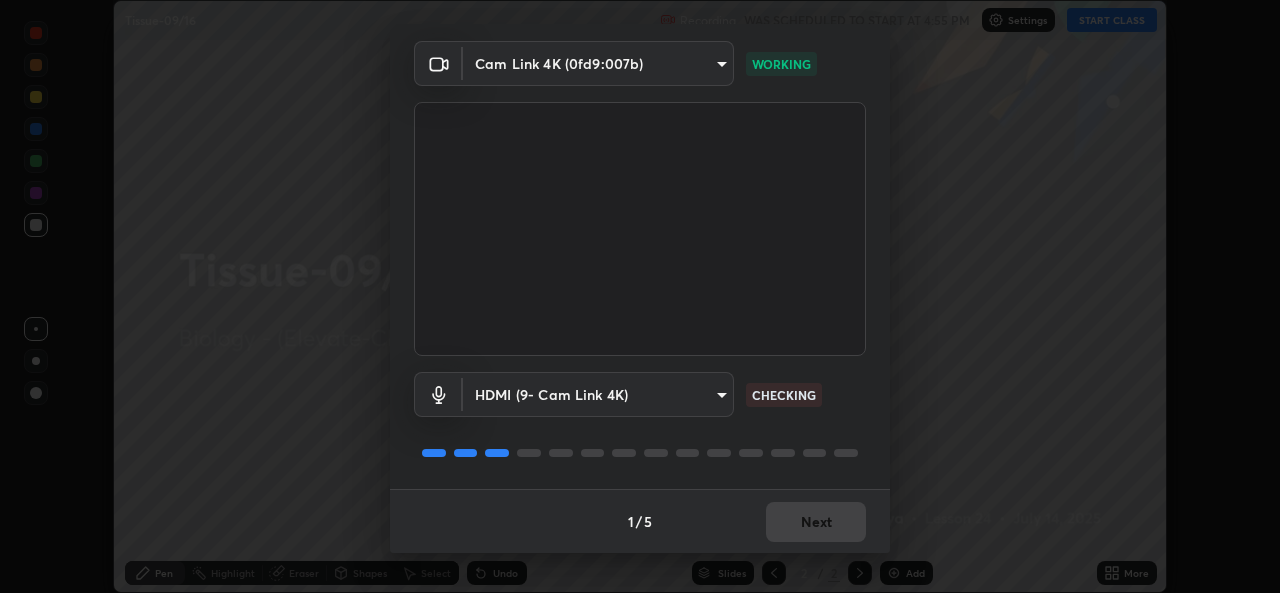 click on "Next" at bounding box center (816, 522) 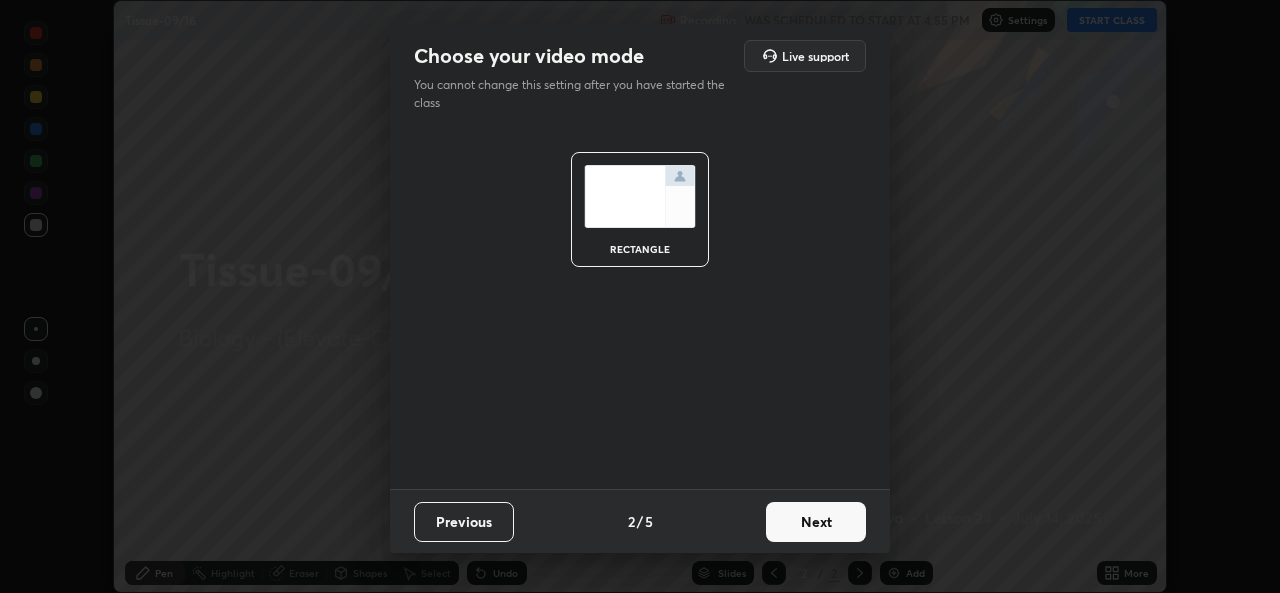 scroll, scrollTop: 0, scrollLeft: 0, axis: both 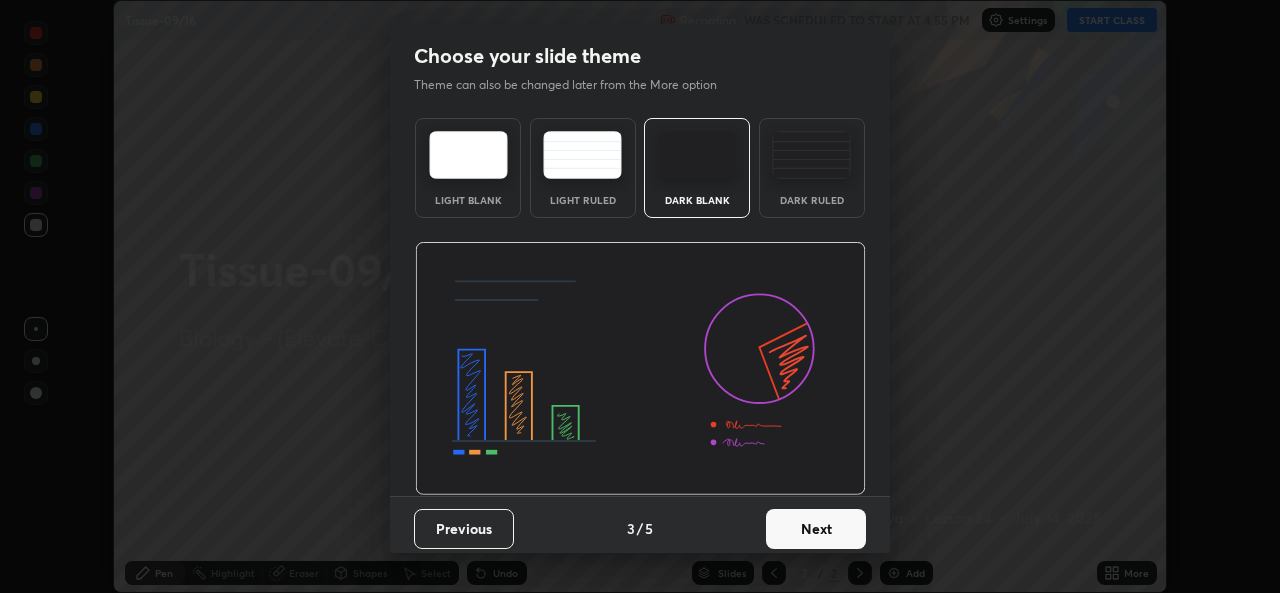 click on "Next" at bounding box center [816, 529] 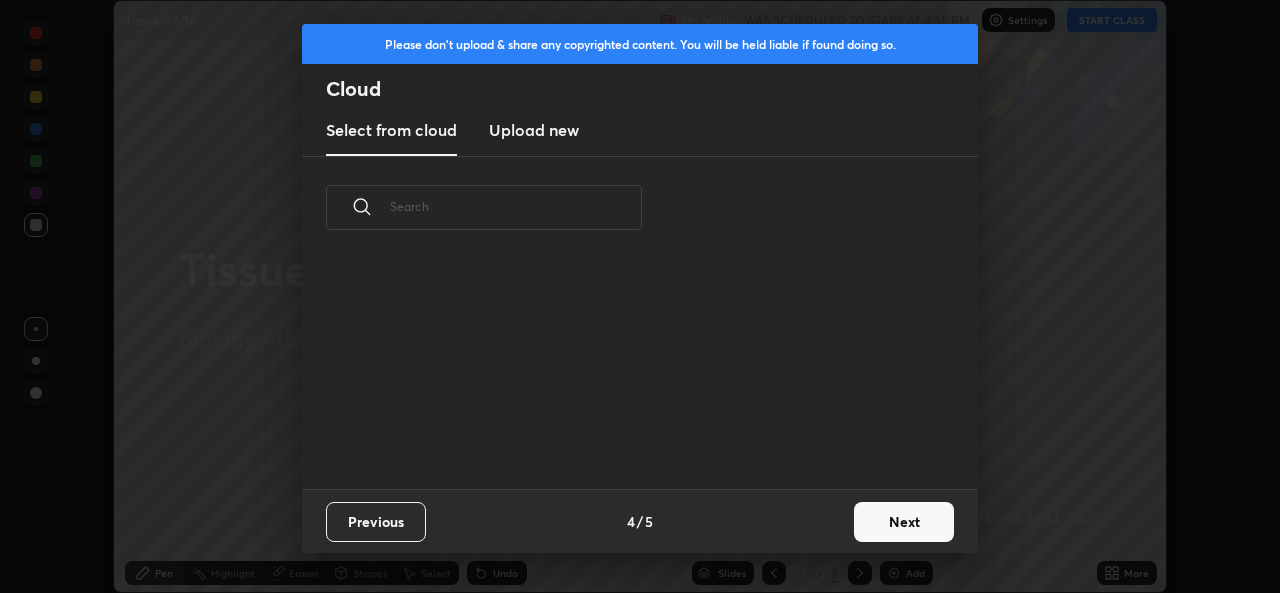 click on "Next" at bounding box center [904, 522] 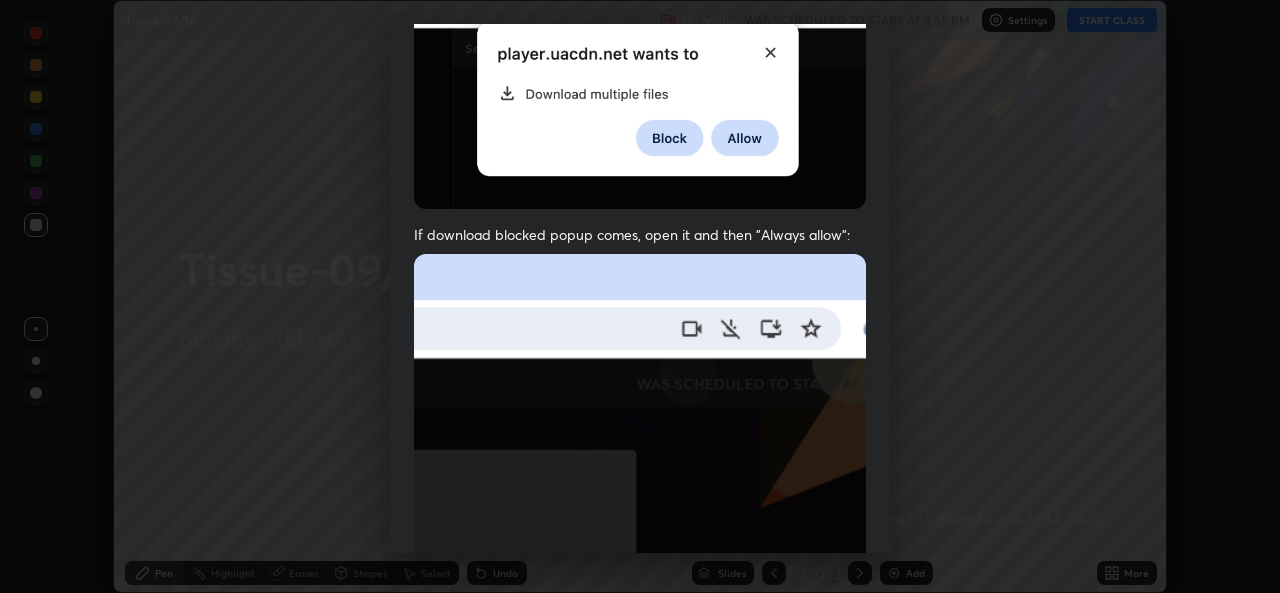 scroll, scrollTop: 471, scrollLeft: 0, axis: vertical 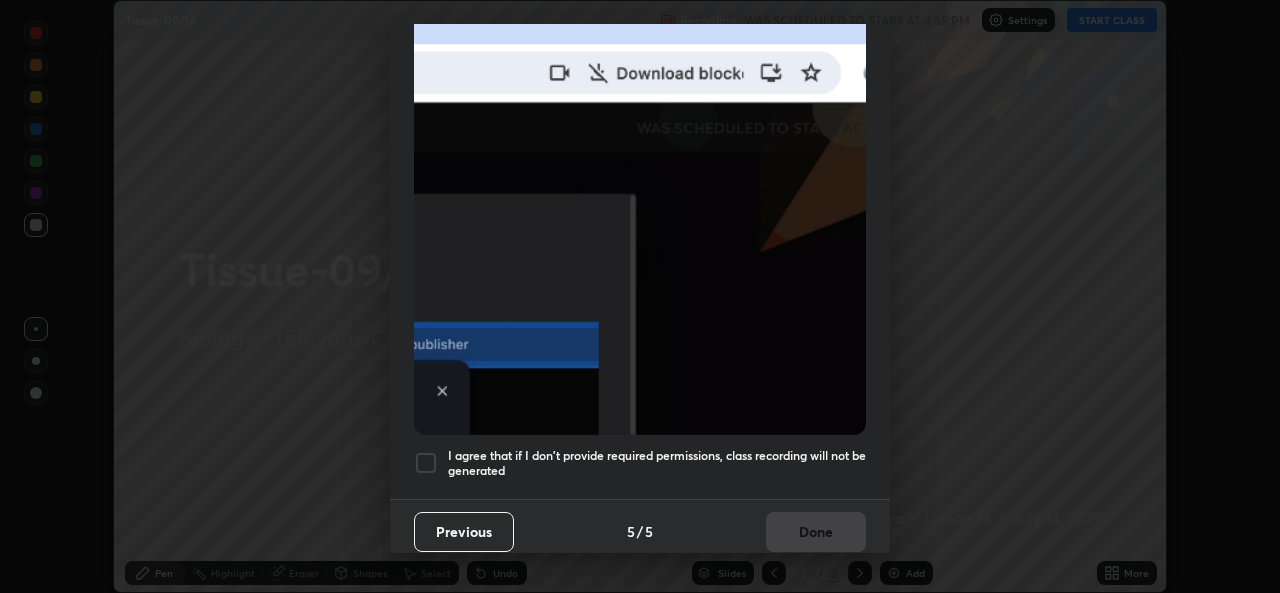 click at bounding box center (426, 463) 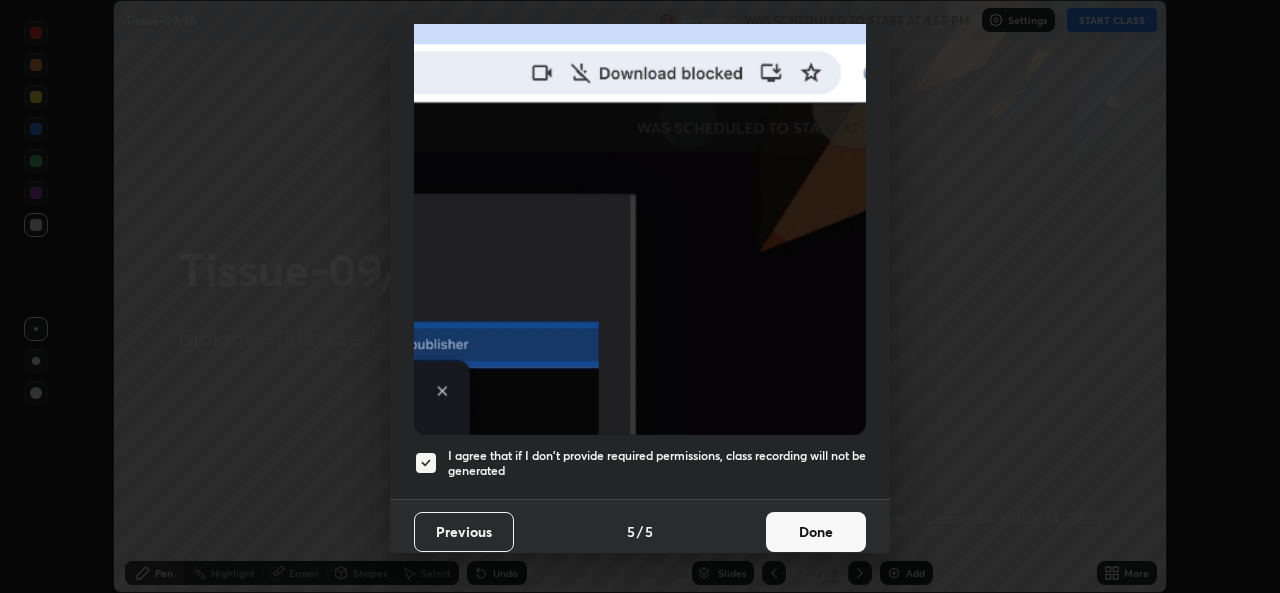 click on "Done" at bounding box center (816, 532) 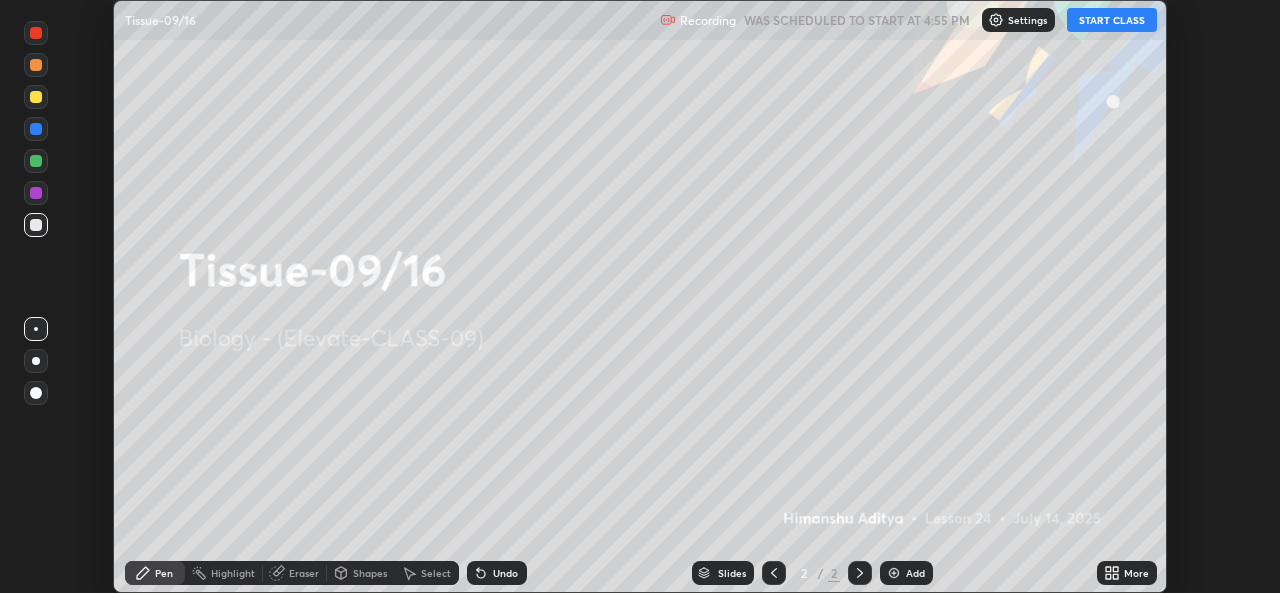 click 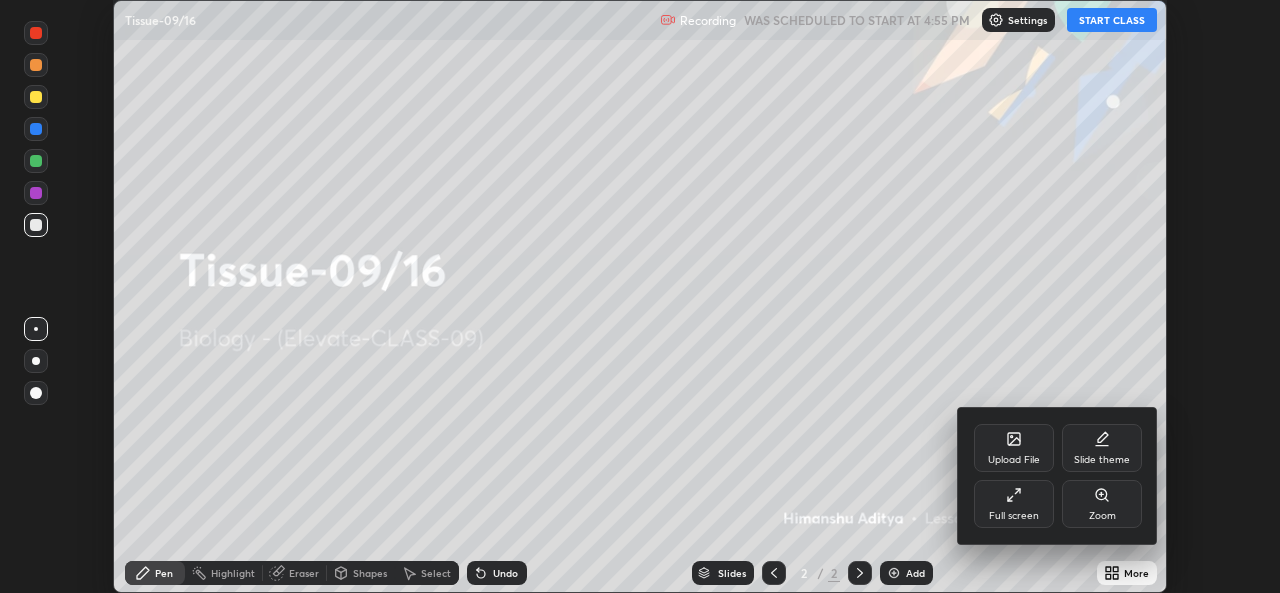 click on "Upload File" at bounding box center (1014, 448) 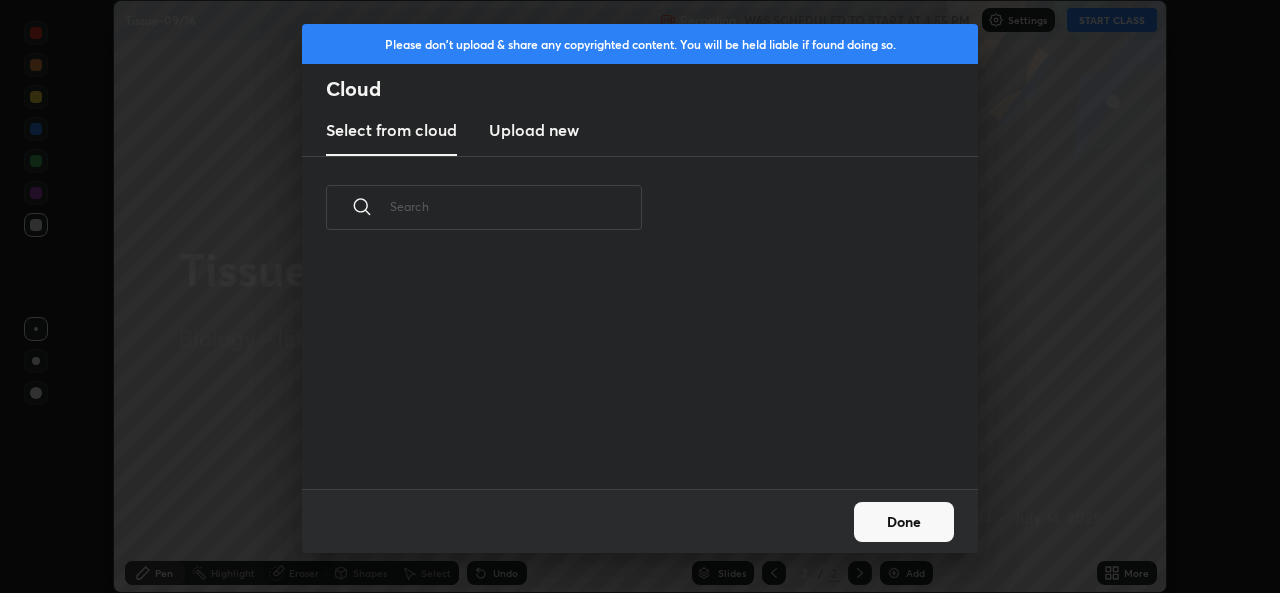 scroll, scrollTop: 7, scrollLeft: 11, axis: both 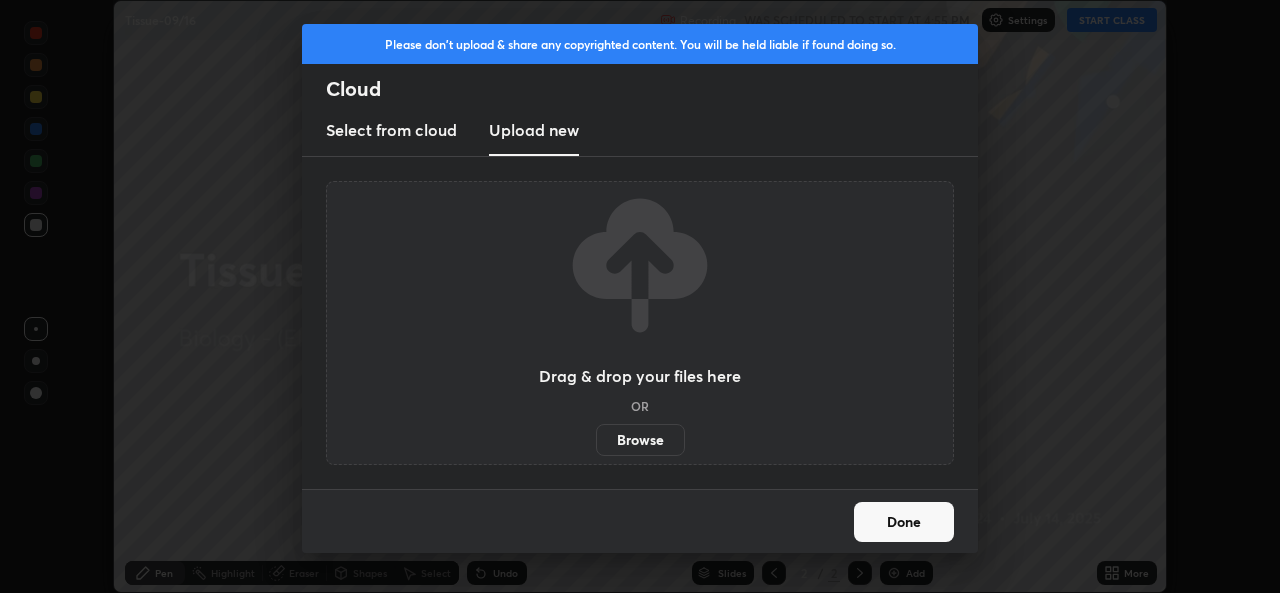click on "Browse" at bounding box center (640, 440) 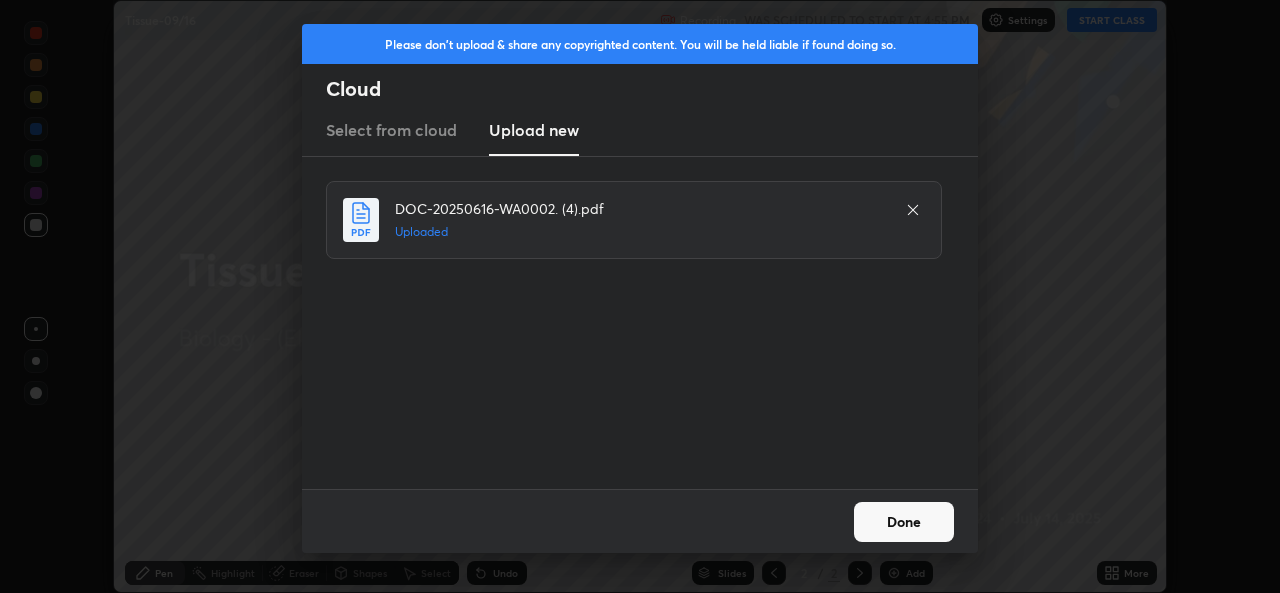 click on "Done" at bounding box center [904, 522] 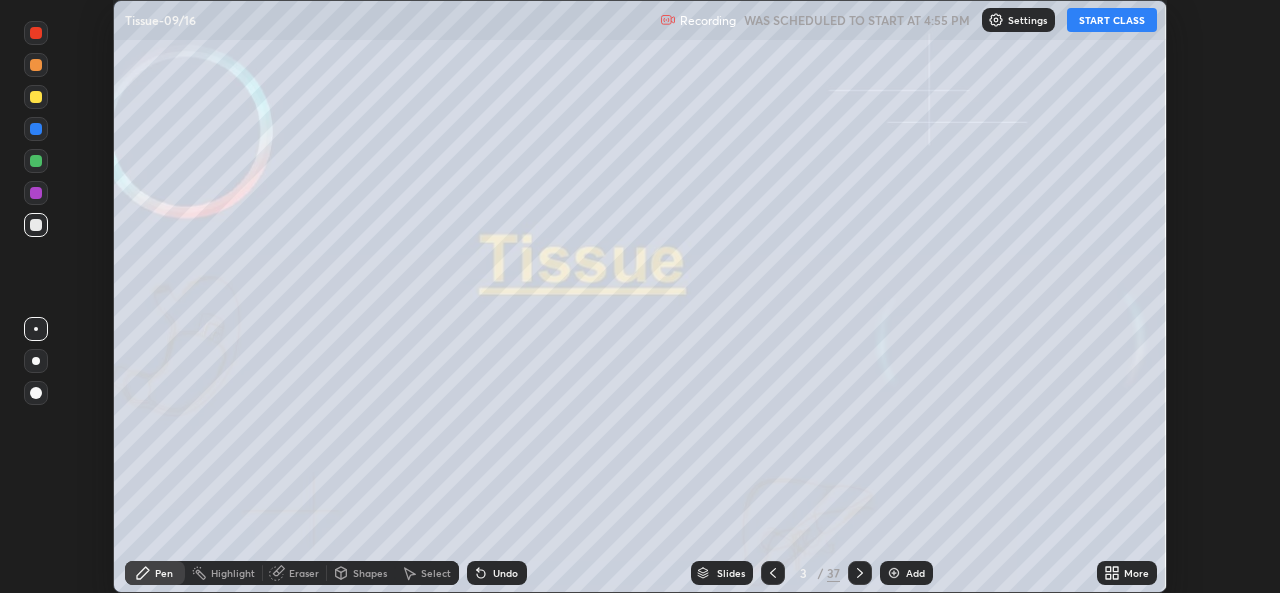 click on "More" at bounding box center [1127, 573] 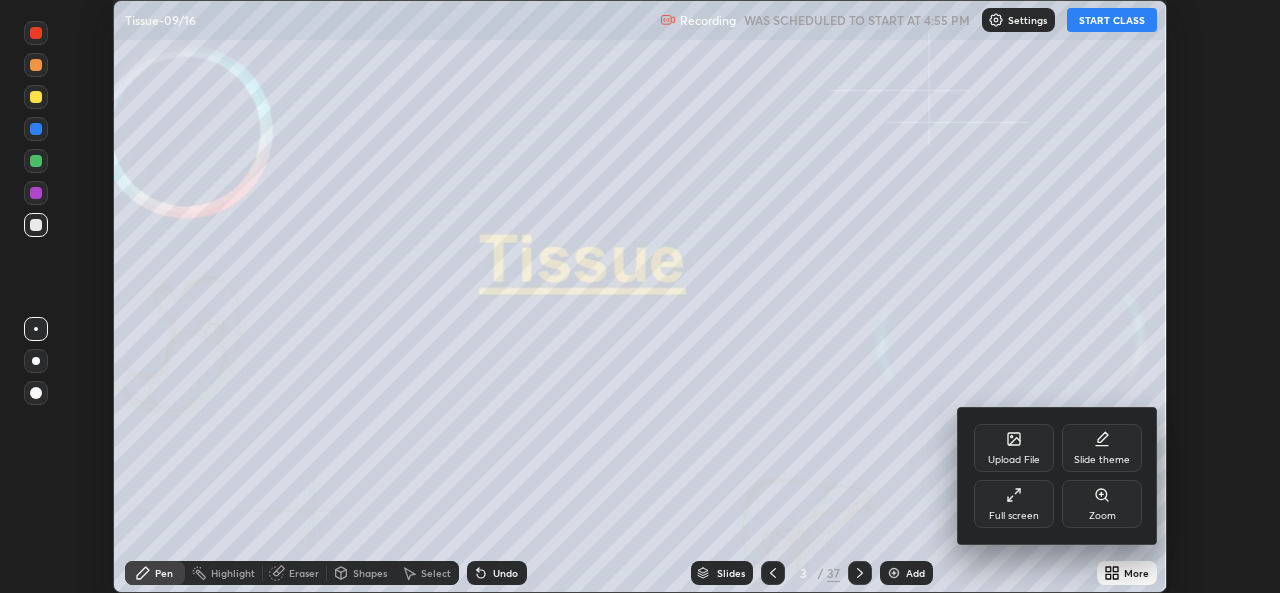 click on "Full screen" at bounding box center (1014, 504) 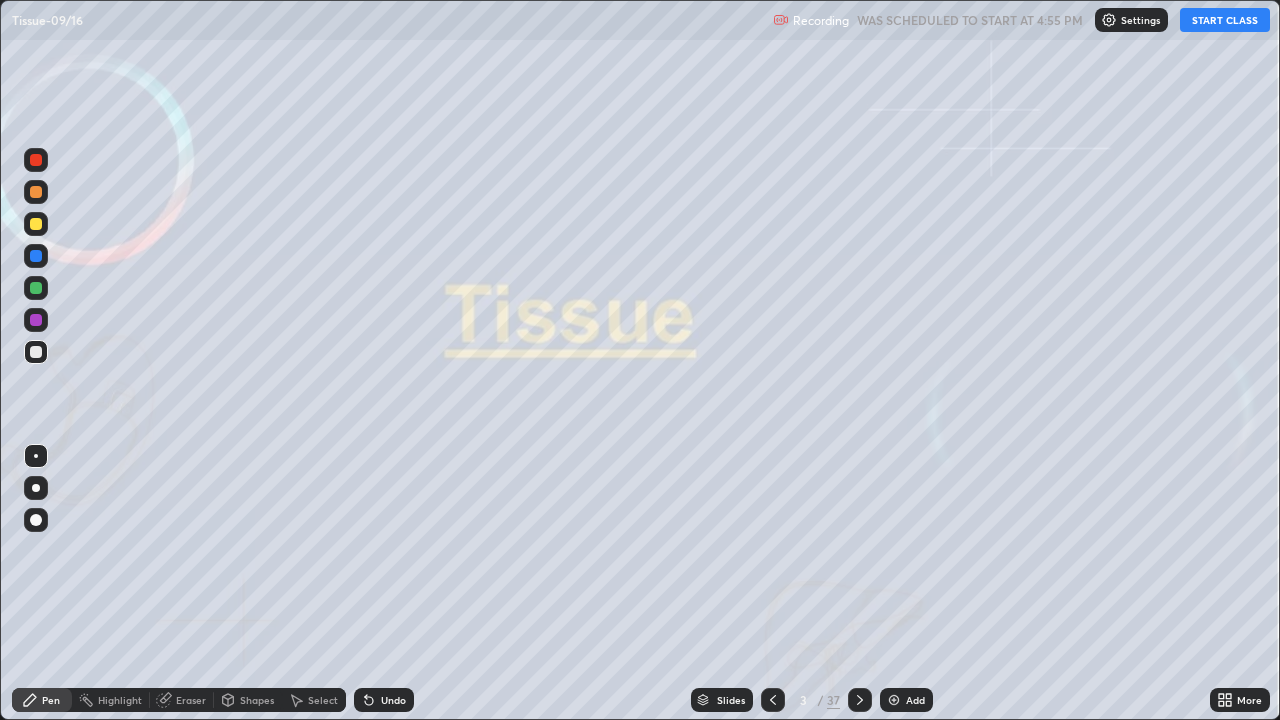 scroll, scrollTop: 99280, scrollLeft: 98720, axis: both 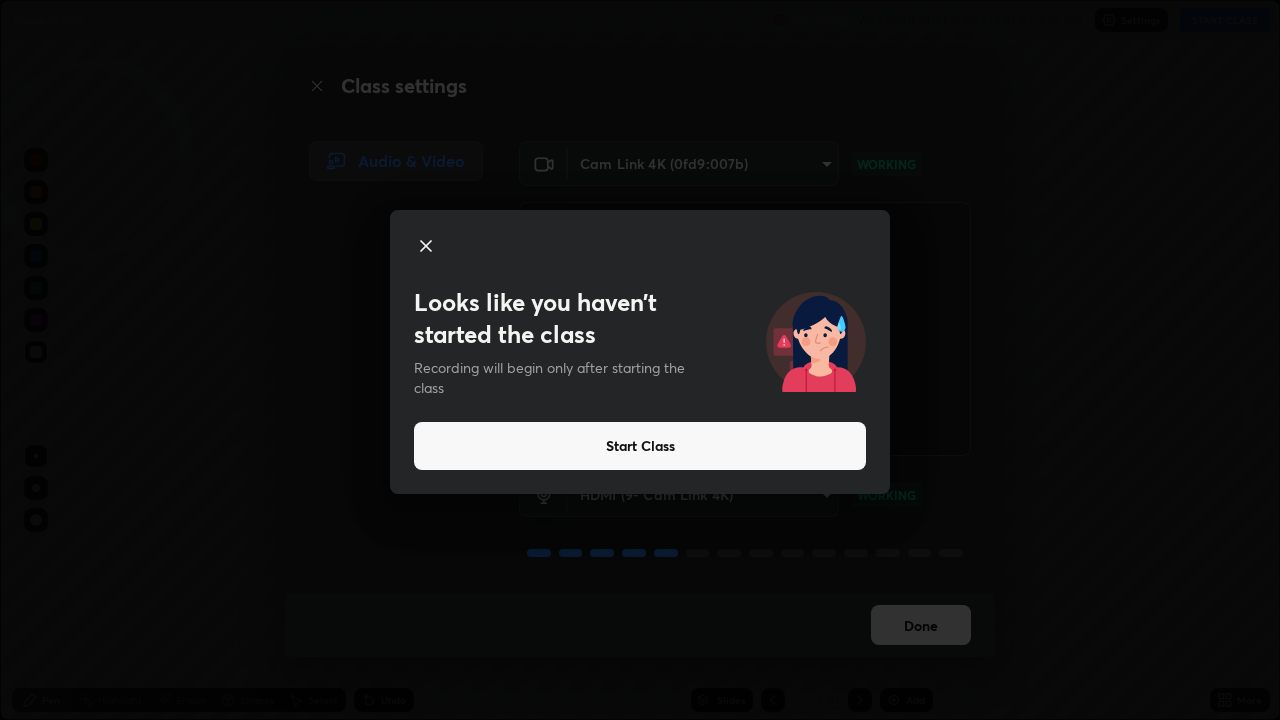 click on "Start Class" at bounding box center (640, 446) 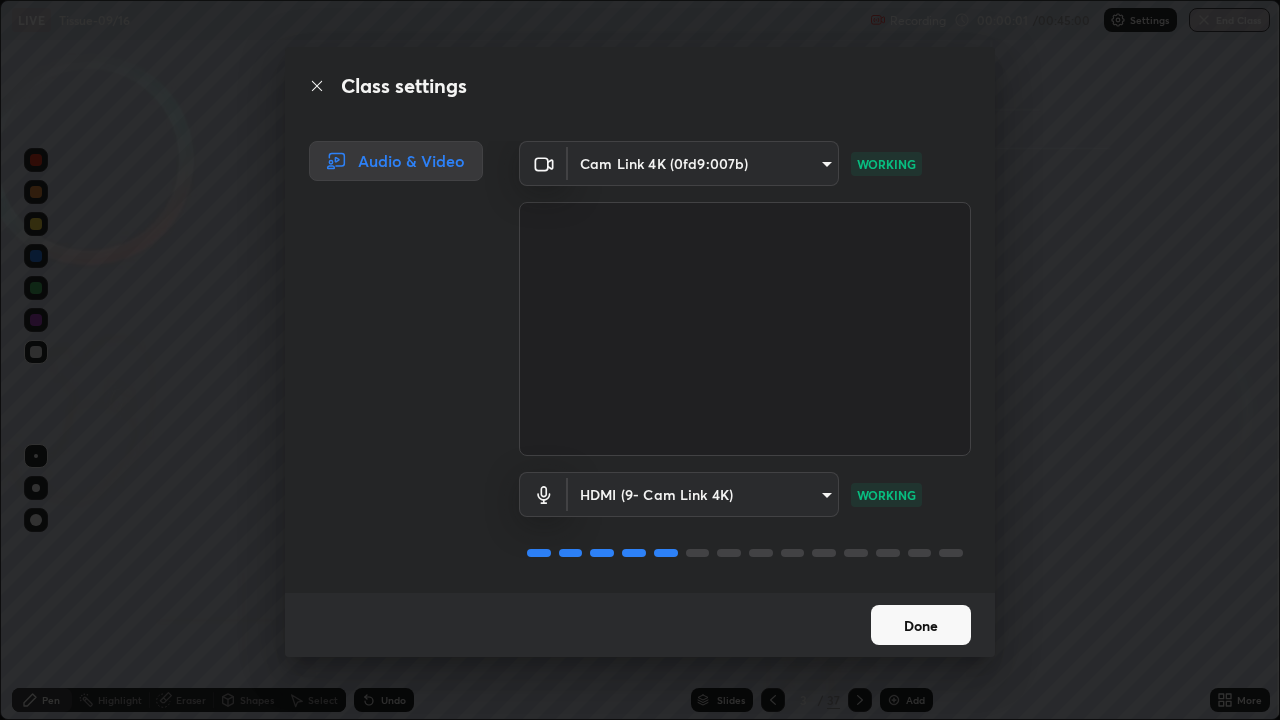 click on "Done" at bounding box center (921, 625) 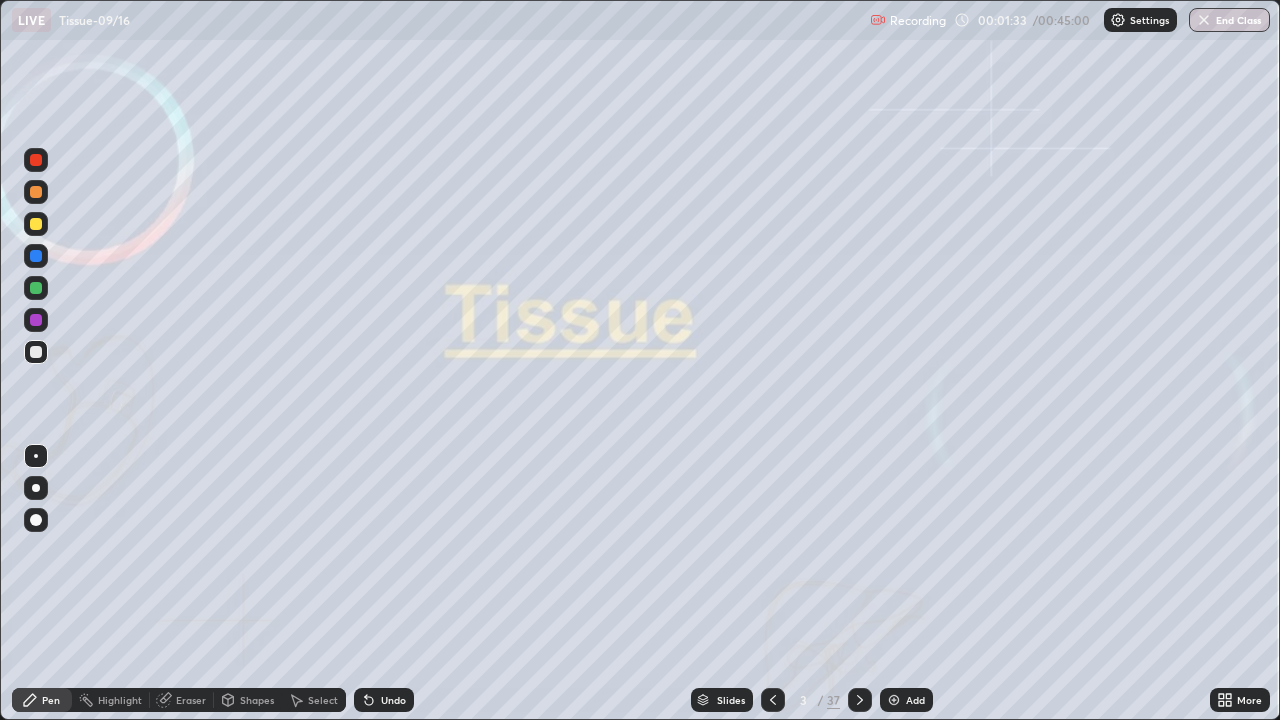 click on "Slides 3 / 37 Add" at bounding box center (812, 700) 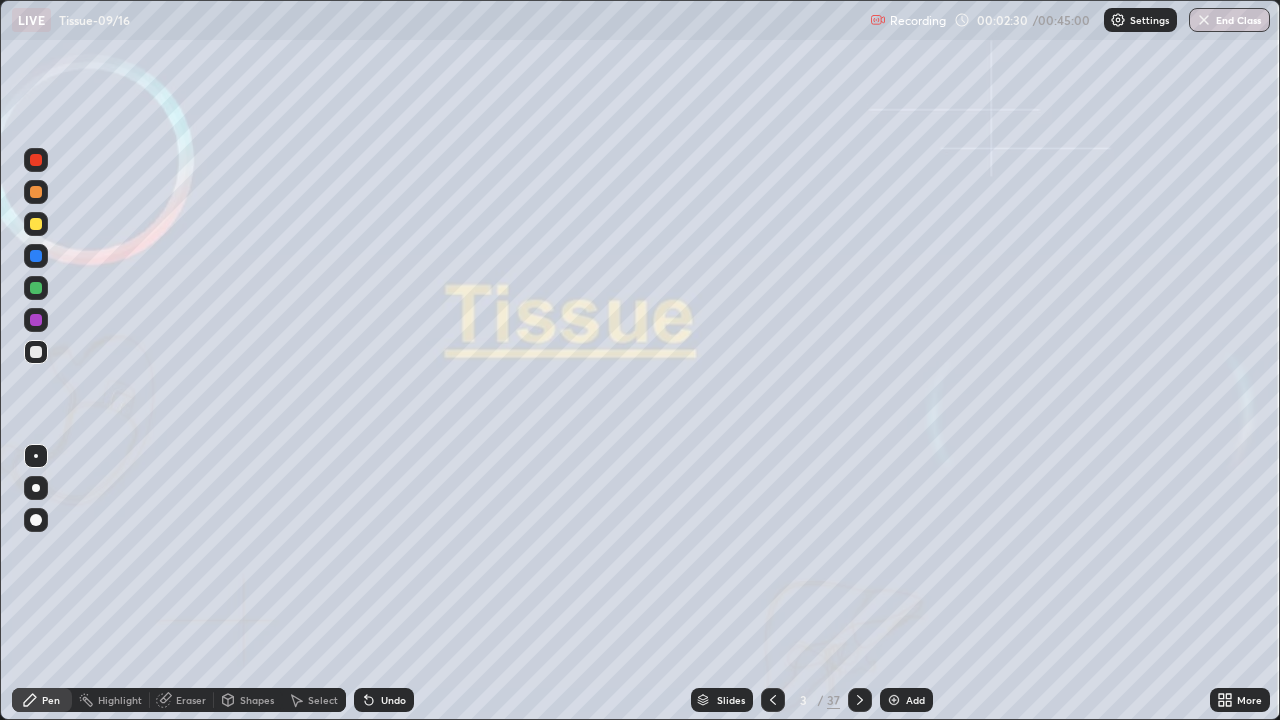 click on "Slides" at bounding box center [731, 700] 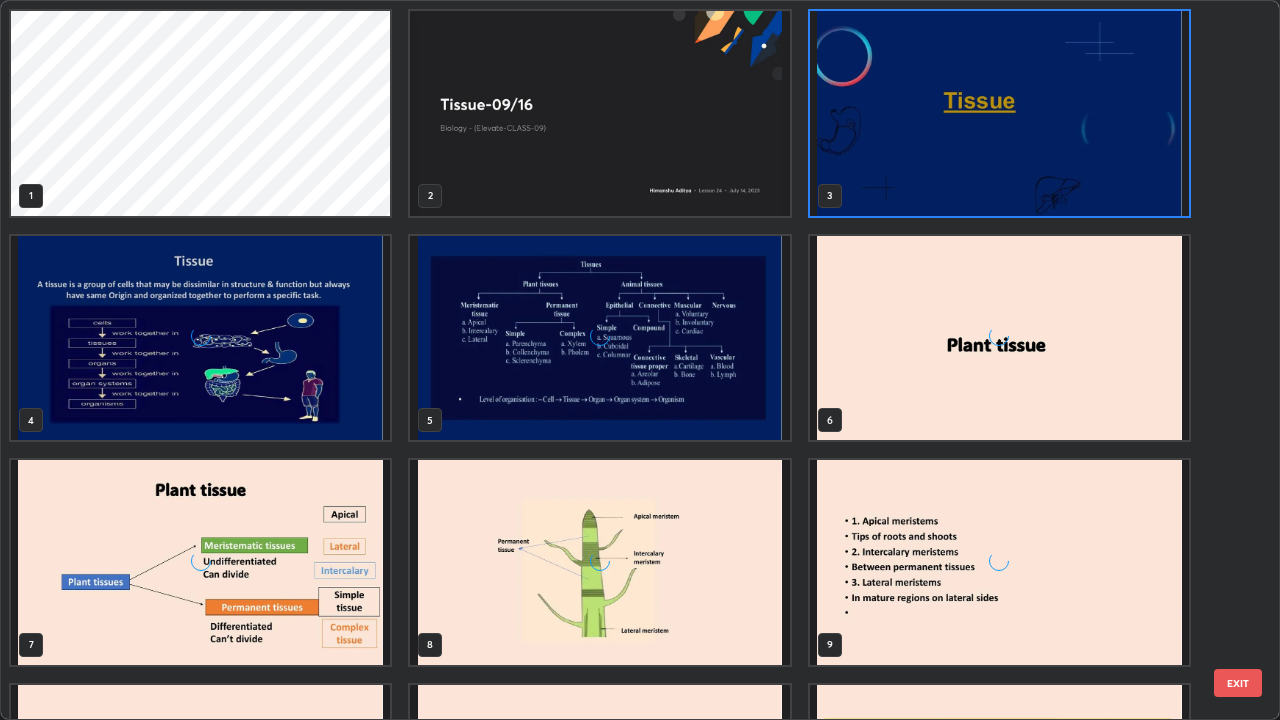 scroll, scrollTop: 7, scrollLeft: 11, axis: both 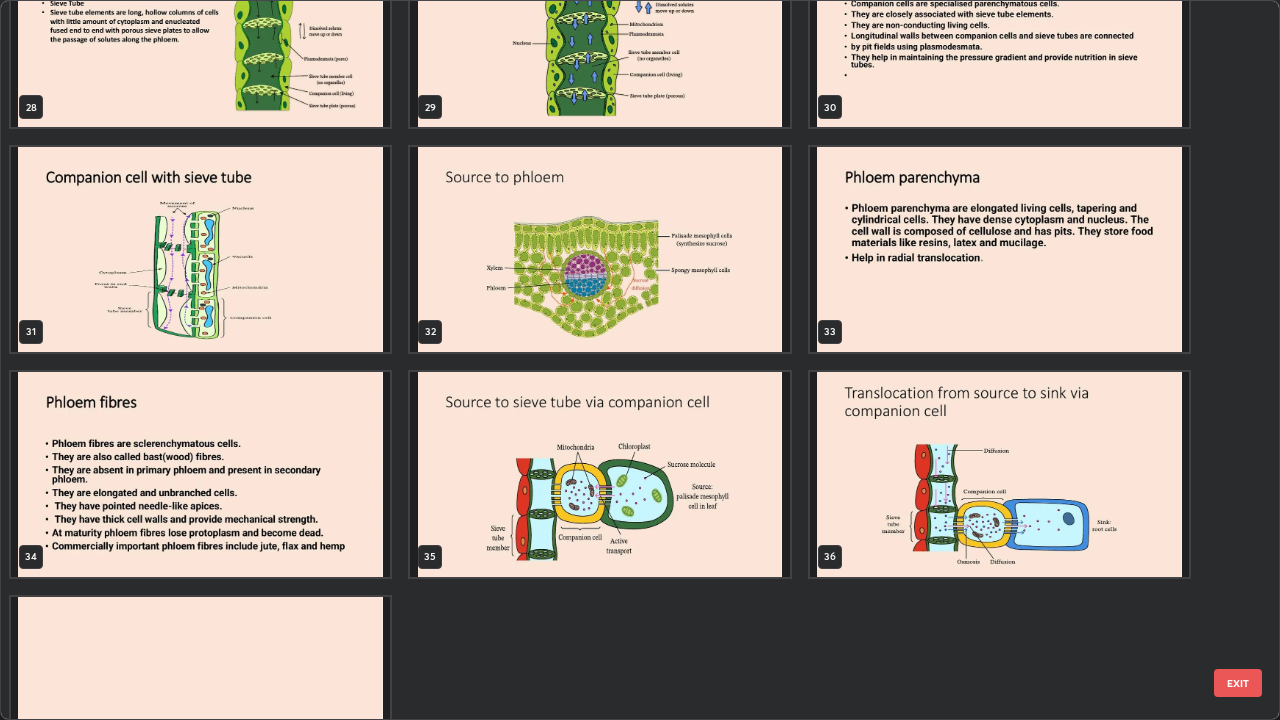 click at bounding box center (599, 249) 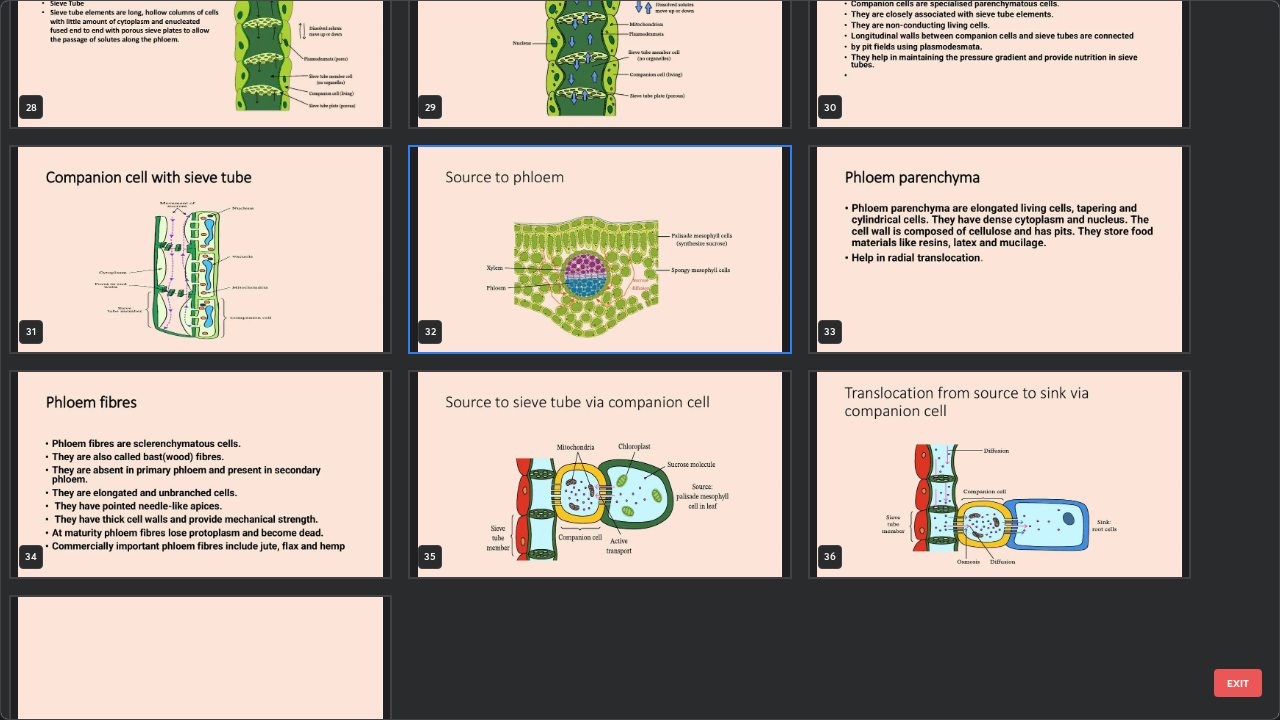click at bounding box center [599, 249] 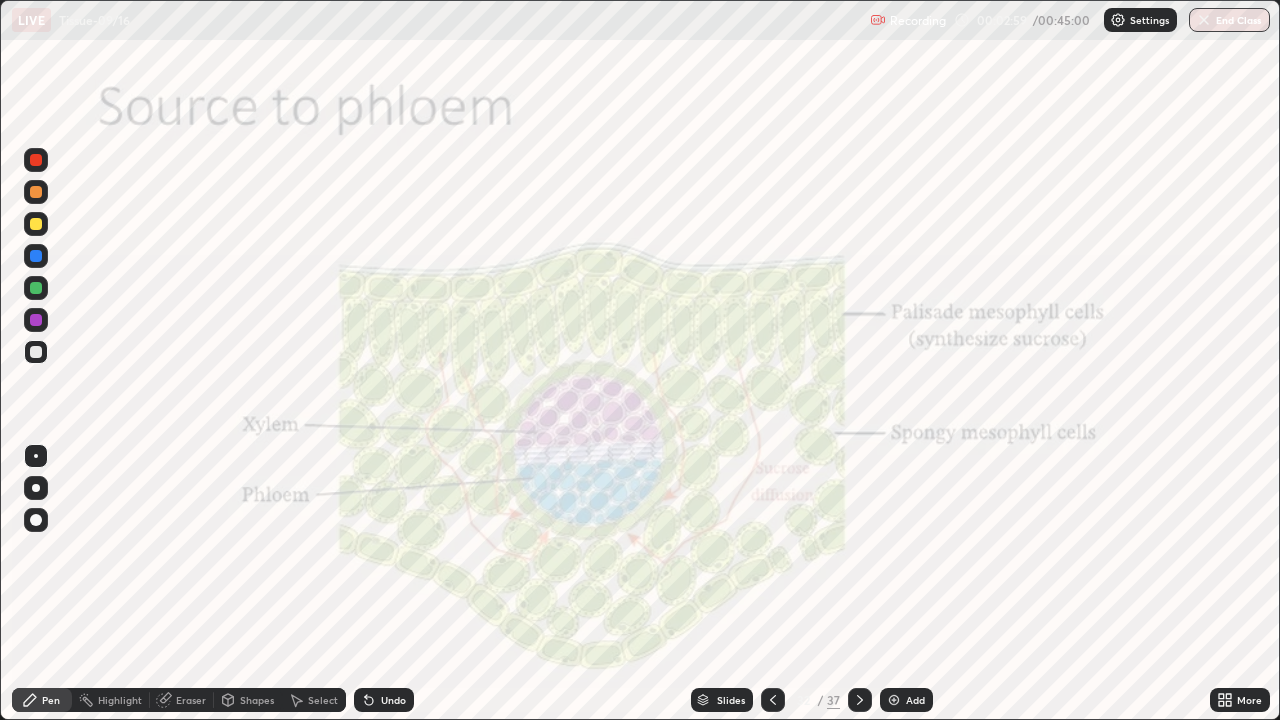 click 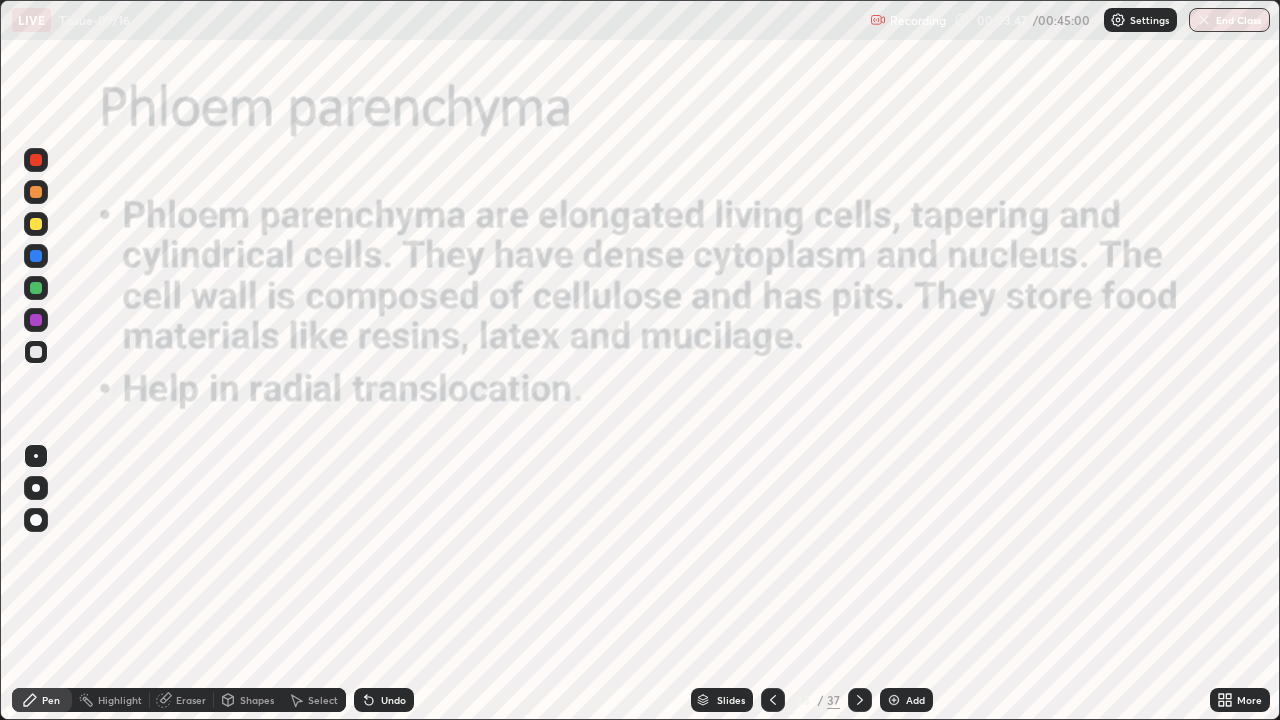 click at bounding box center (36, 320) 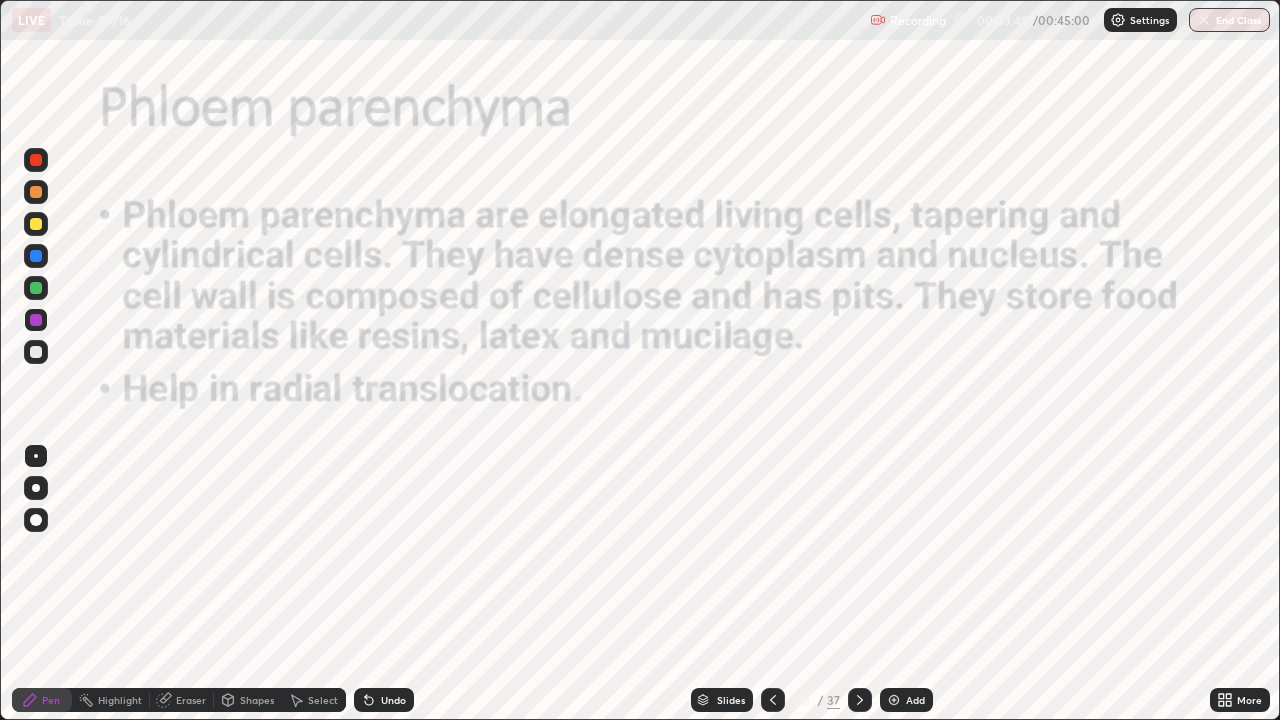 click on "Shapes" at bounding box center [257, 700] 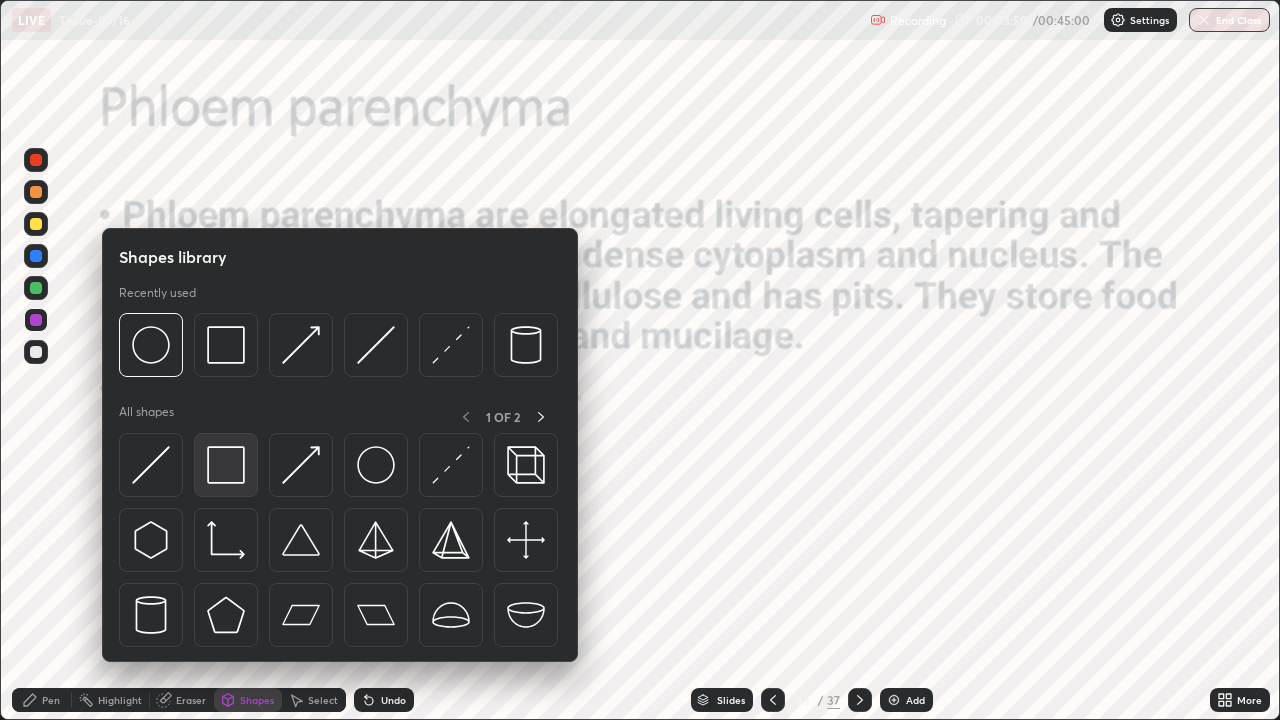 click at bounding box center (226, 465) 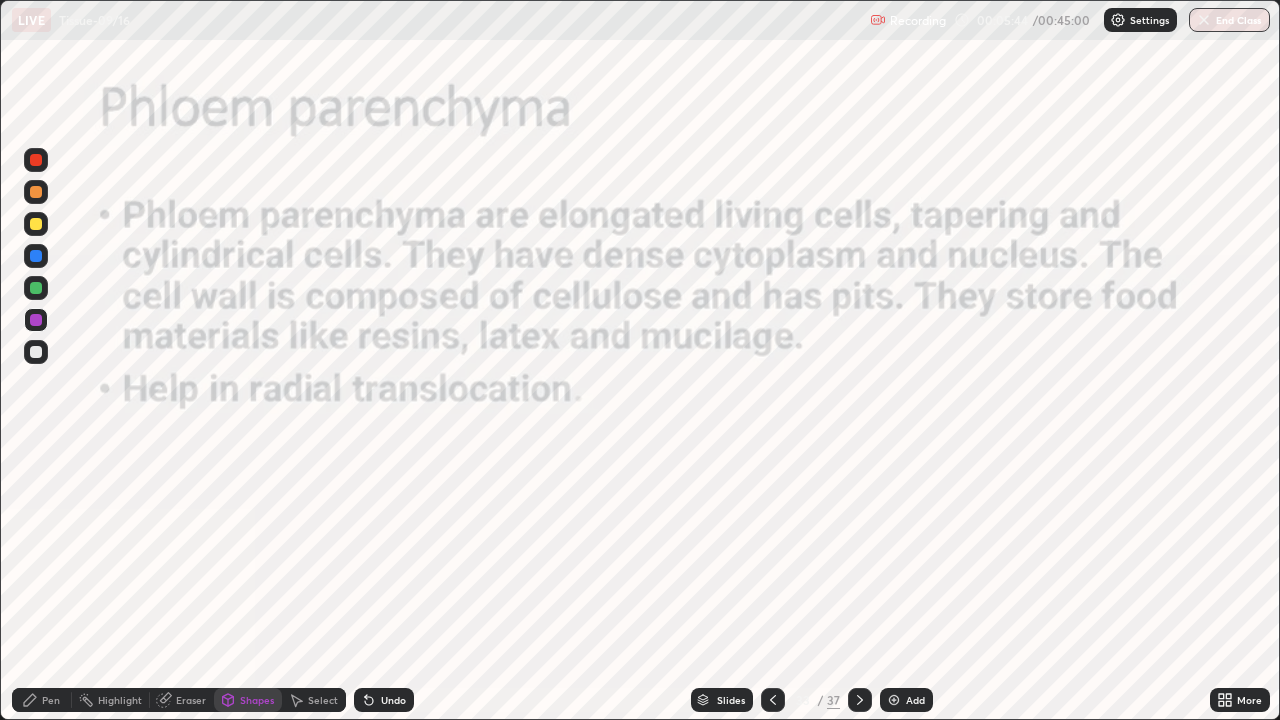 click 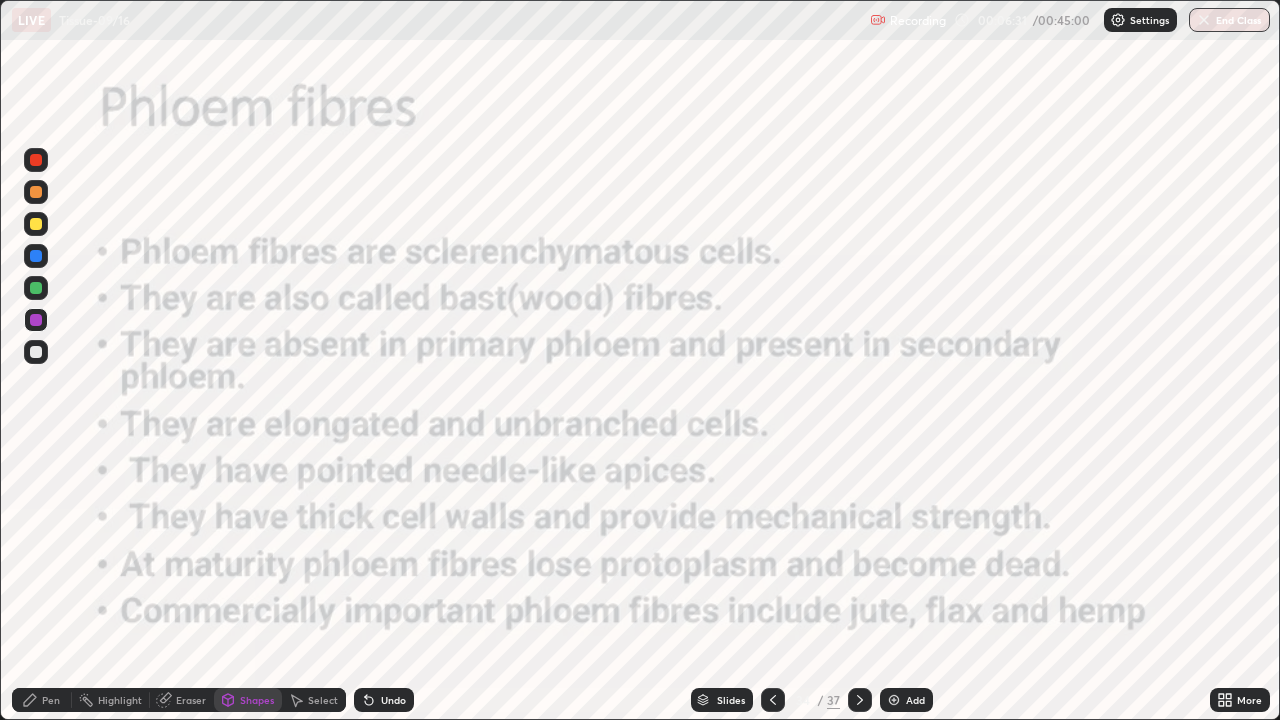click at bounding box center [36, 288] 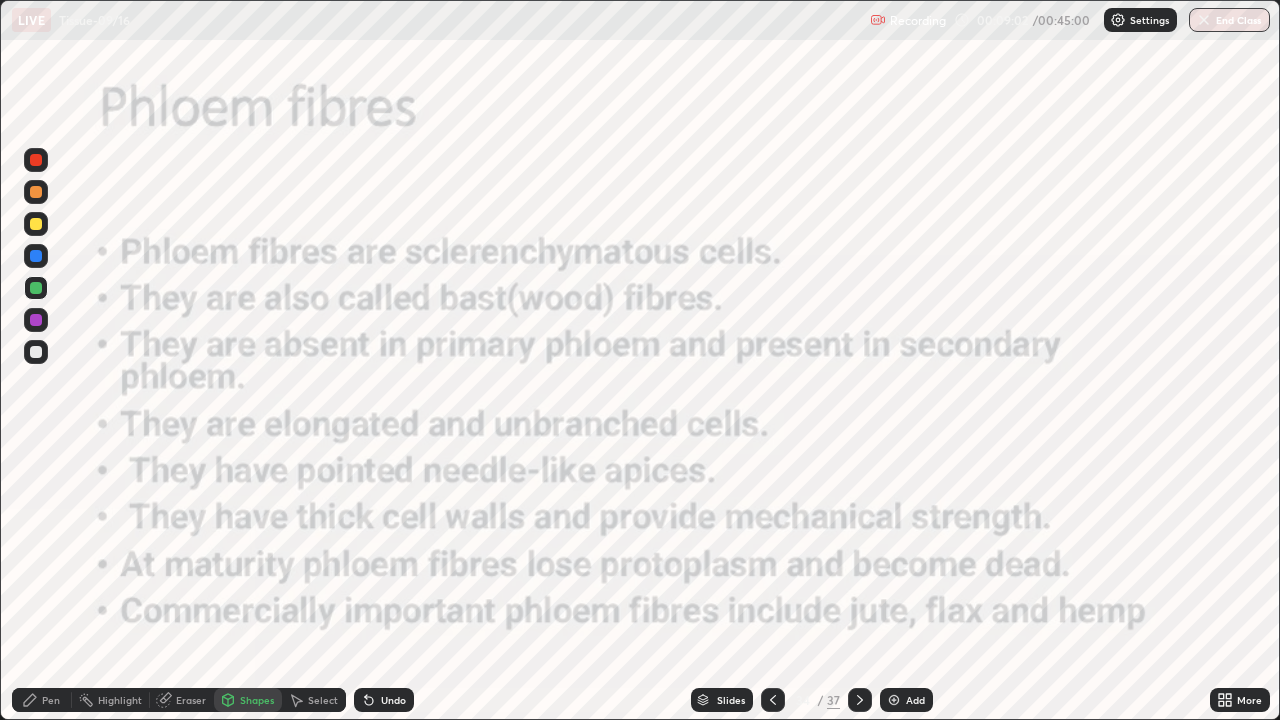 click at bounding box center (36, 288) 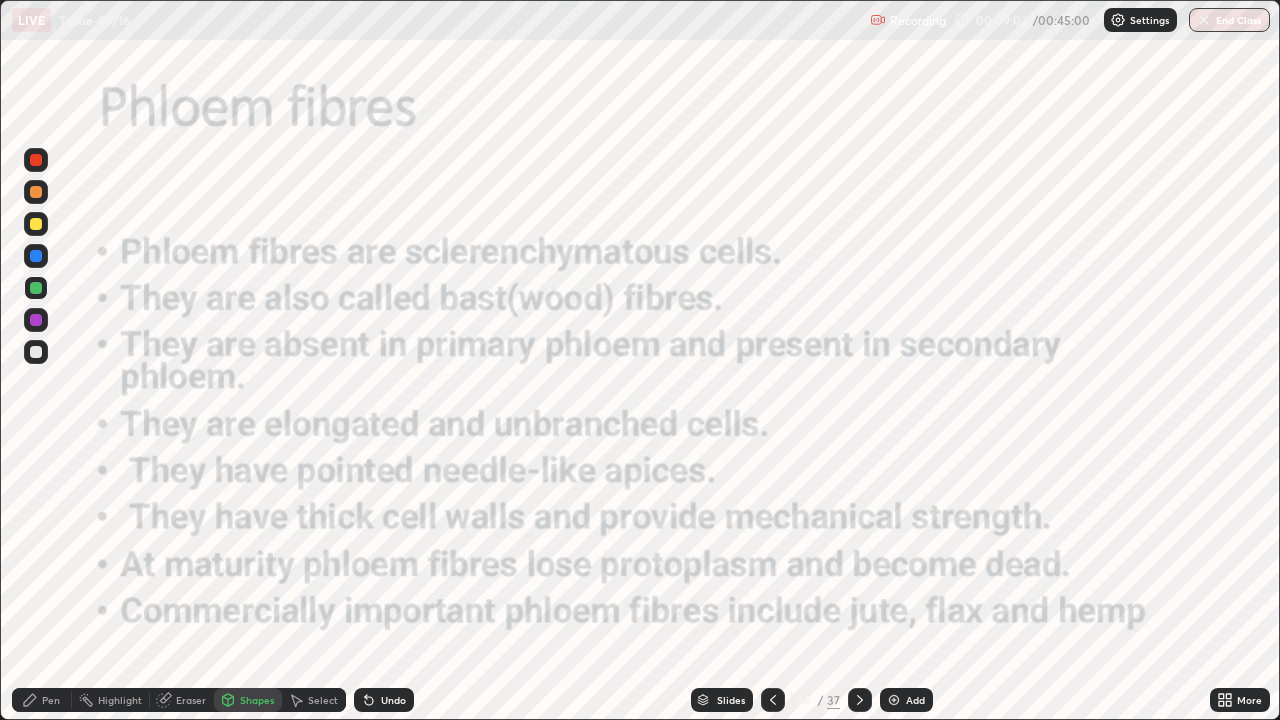 click at bounding box center [36, 256] 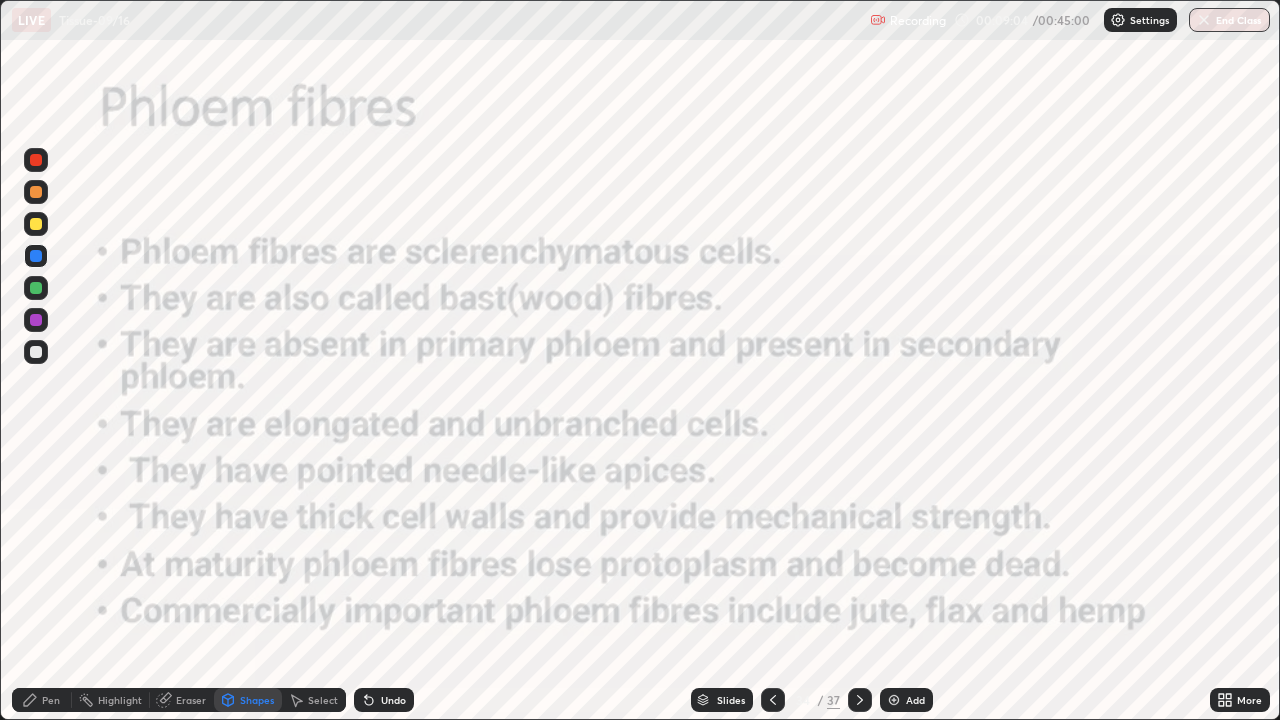 click on "Pen" at bounding box center [42, 700] 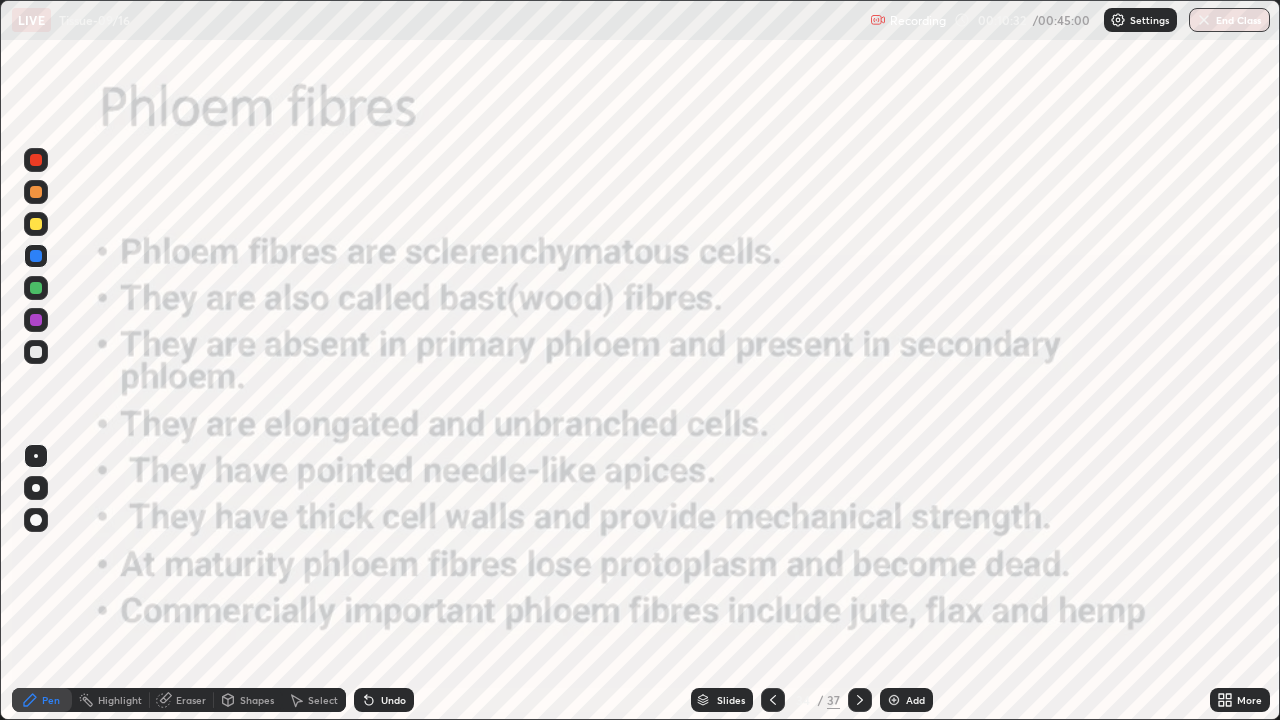 click 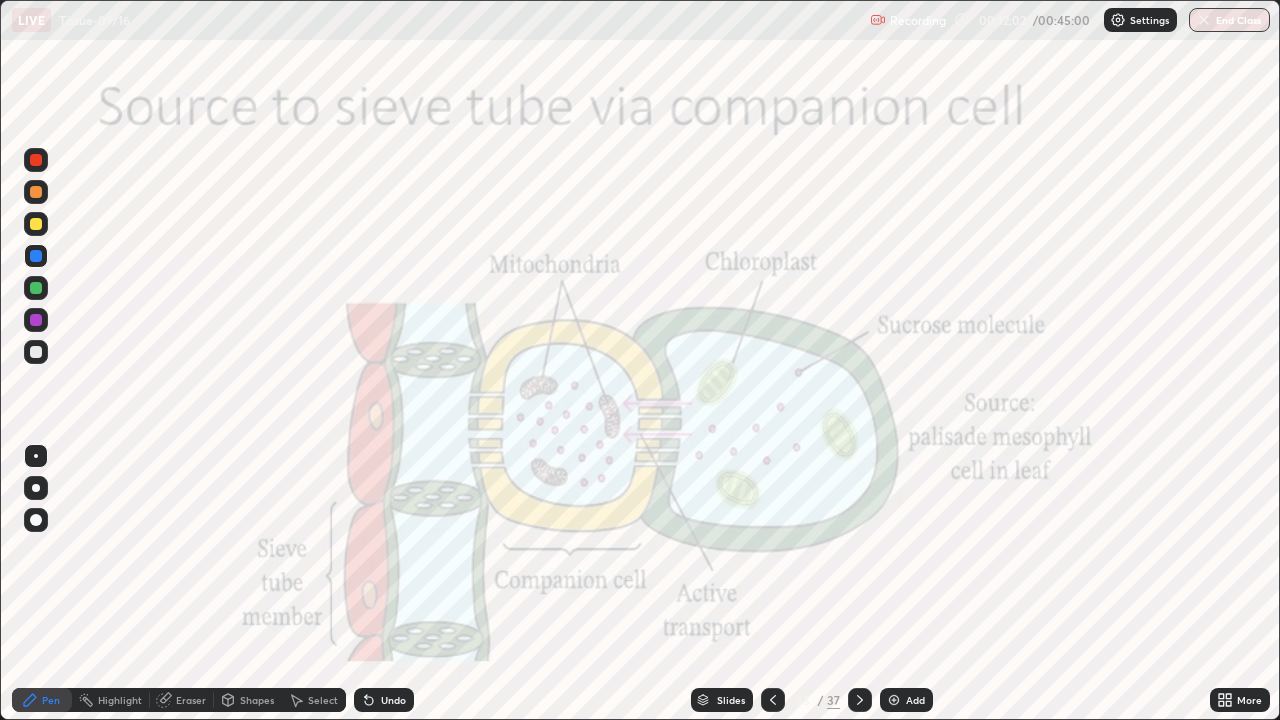 click 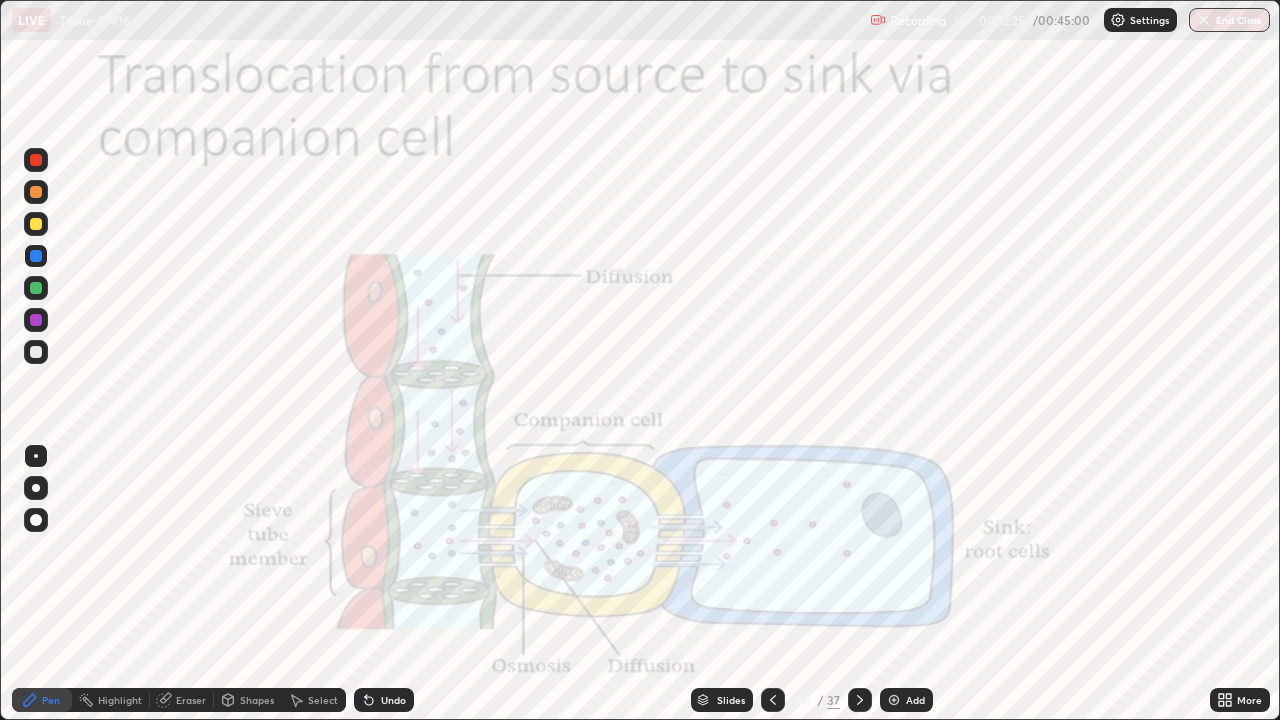 click at bounding box center (860, 700) 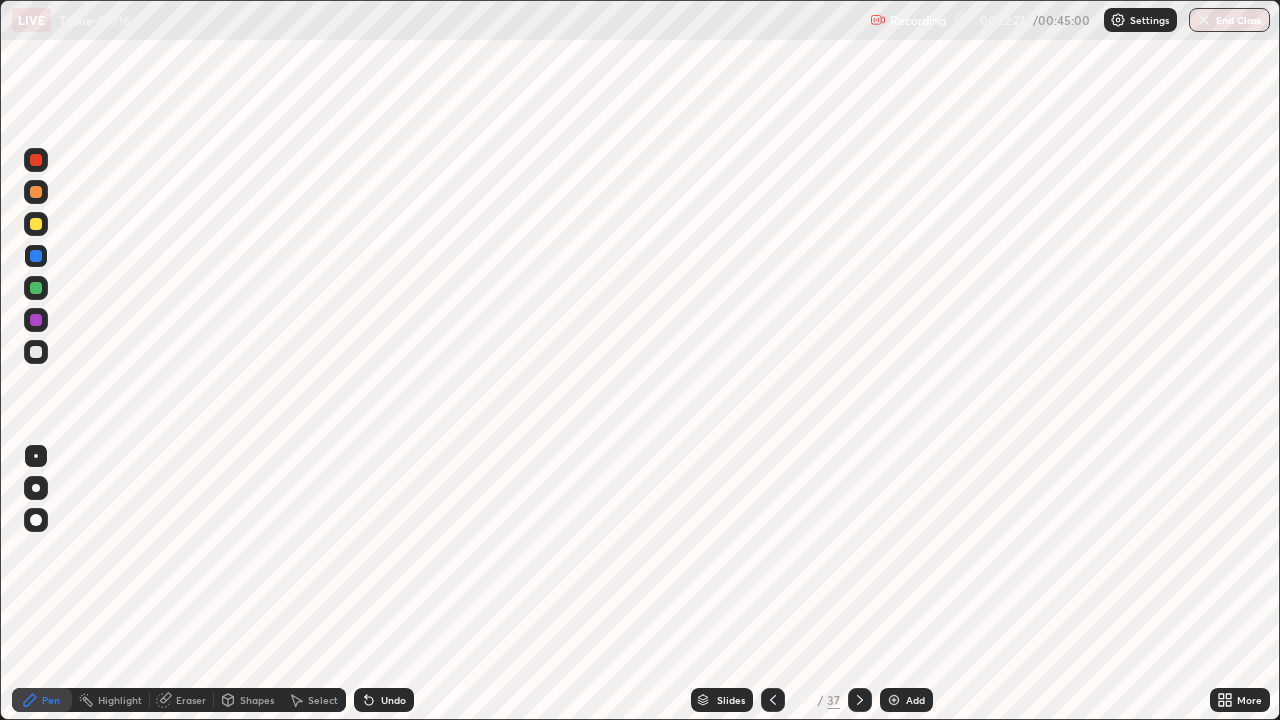 click 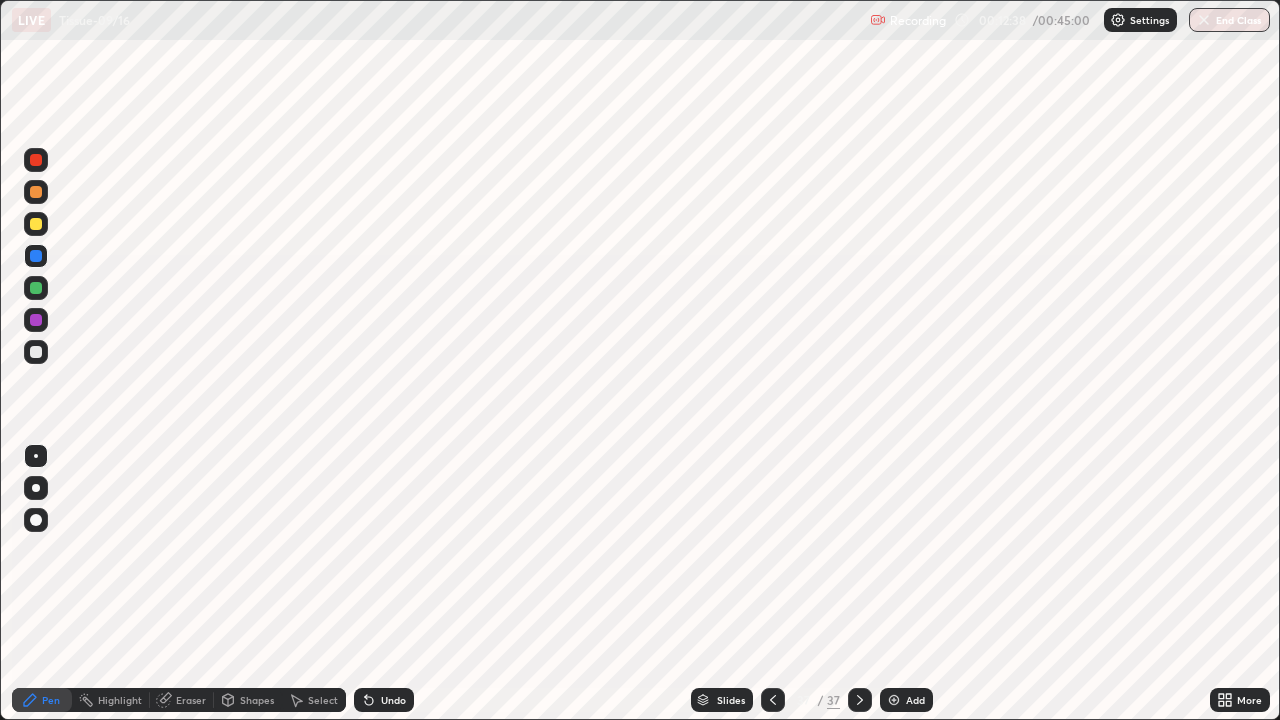 click at bounding box center [36, 320] 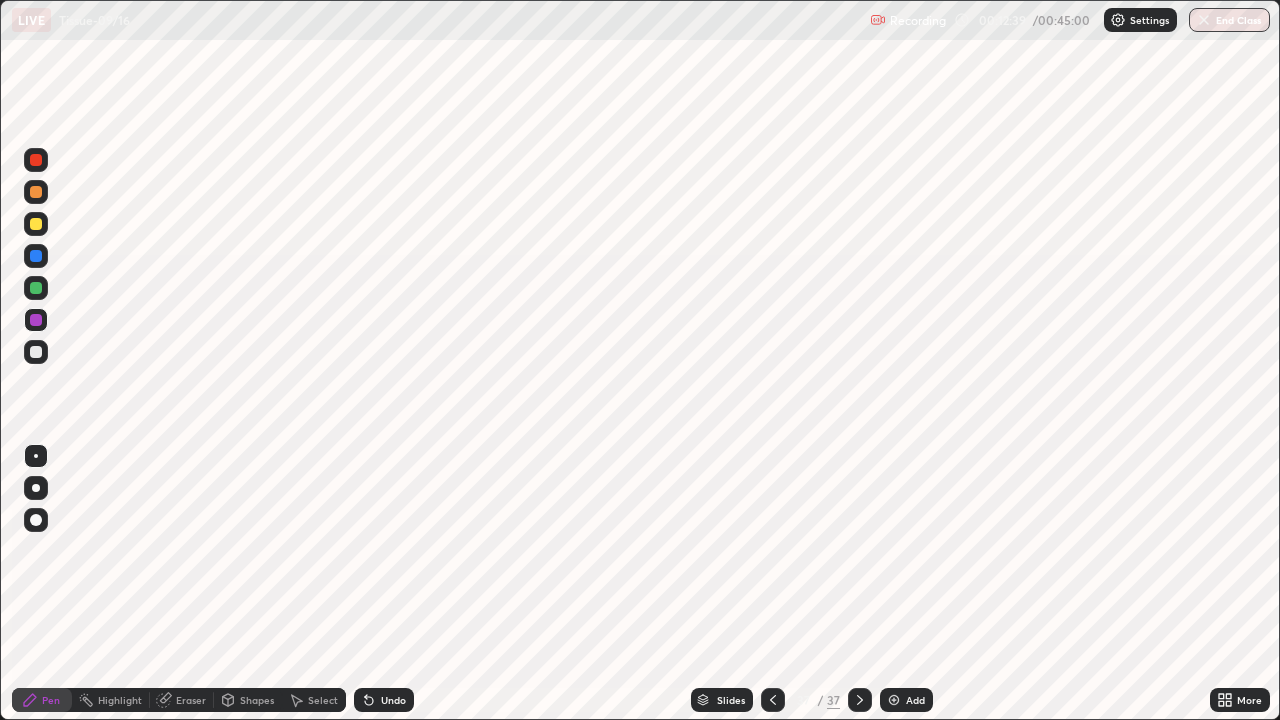 click on "Pen" at bounding box center (42, 700) 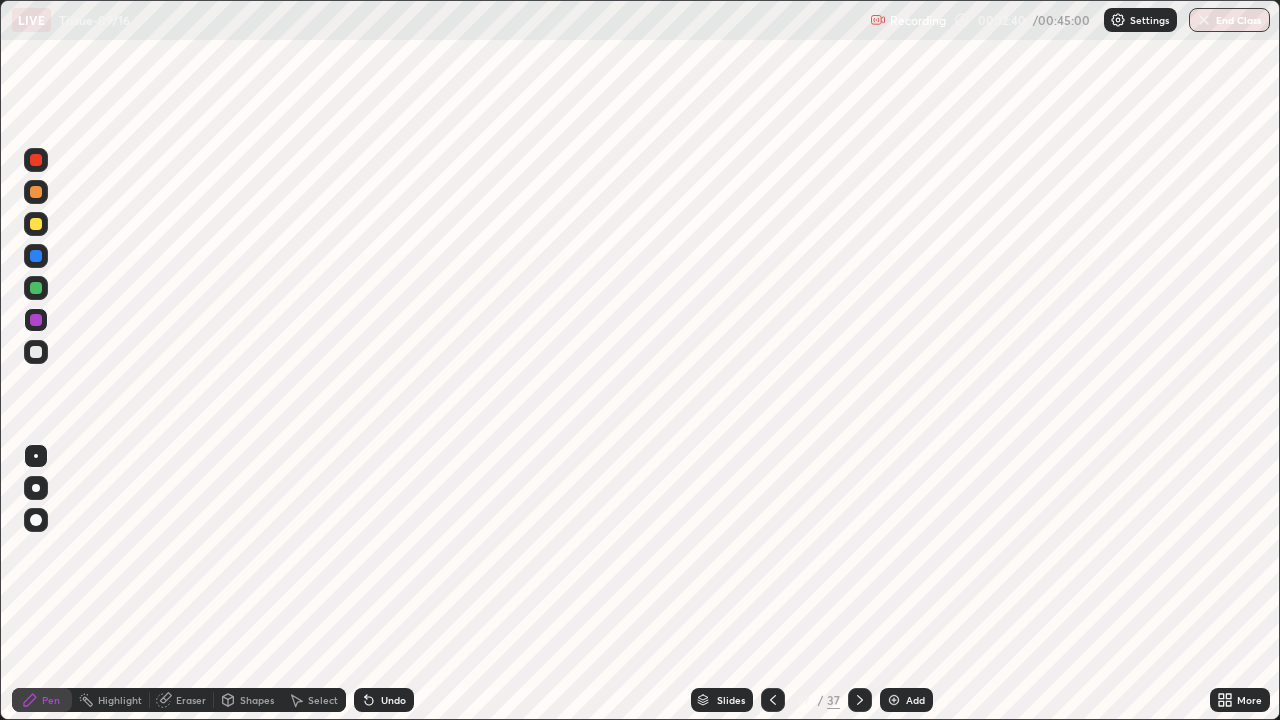 click on "Shapes" at bounding box center [257, 700] 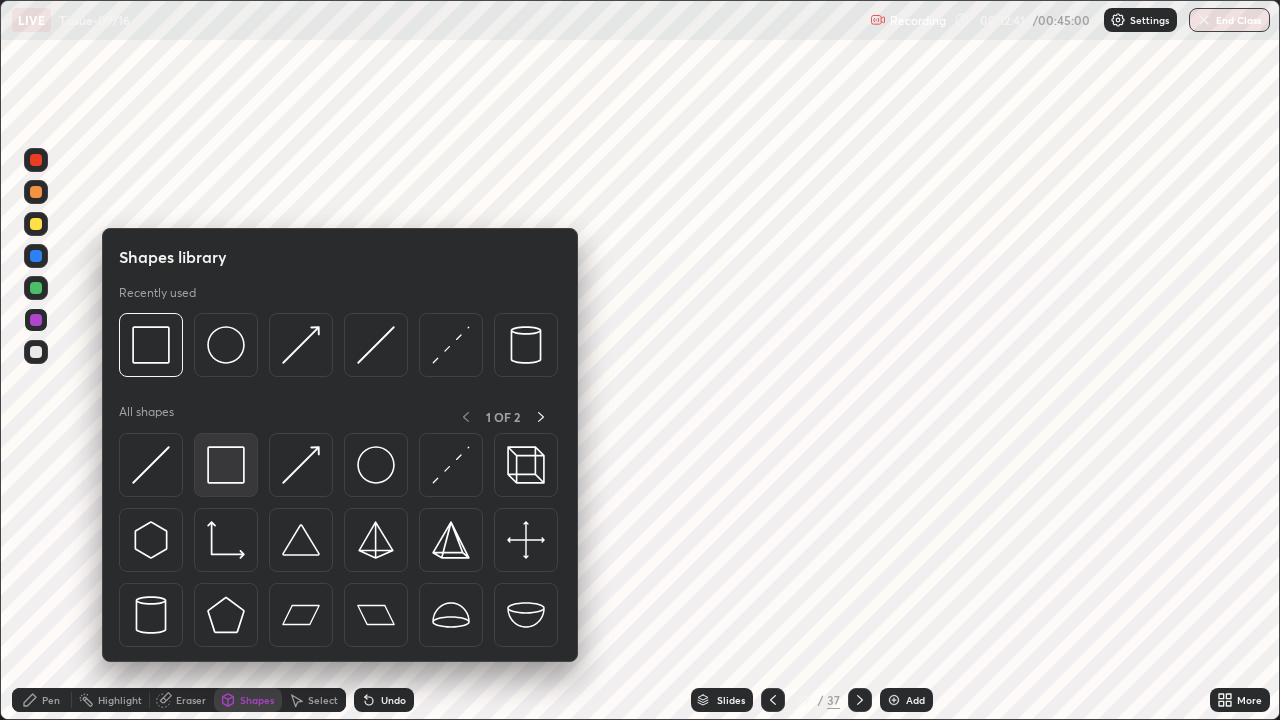 click at bounding box center [226, 465] 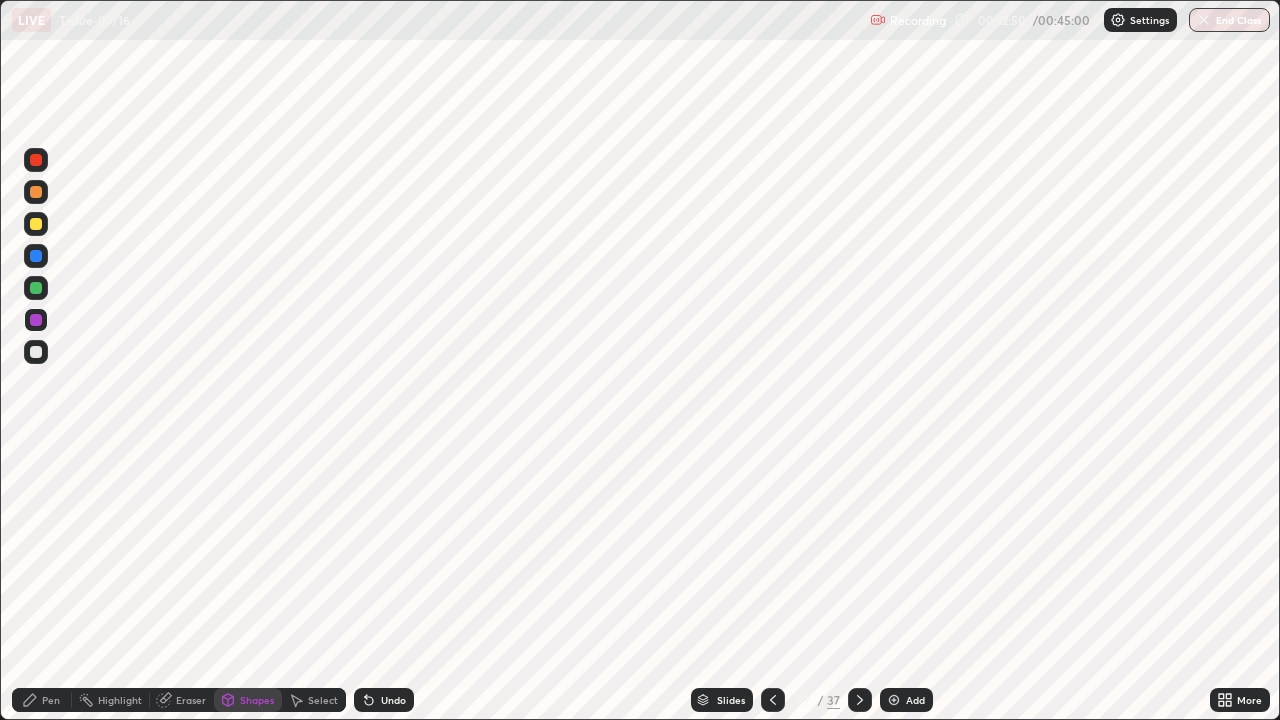 click at bounding box center (36, 288) 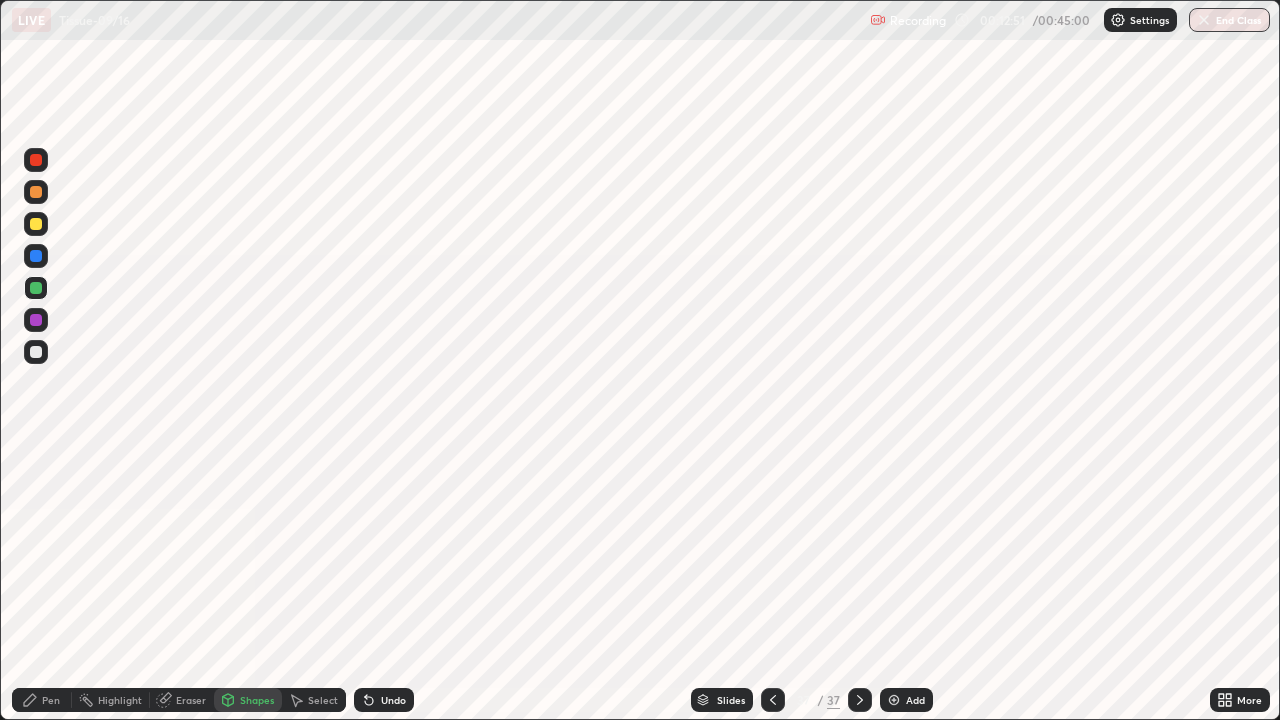 click on "Pen" at bounding box center (51, 700) 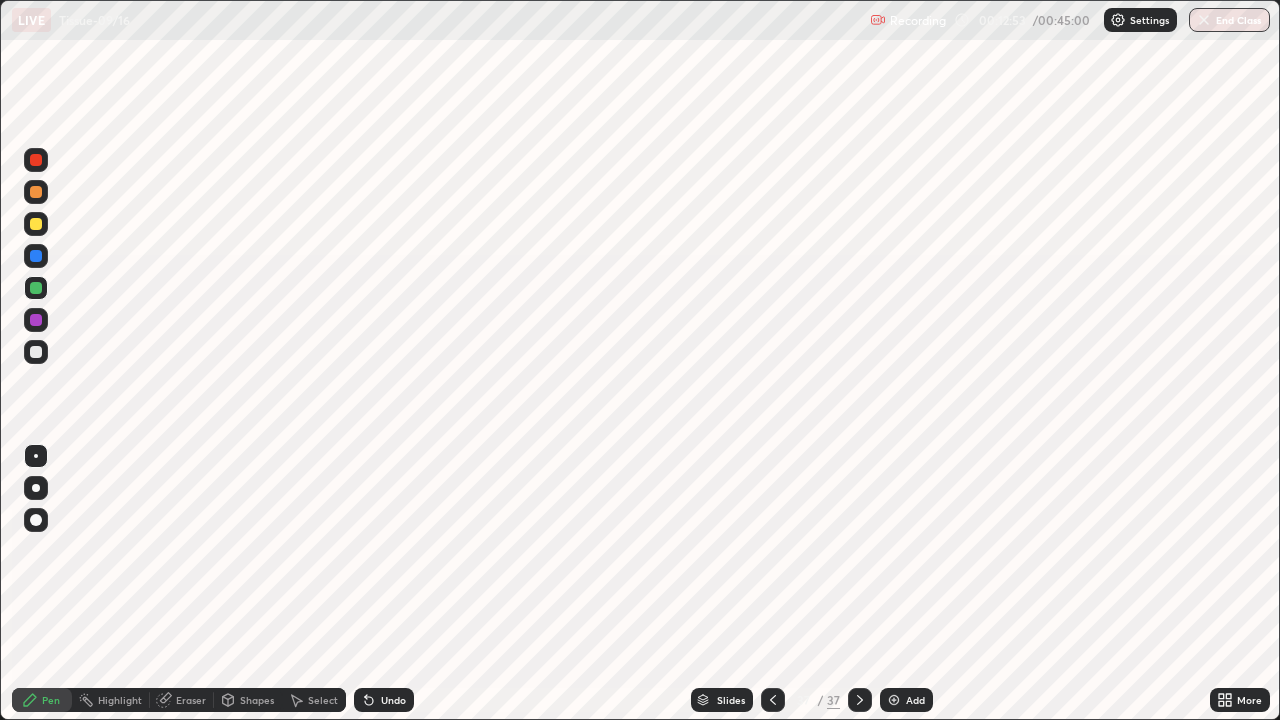 click at bounding box center (36, 520) 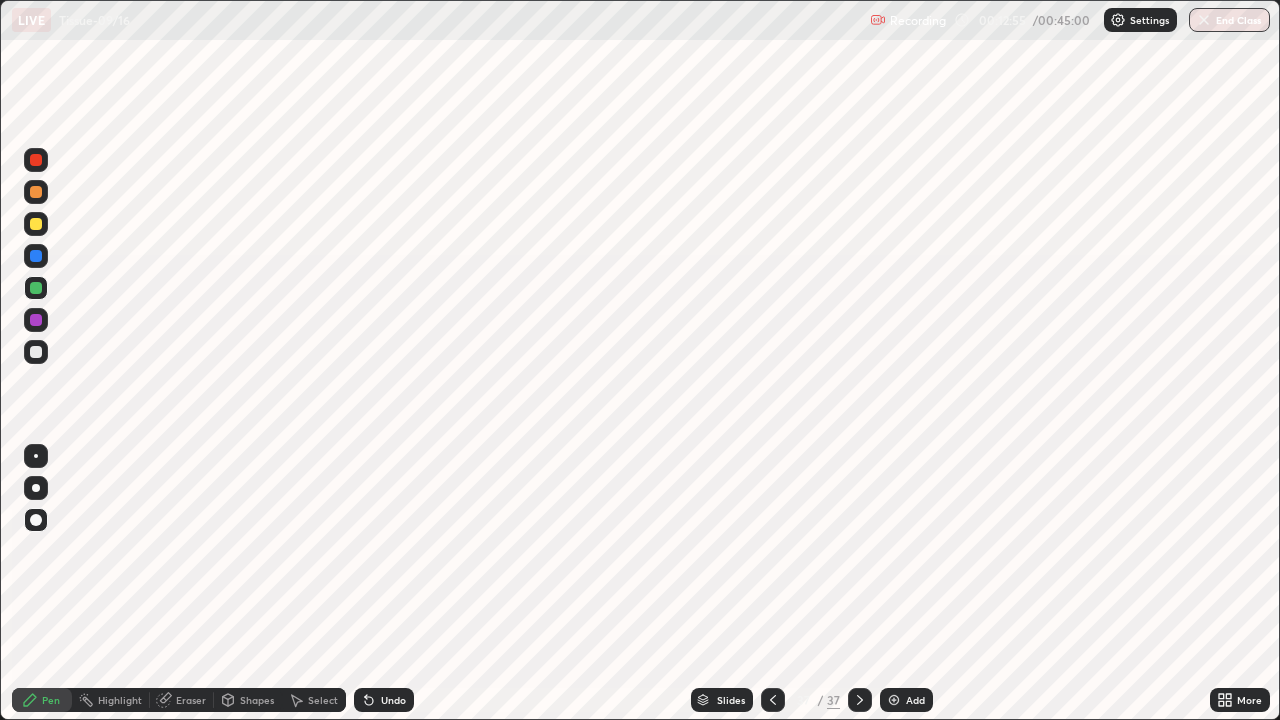 click at bounding box center (36, 160) 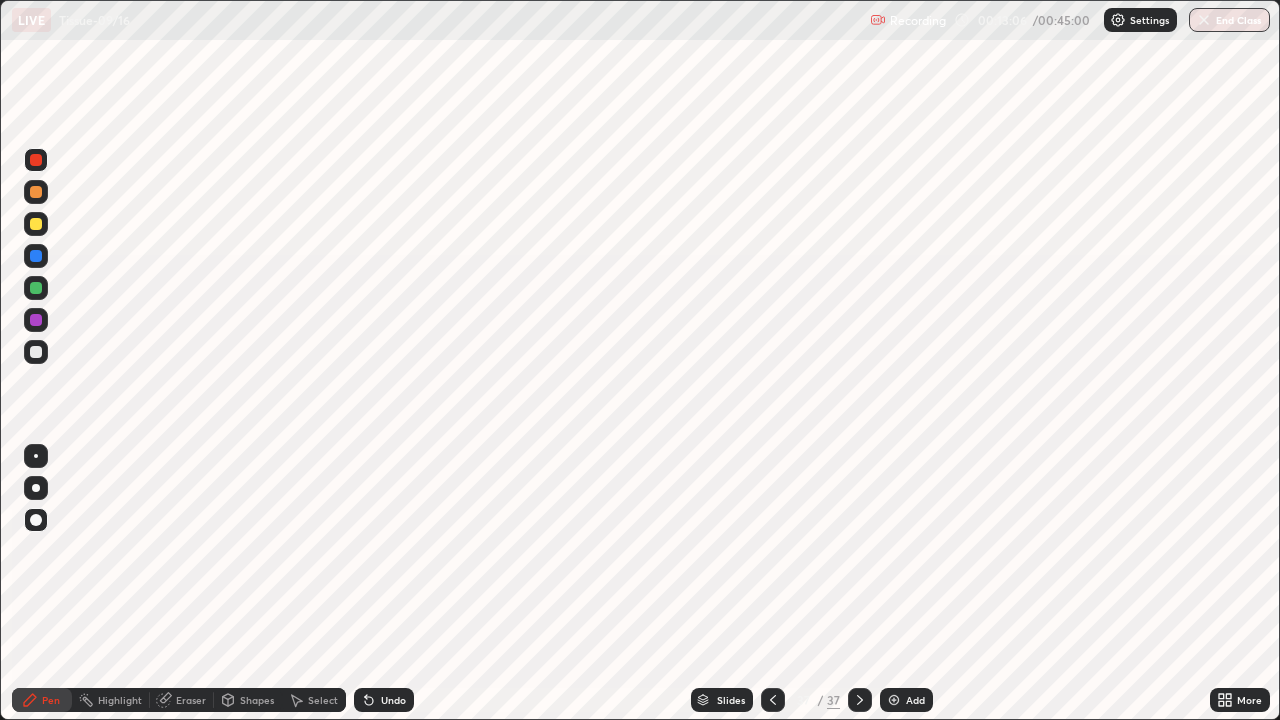 click on "Setting up your live class" at bounding box center (640, 360) 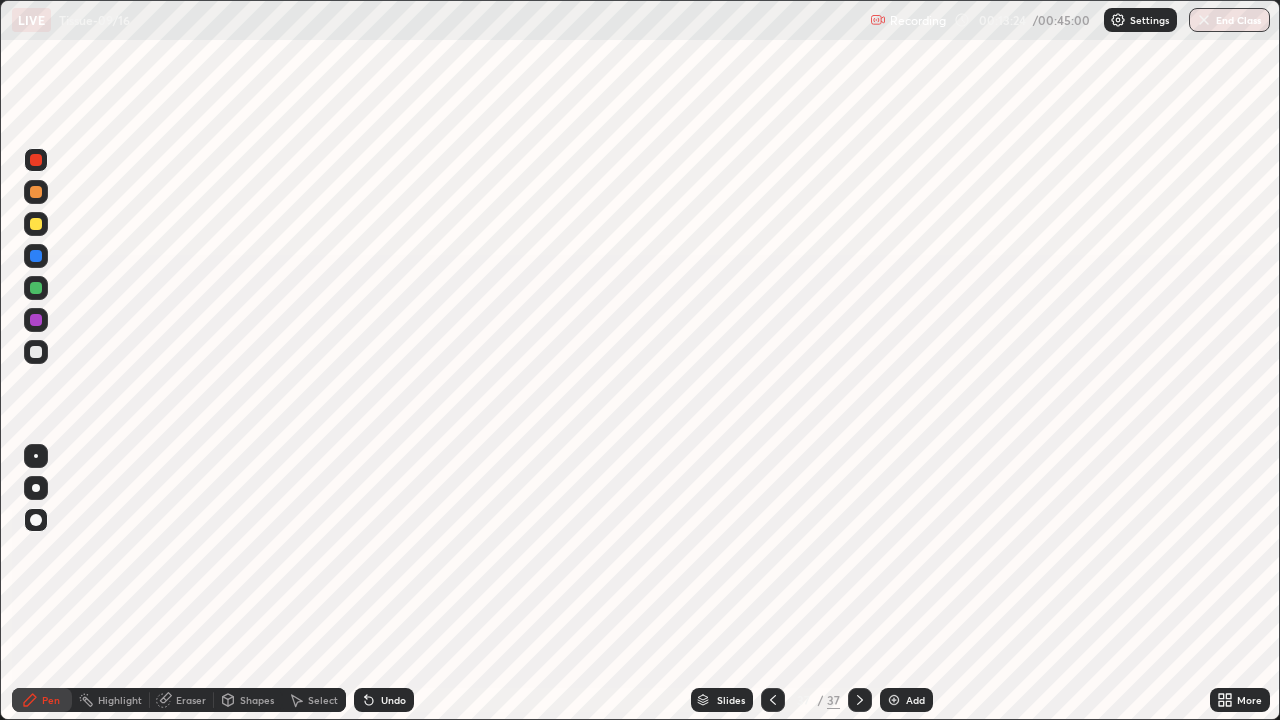 click at bounding box center (894, 700) 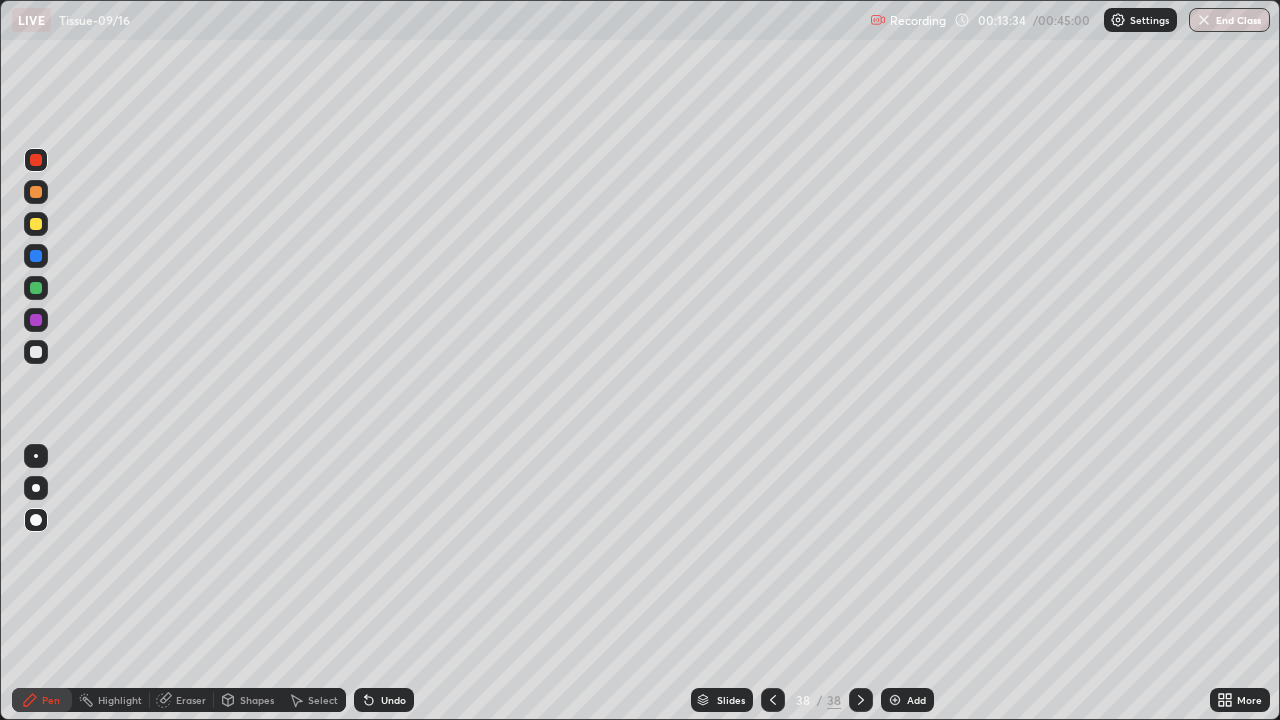 click at bounding box center [36, 288] 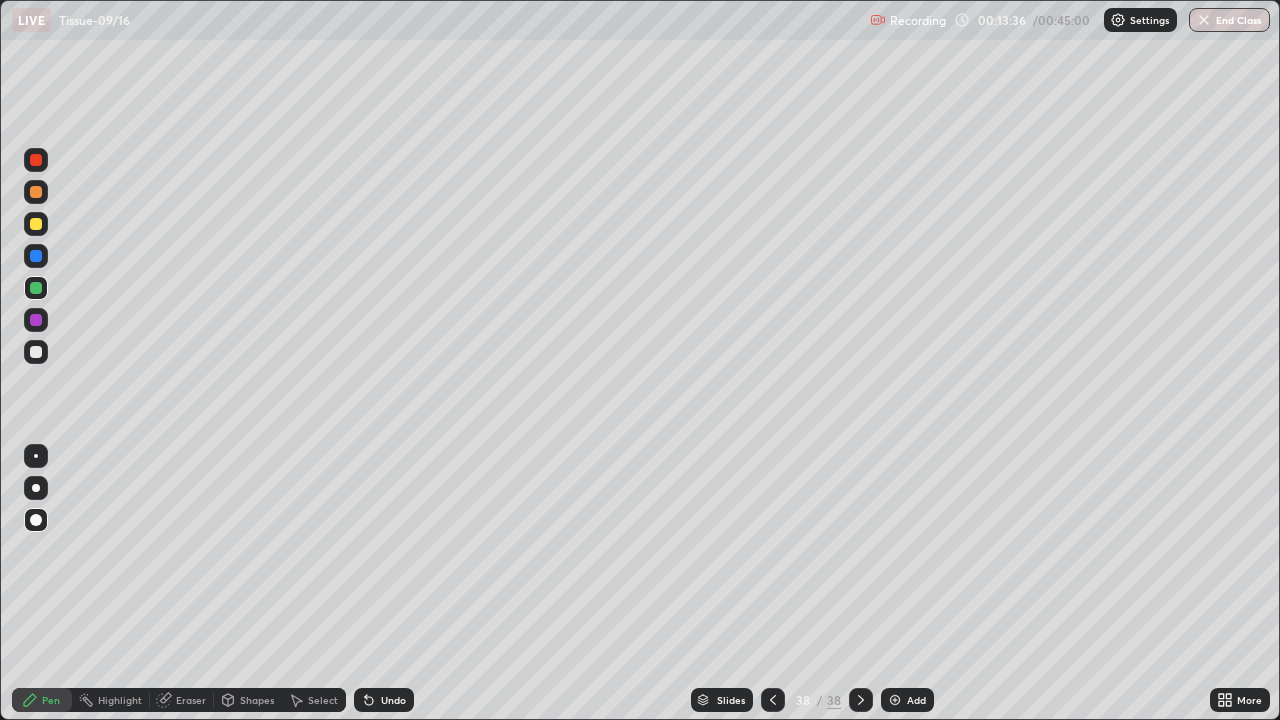 click at bounding box center (36, 320) 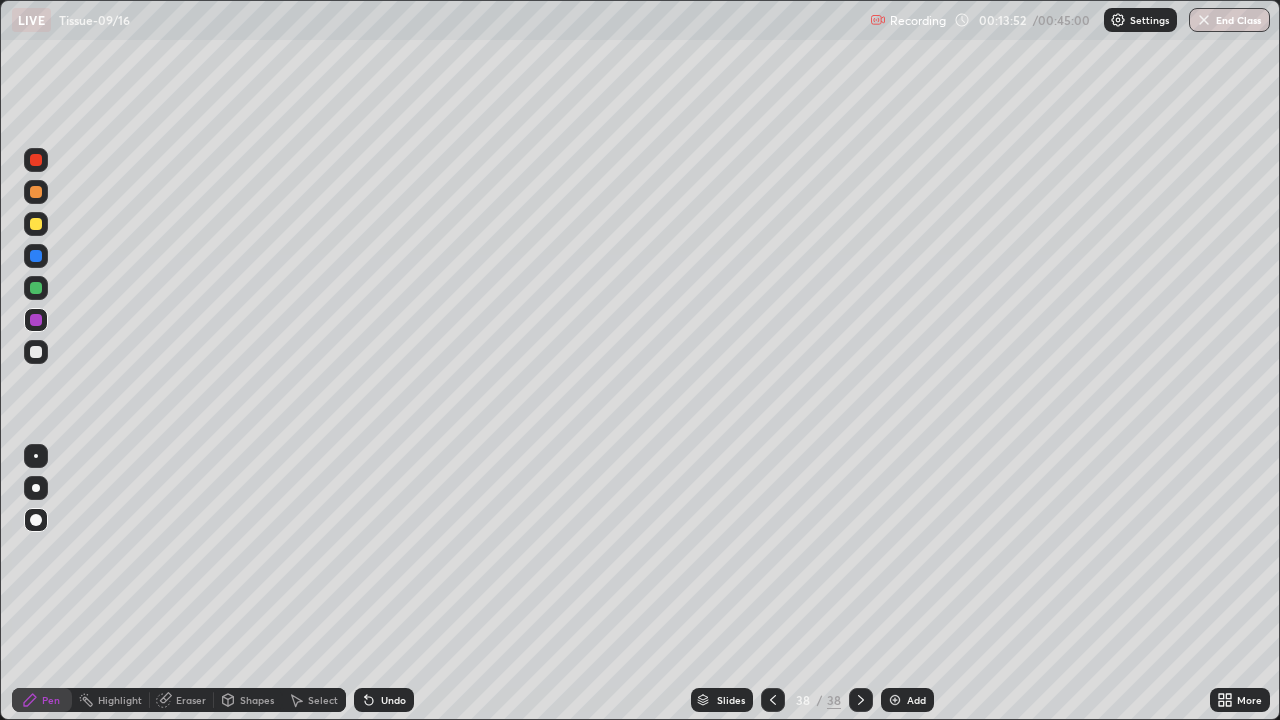 click on "Select" at bounding box center [314, 700] 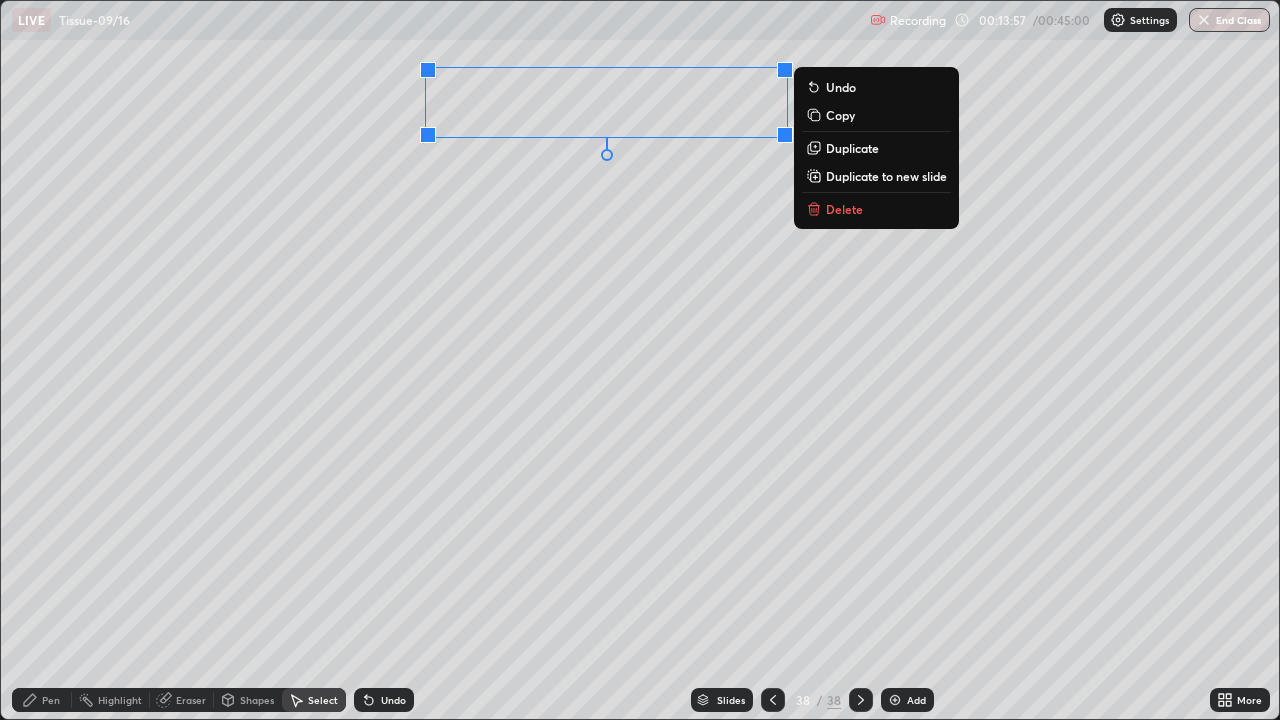 click on "0 ° Undo Copy Duplicate Duplicate to new slide Delete" at bounding box center [640, 360] 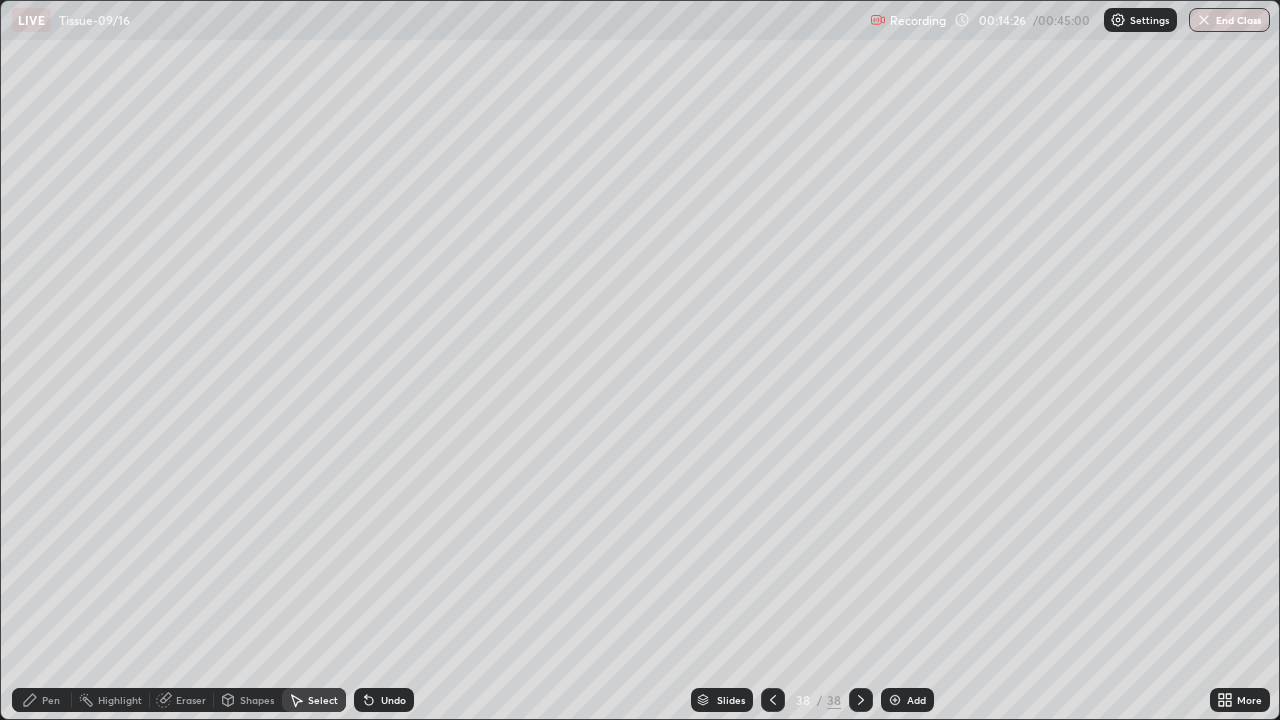 click on "Shapes" at bounding box center (257, 700) 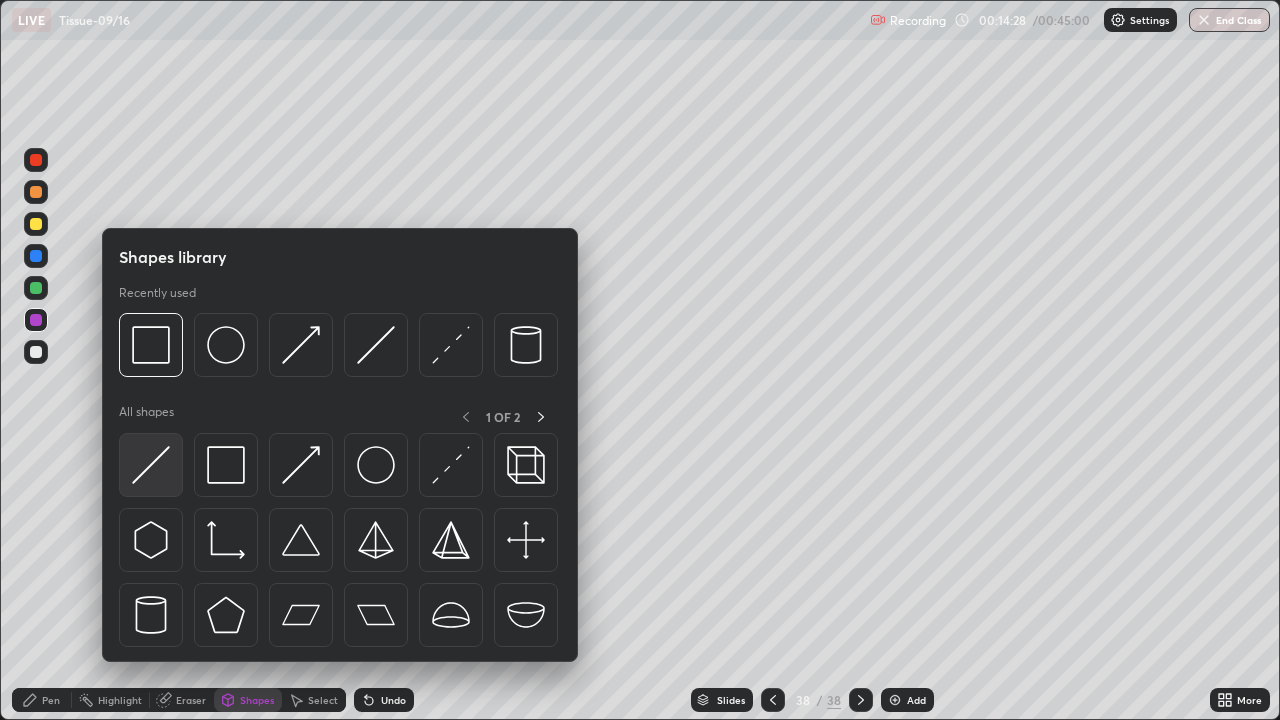 click at bounding box center (151, 465) 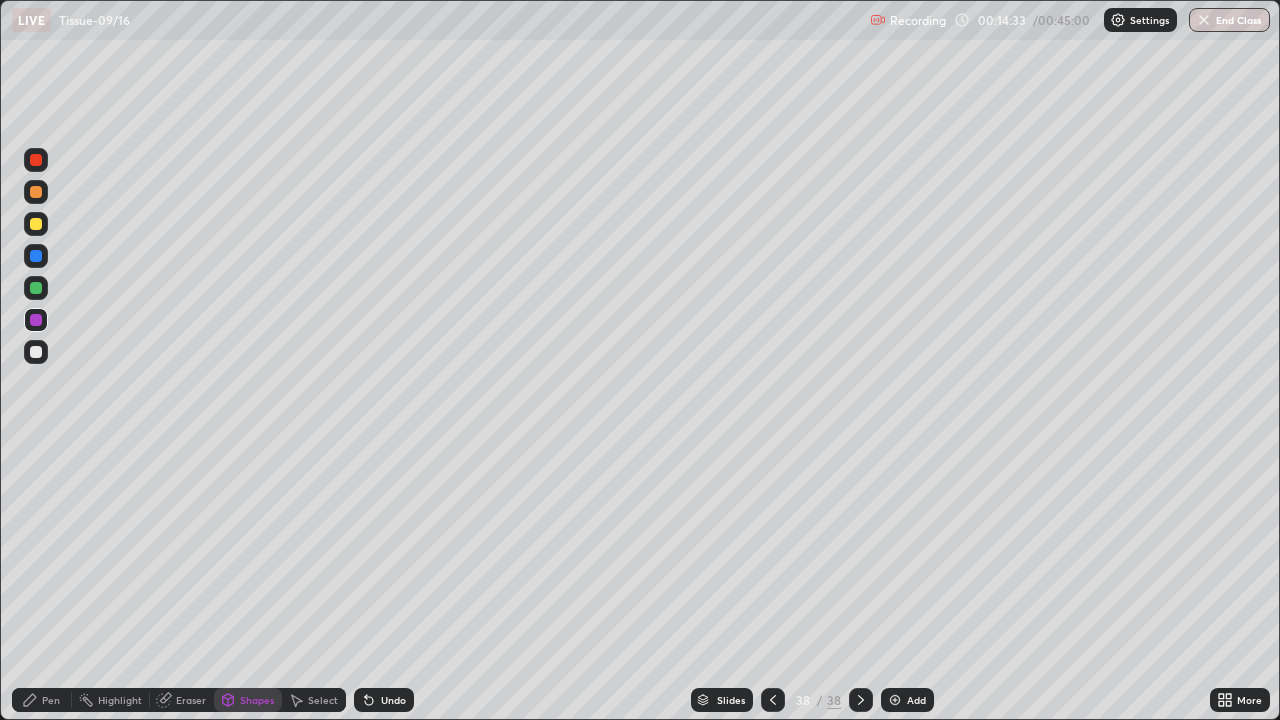 click at bounding box center (36, 224) 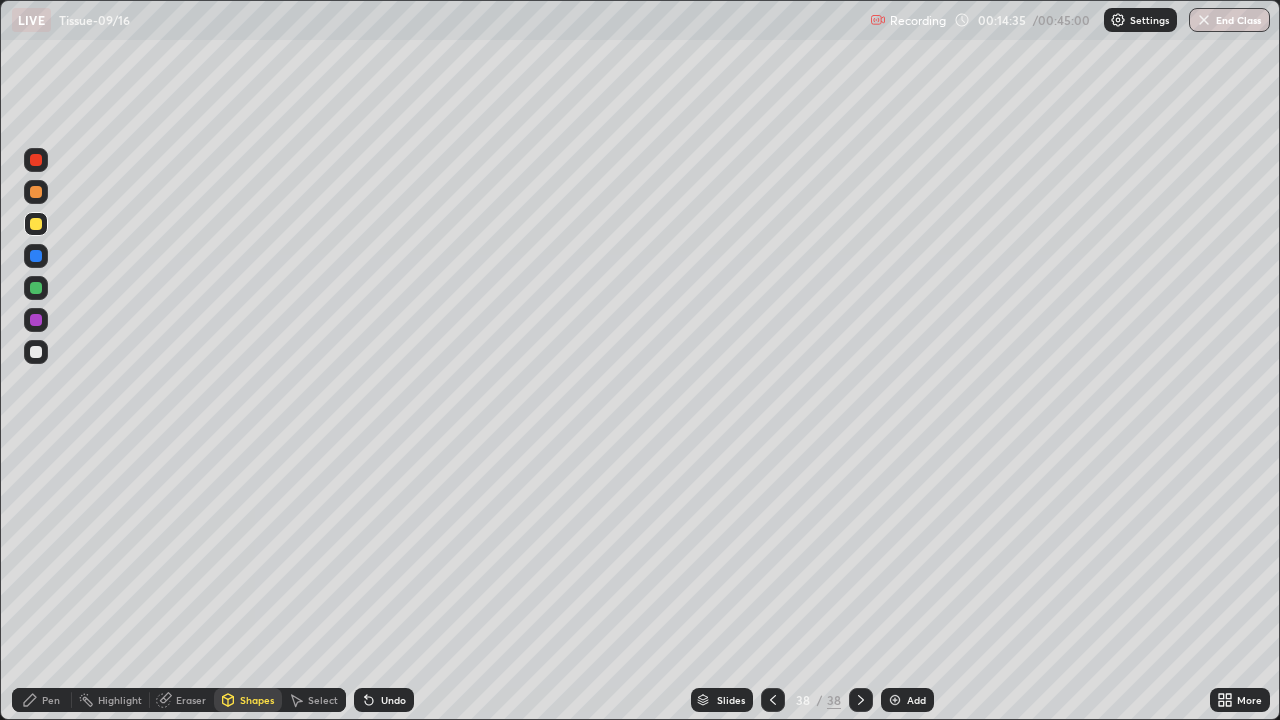click 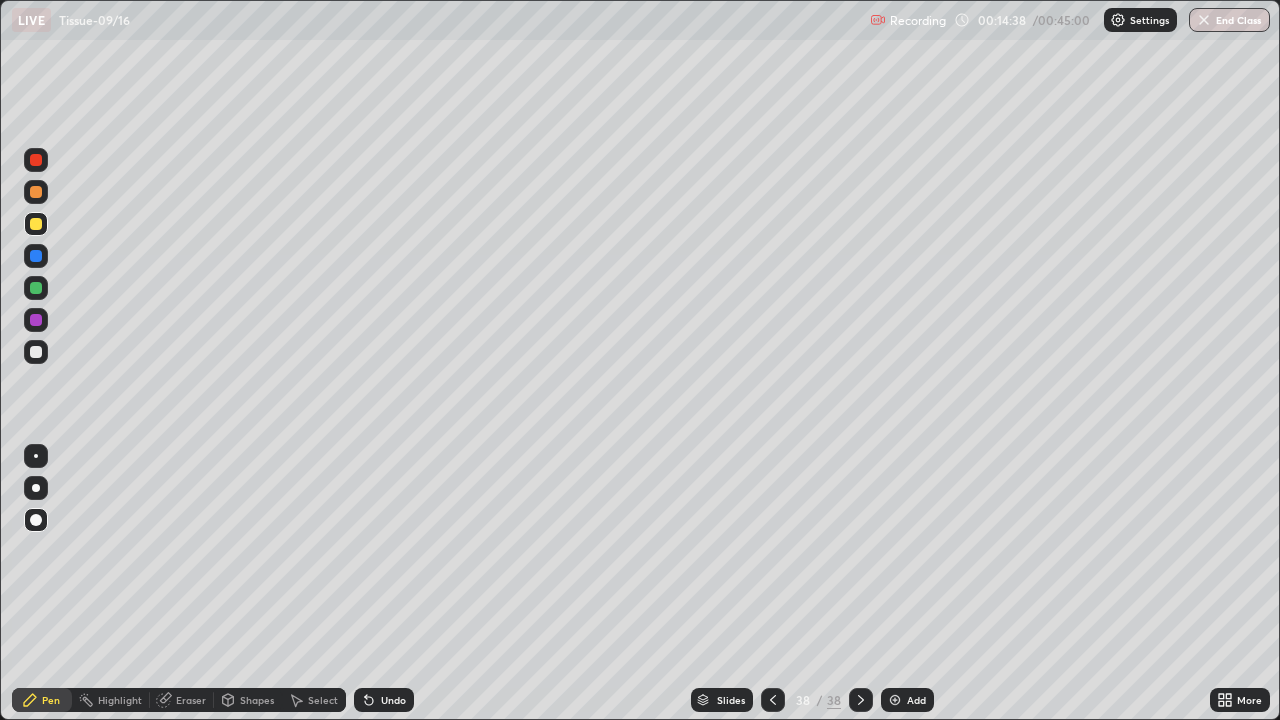 click at bounding box center (36, 520) 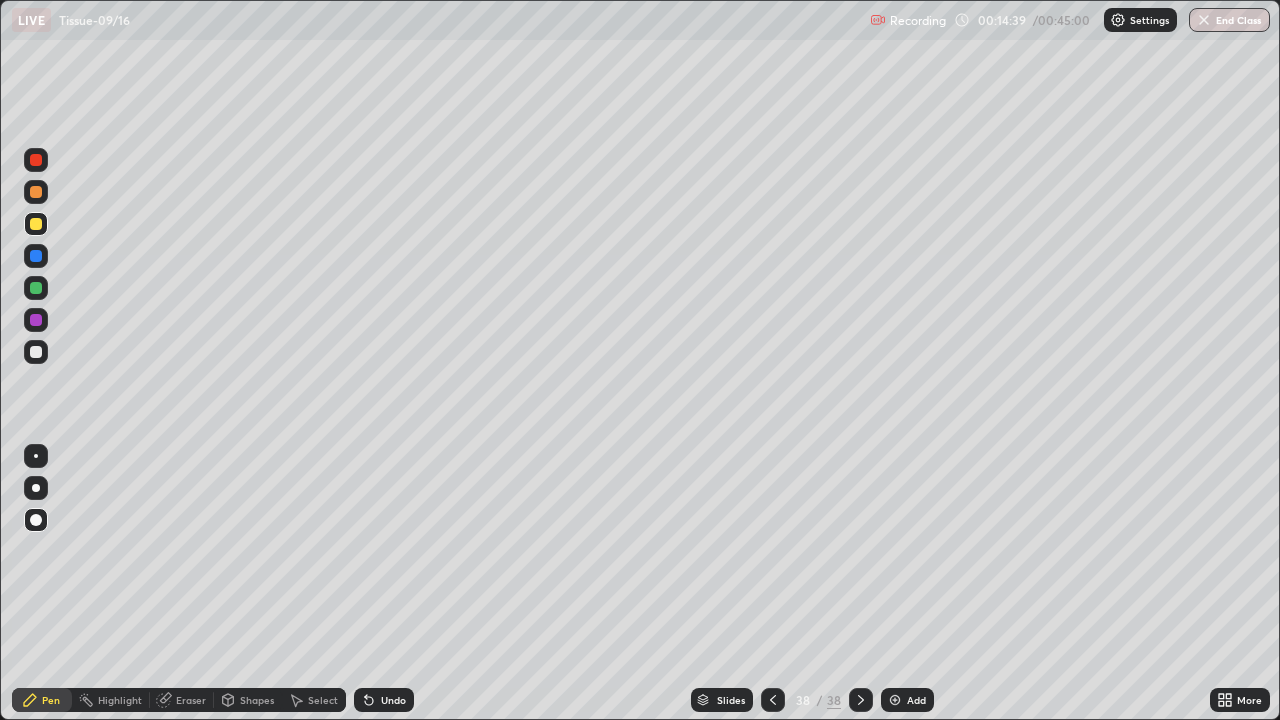 click on "Pen" at bounding box center [42, 700] 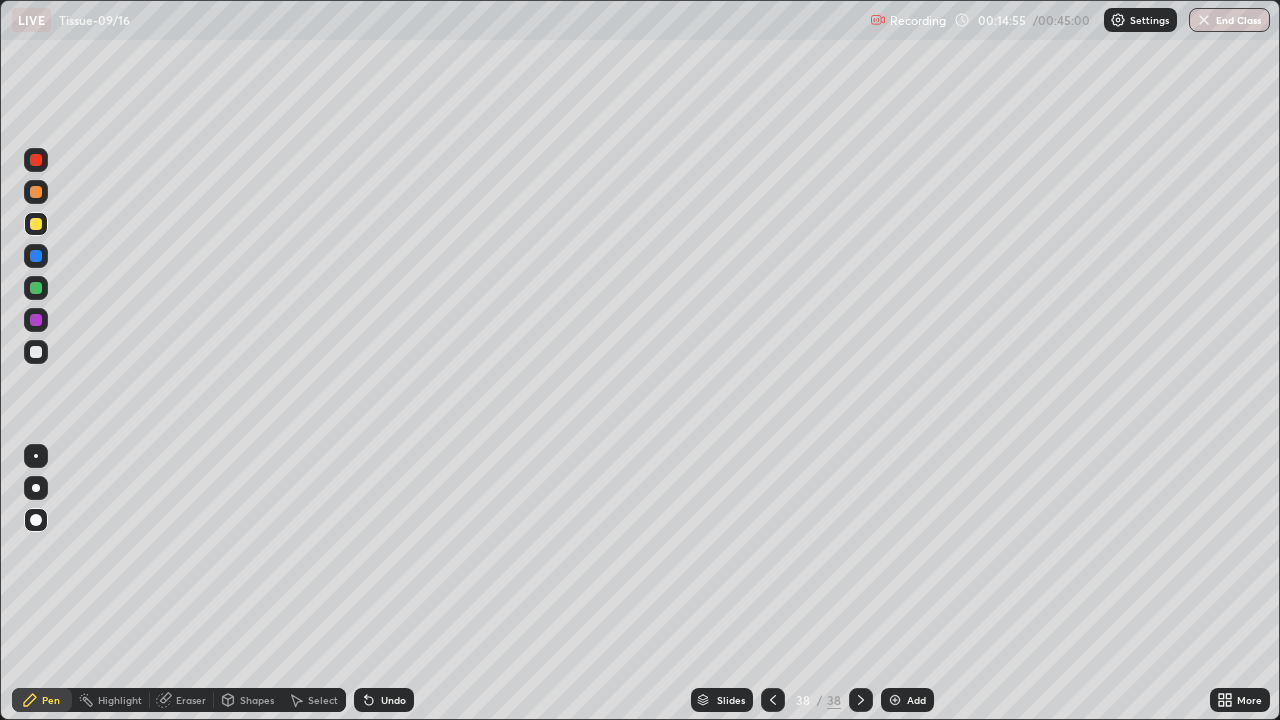click on "Shapes" at bounding box center (248, 700) 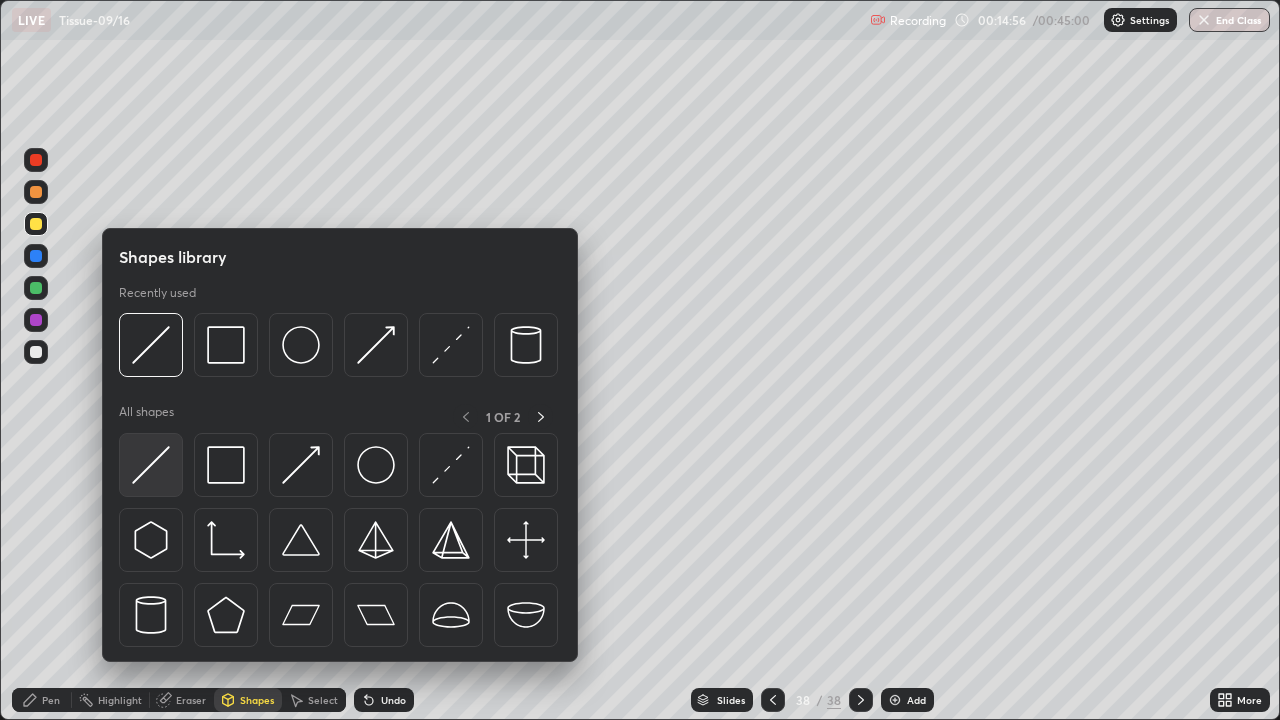 click at bounding box center [151, 465] 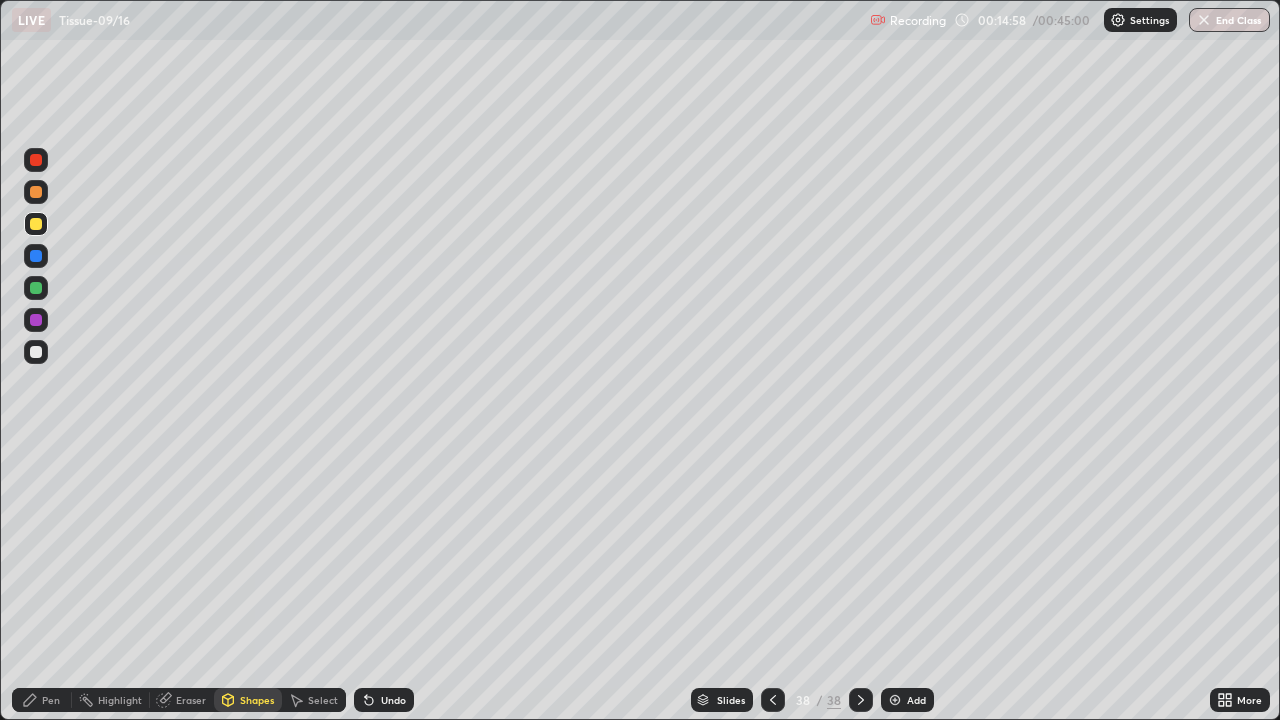 click at bounding box center [36, 256] 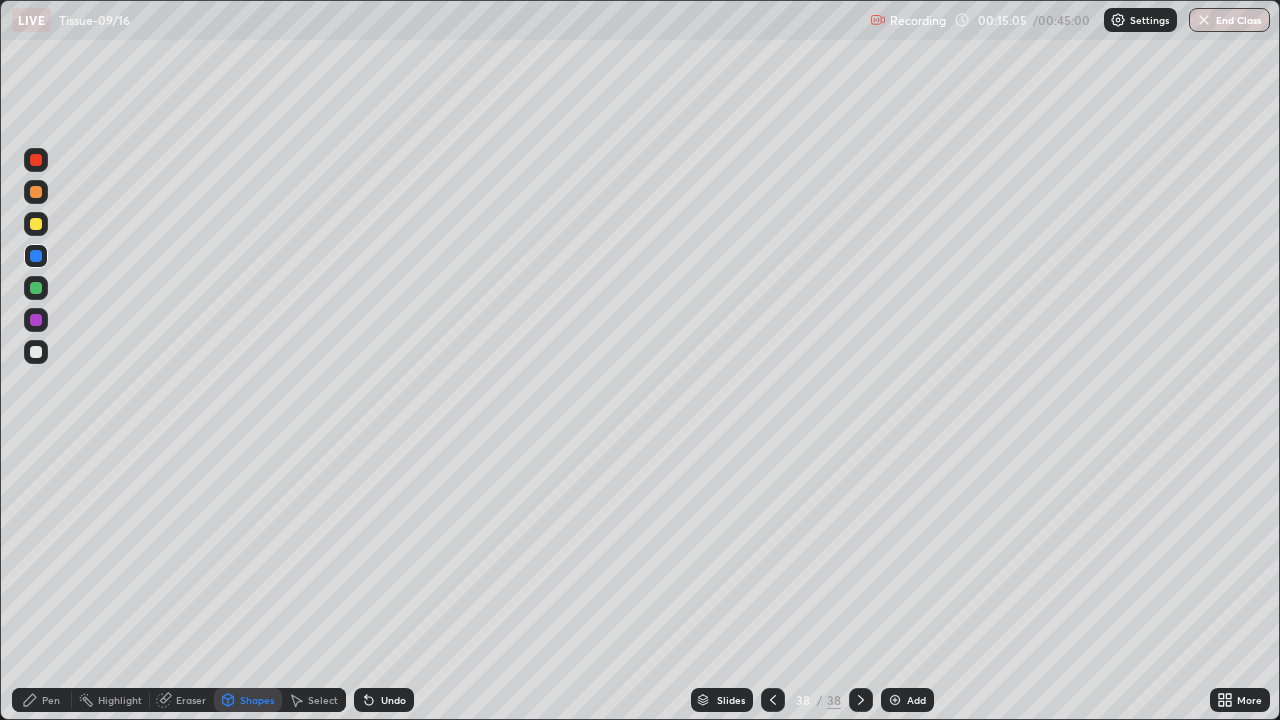 click on "Pen" at bounding box center (42, 700) 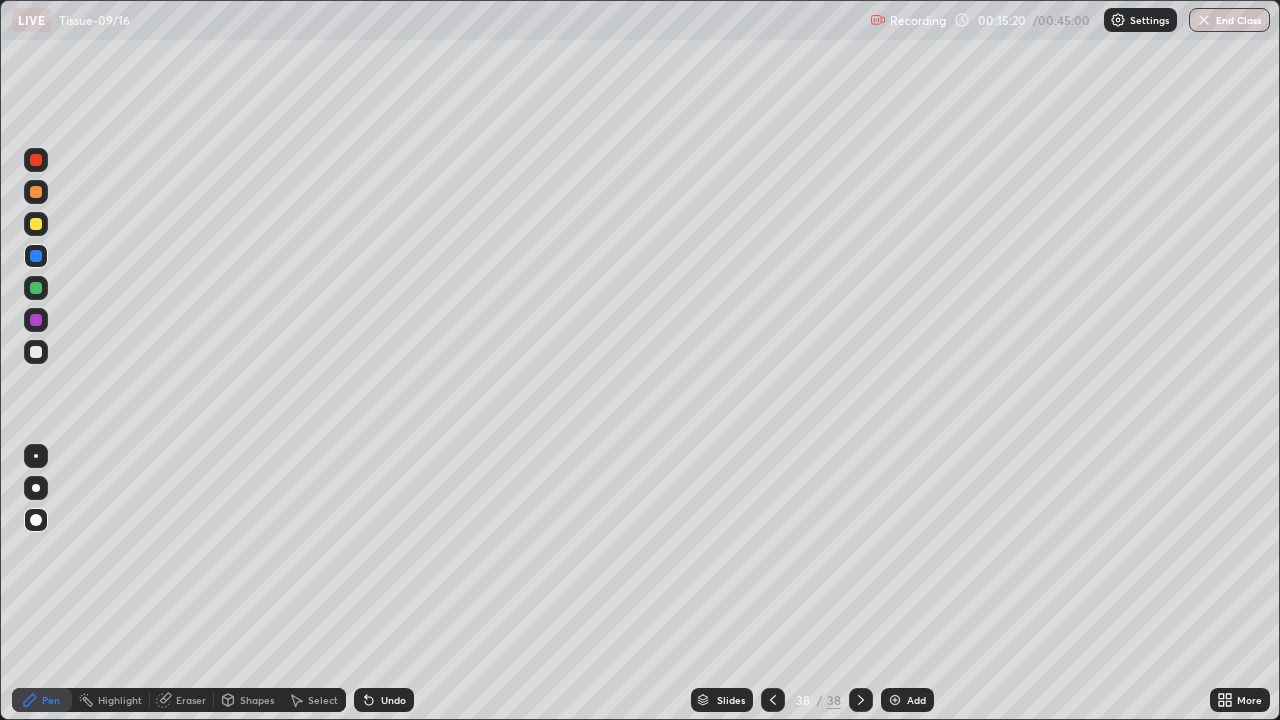 click on "Shapes" at bounding box center [248, 700] 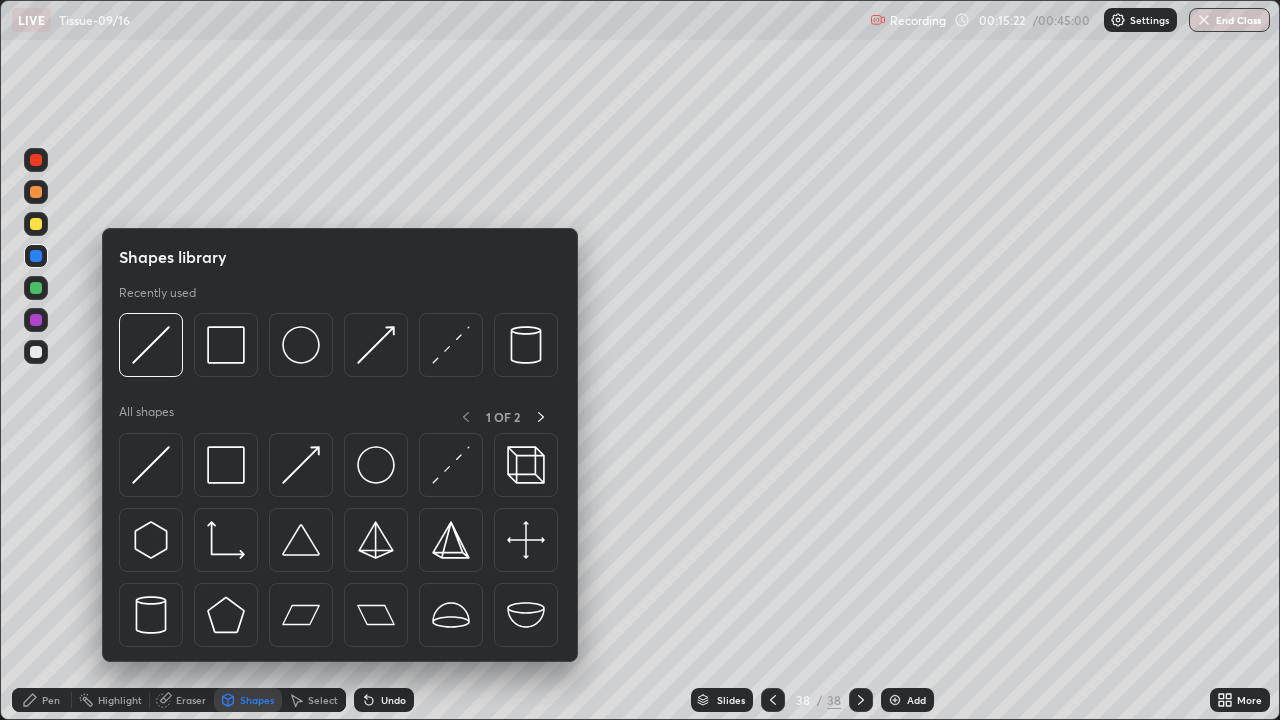 click at bounding box center (151, 465) 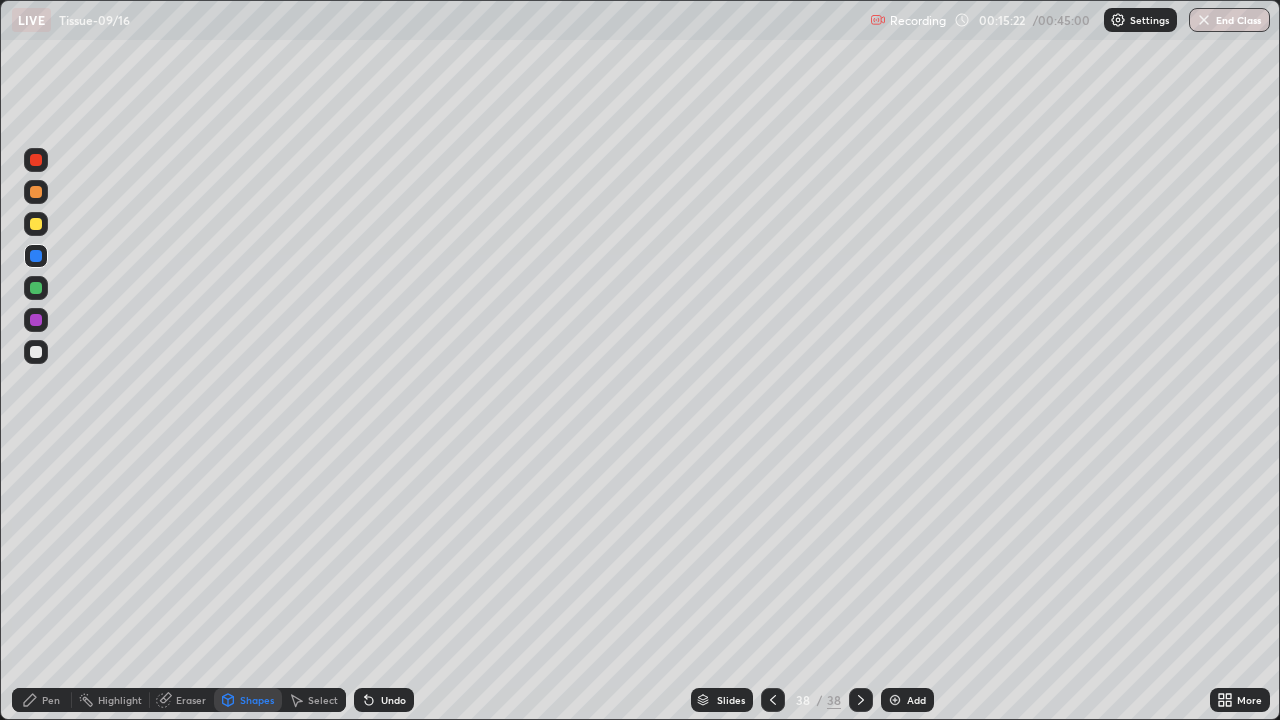 click at bounding box center (36, 224) 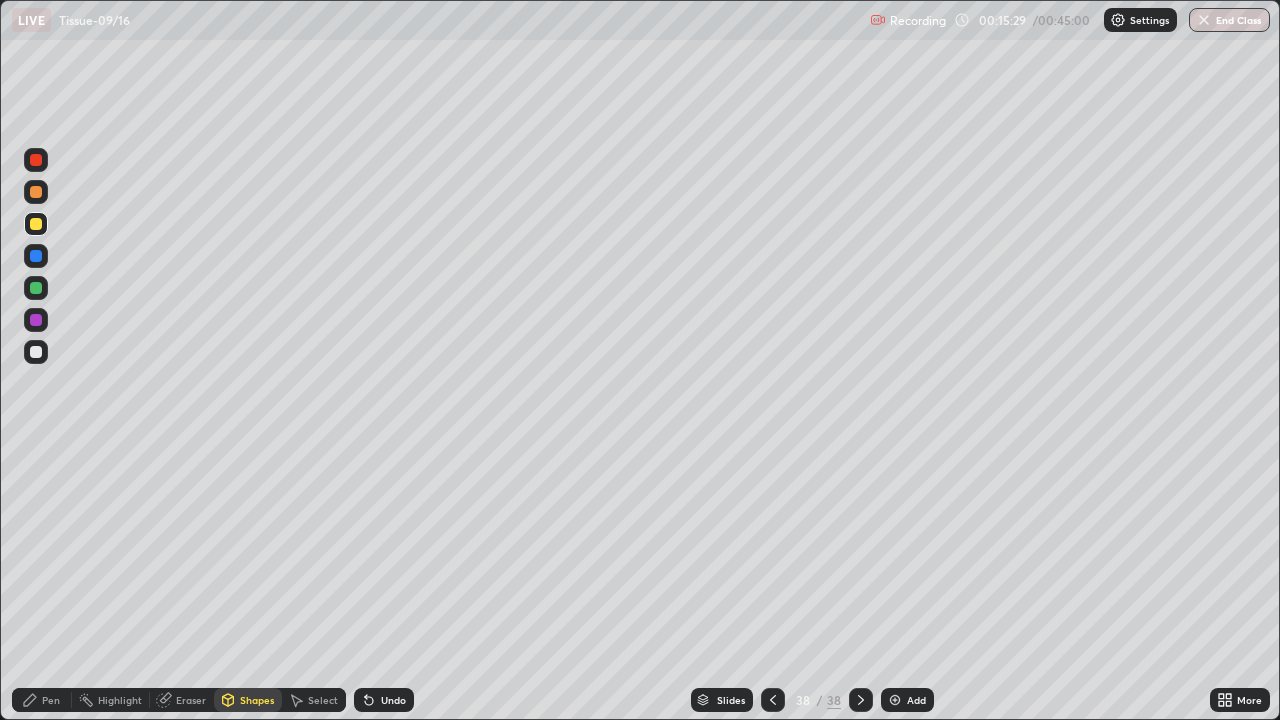 click on "Pen" at bounding box center [51, 700] 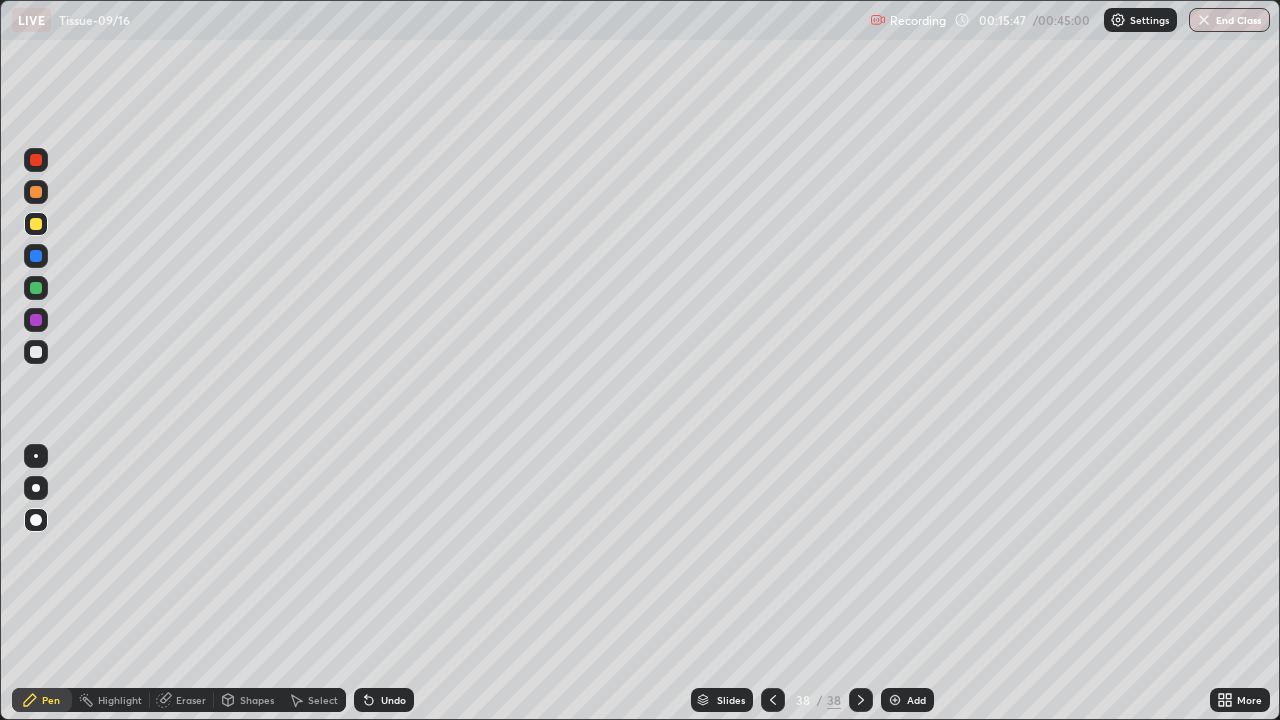 click at bounding box center [36, 352] 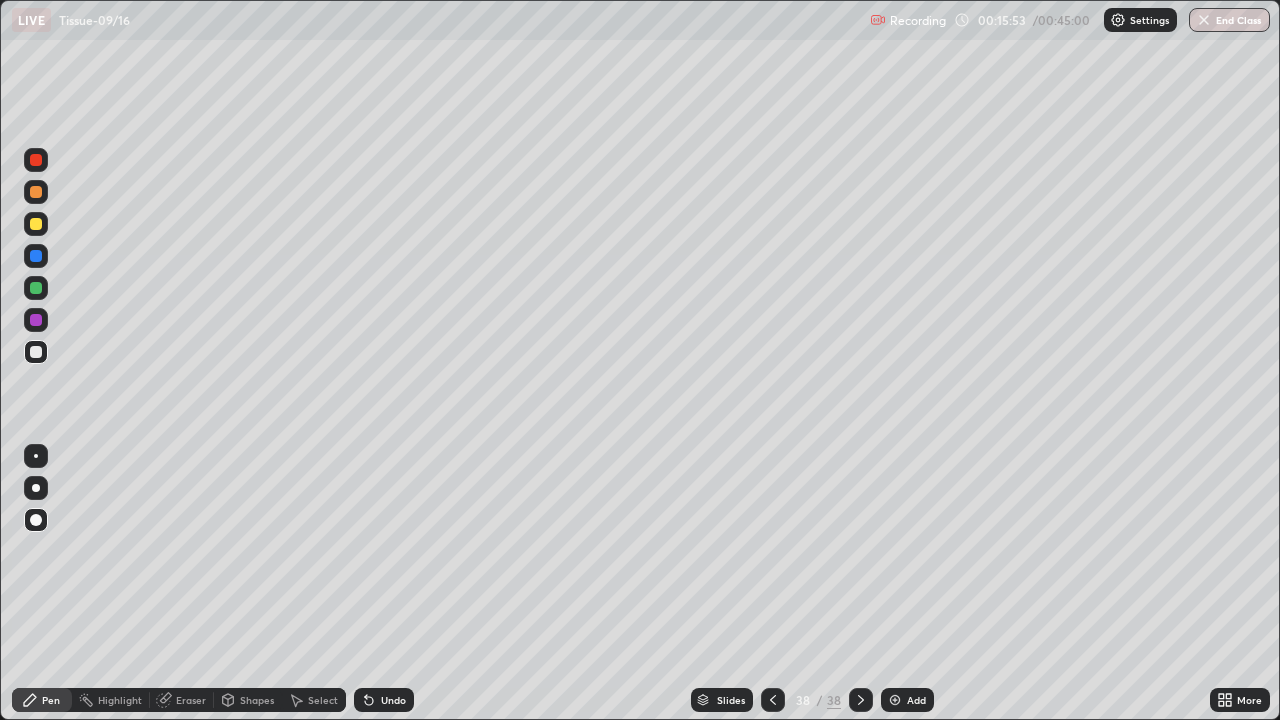 click on "Pen" at bounding box center (51, 700) 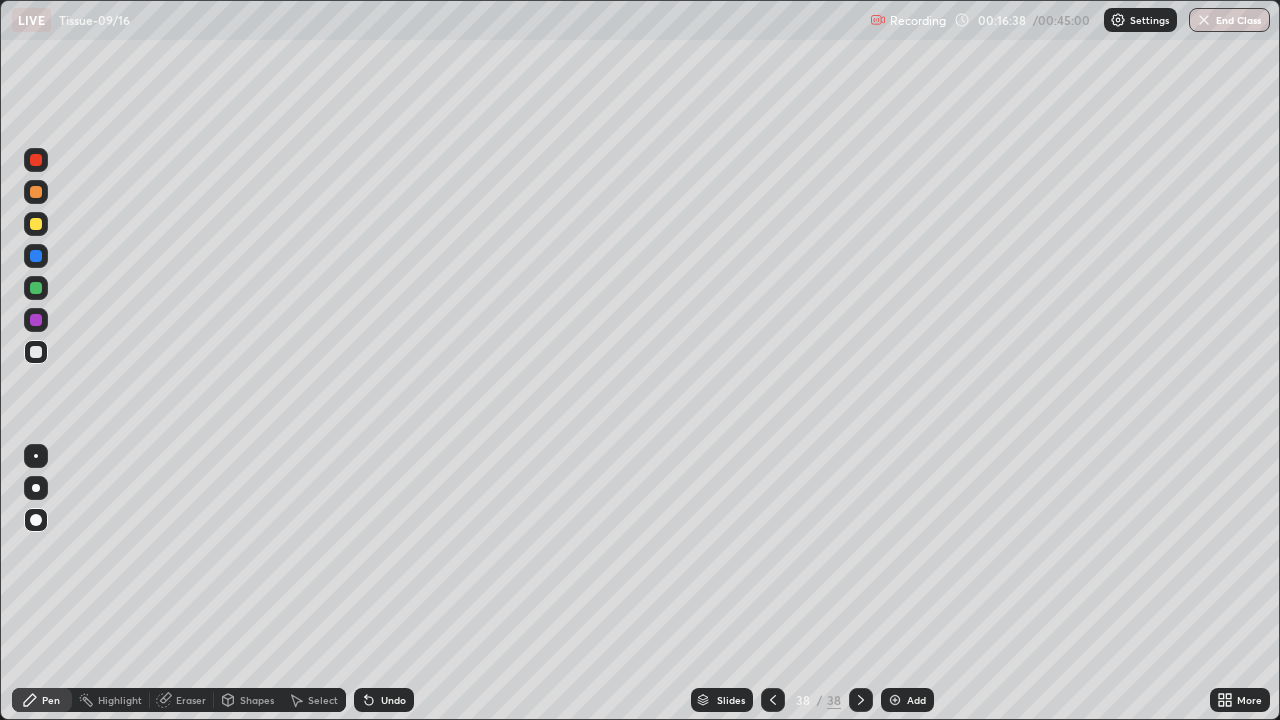 click at bounding box center [895, 700] 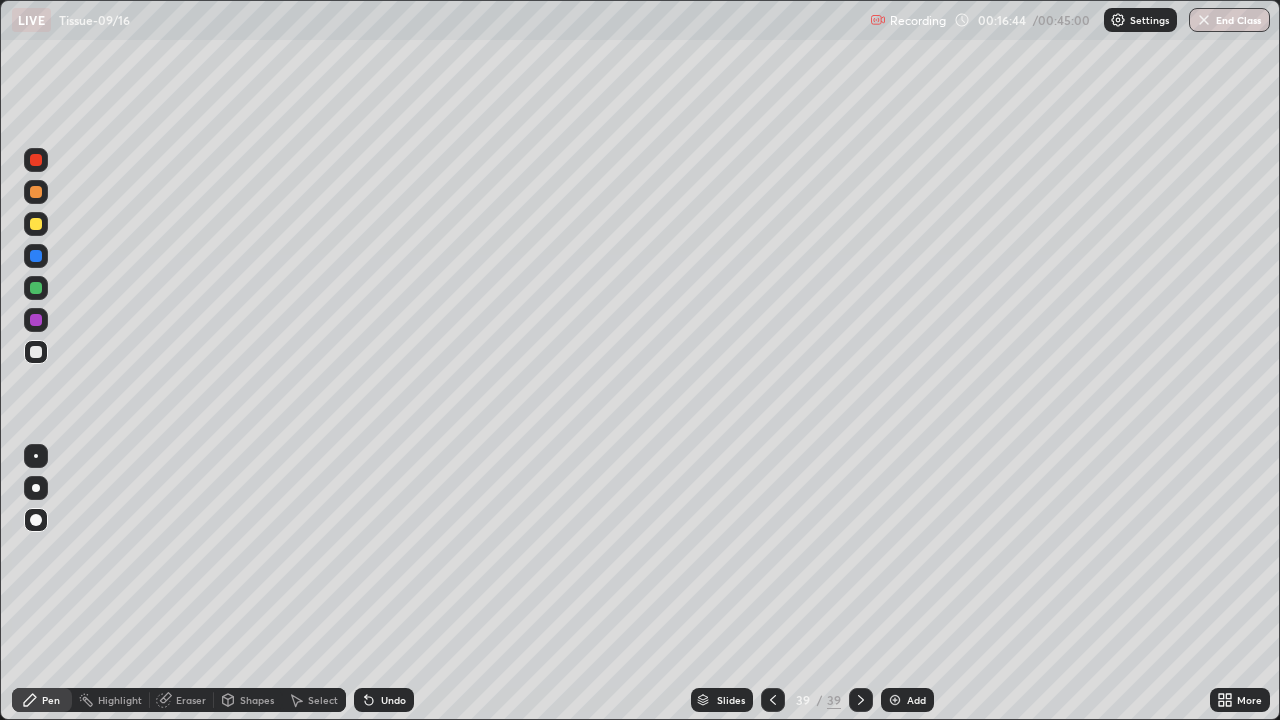 click at bounding box center [36, 224] 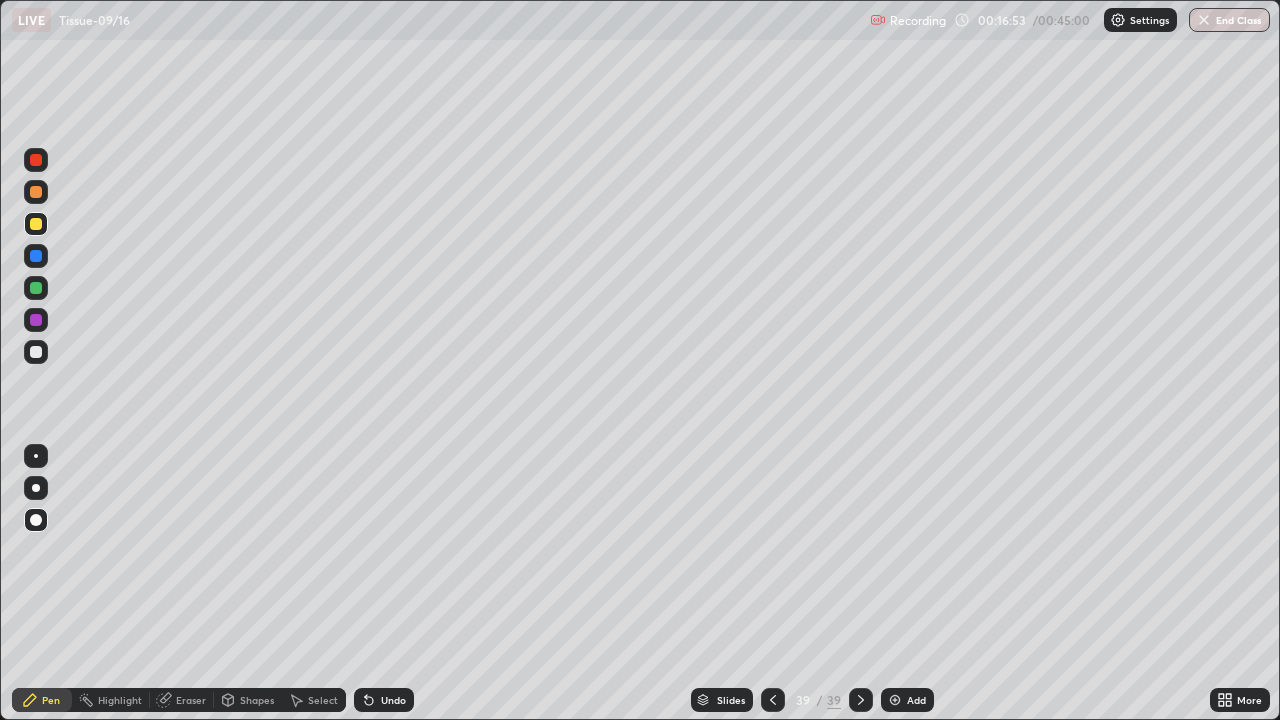 click on "Select" at bounding box center (314, 700) 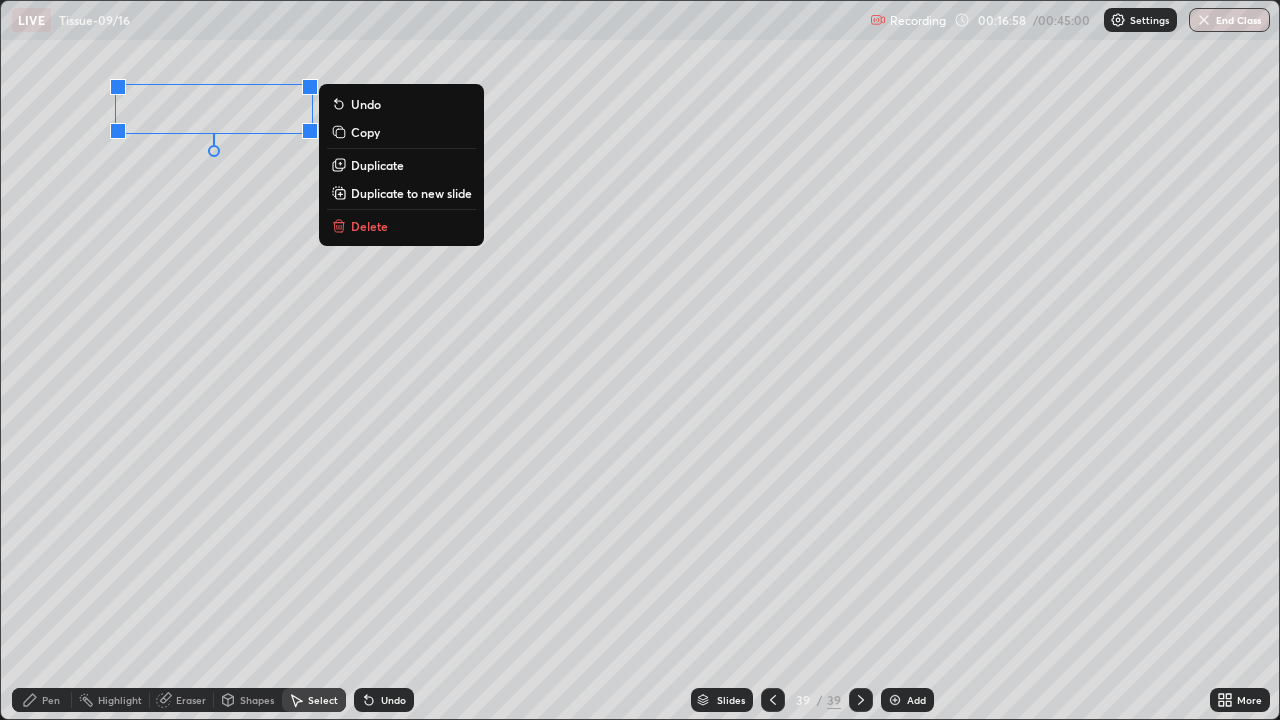 click on "0 ° Undo Copy Duplicate Duplicate to new slide Delete" at bounding box center (640, 360) 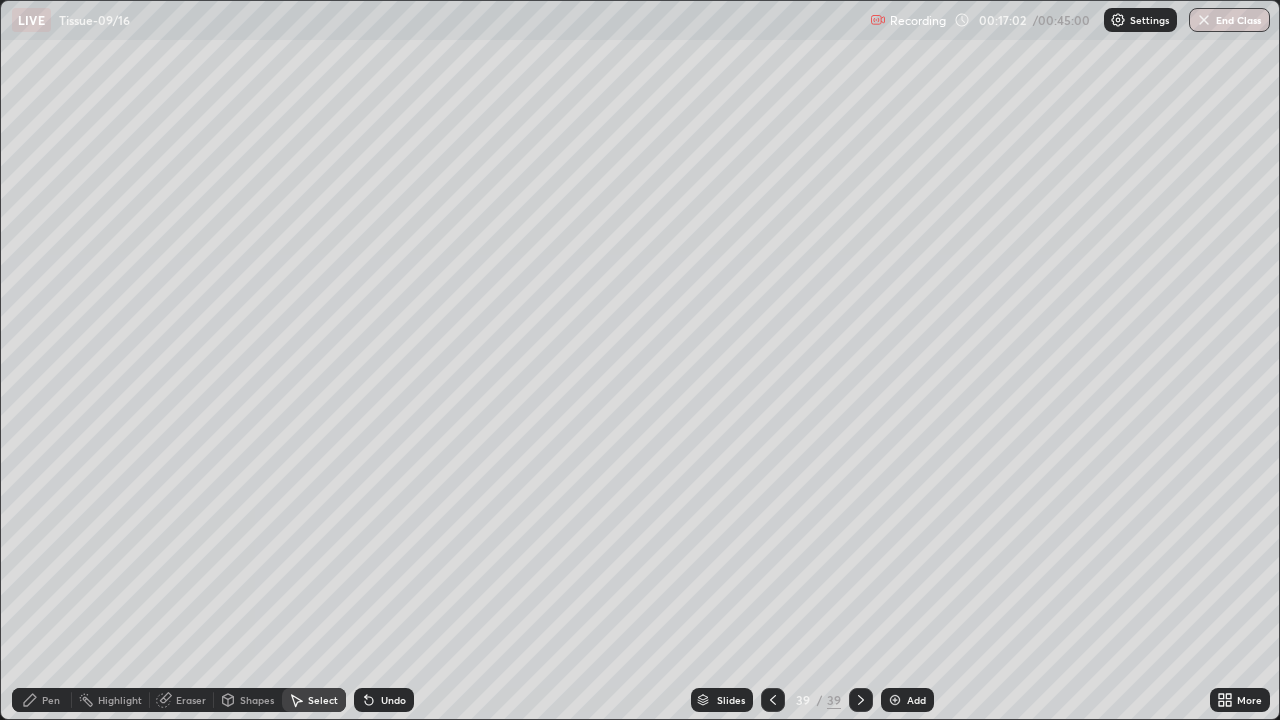 click on "Pen" at bounding box center [42, 700] 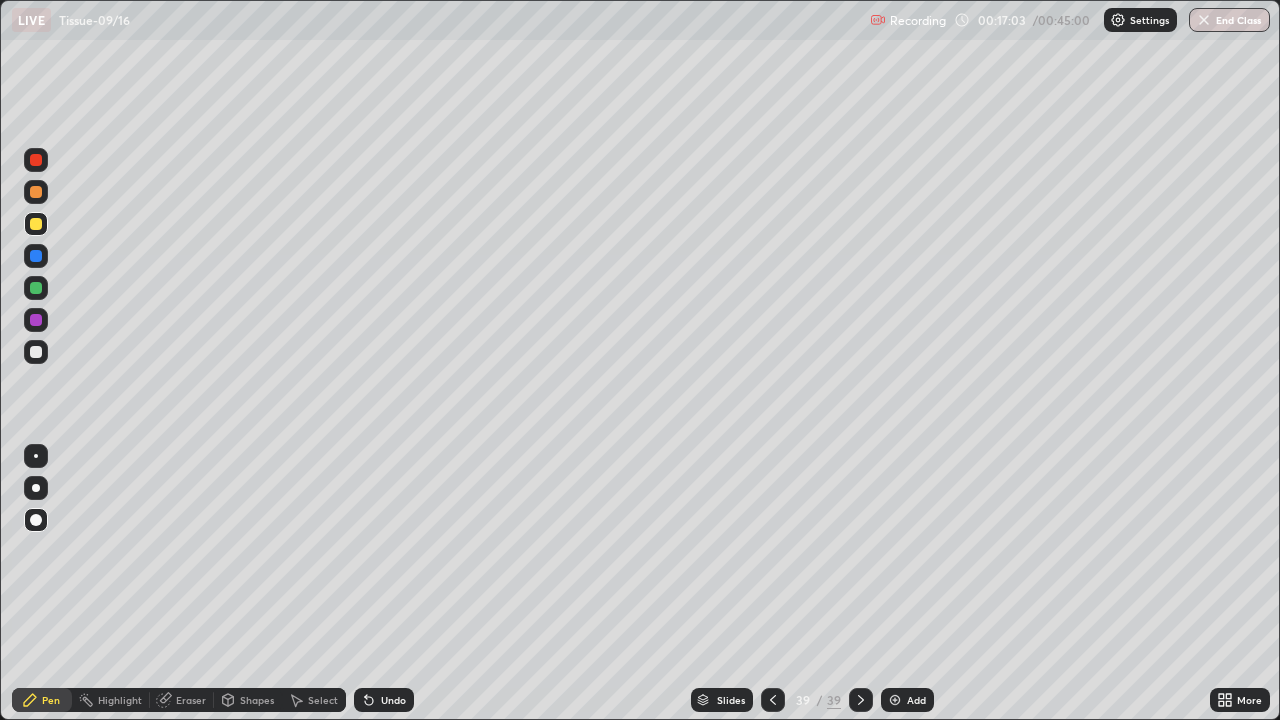 click at bounding box center [36, 520] 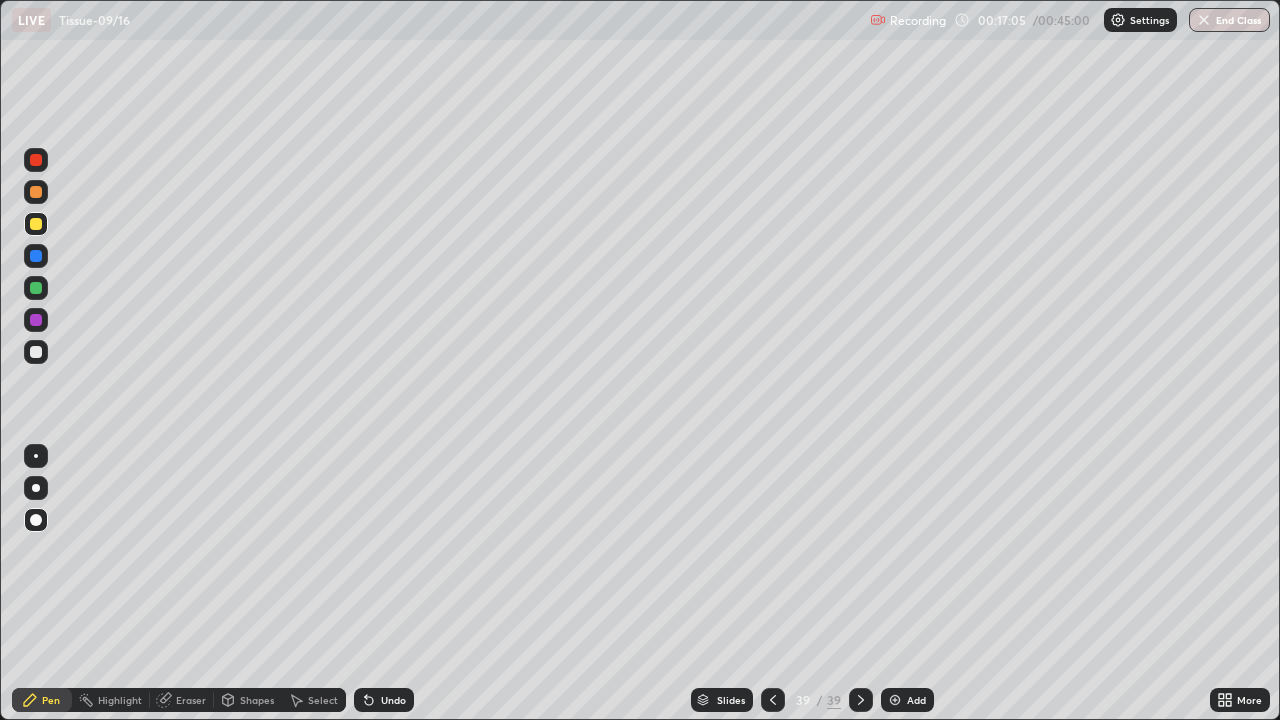 click at bounding box center (36, 224) 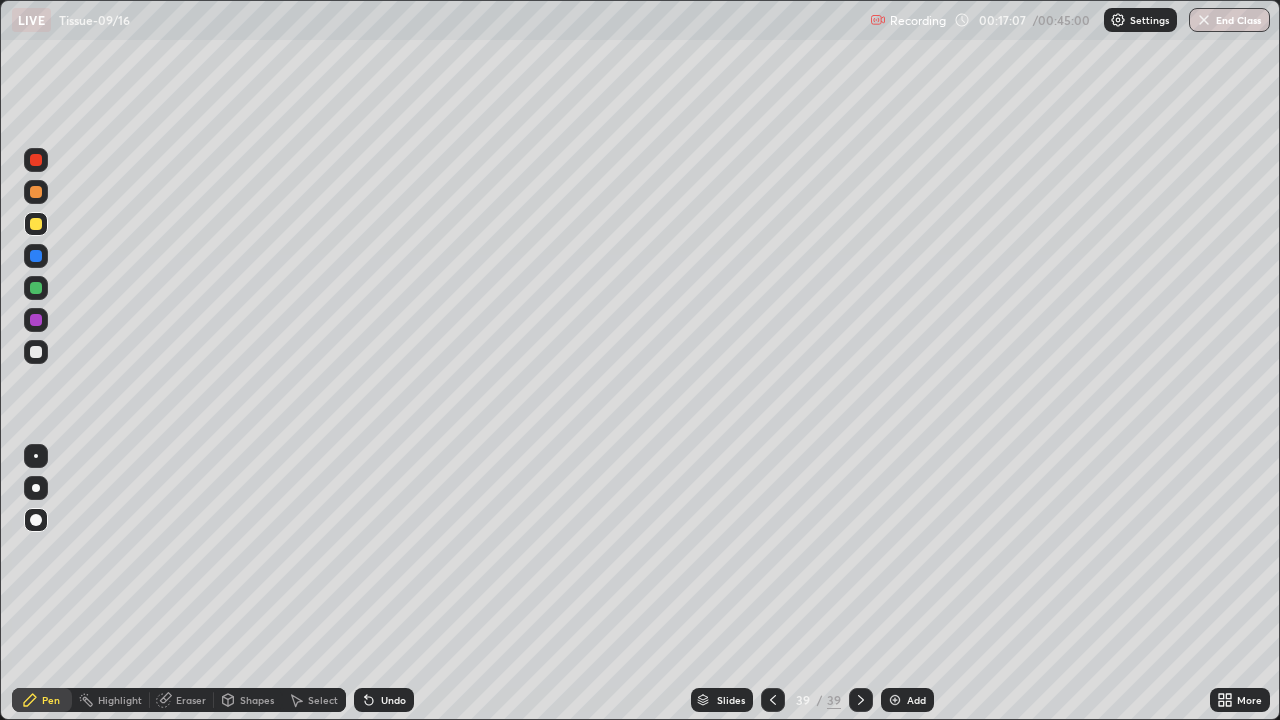 click at bounding box center (36, 352) 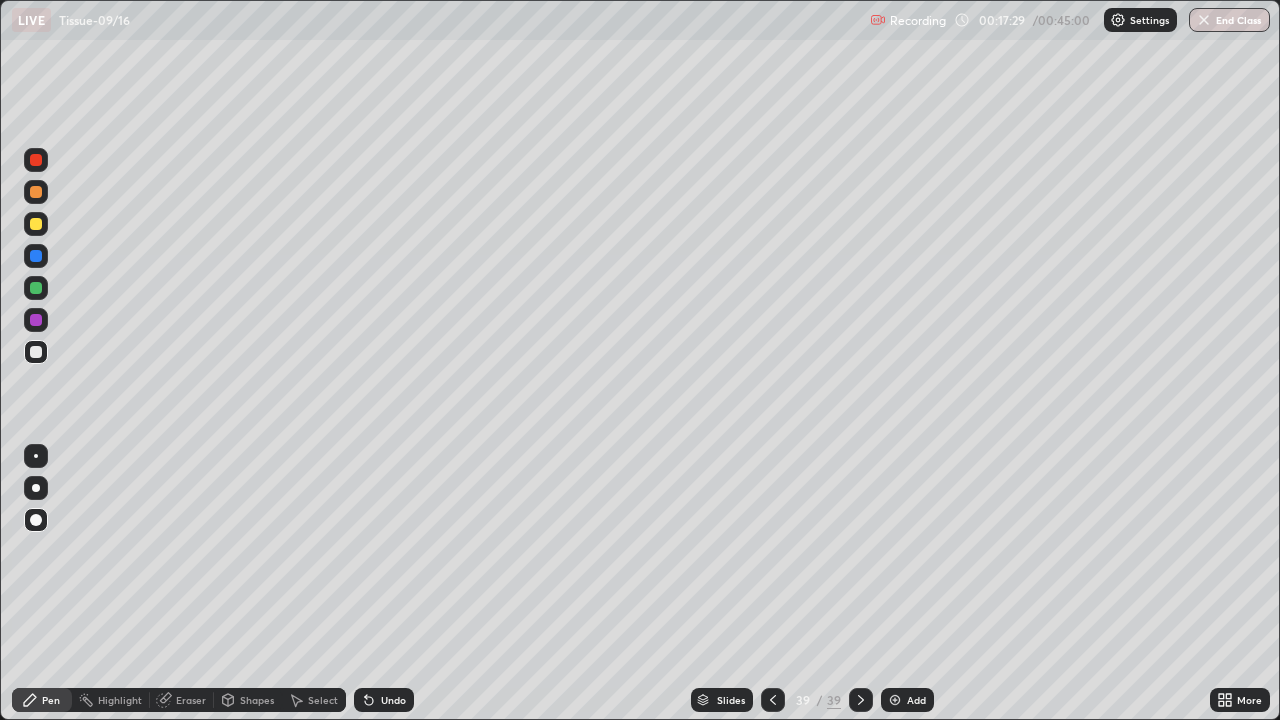 click on "Undo" at bounding box center [393, 700] 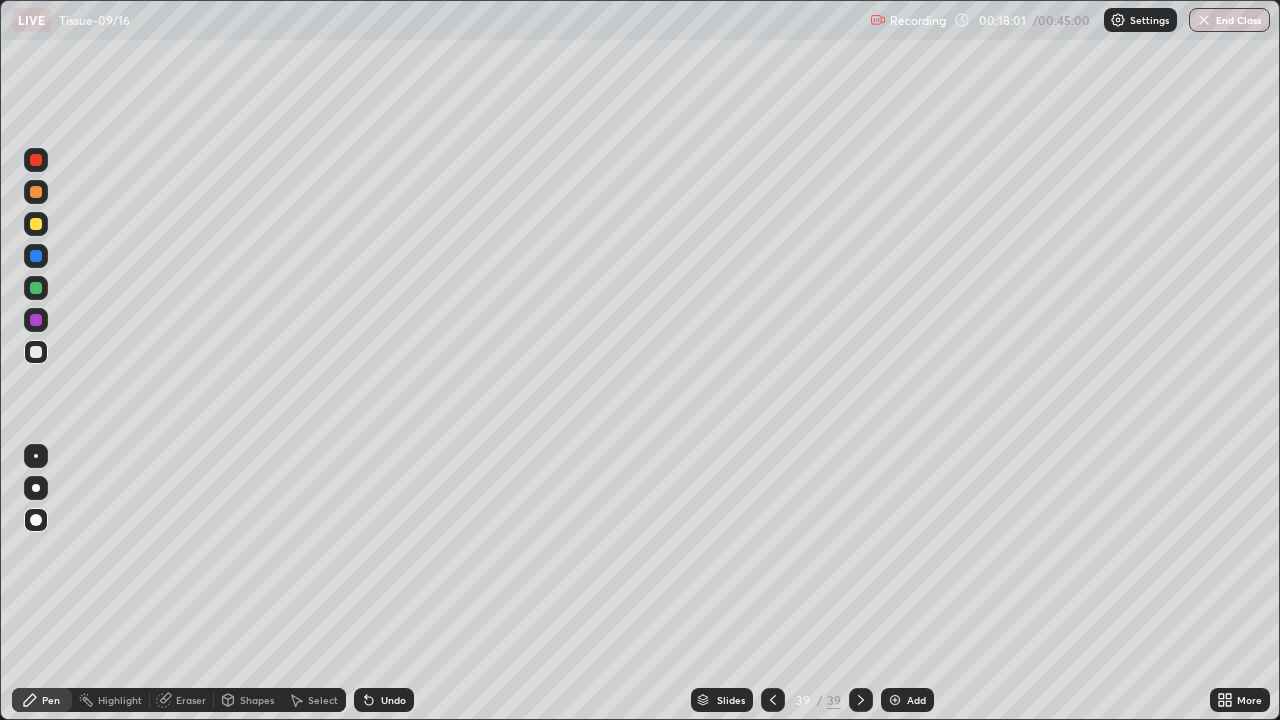 click on "Select" at bounding box center [314, 700] 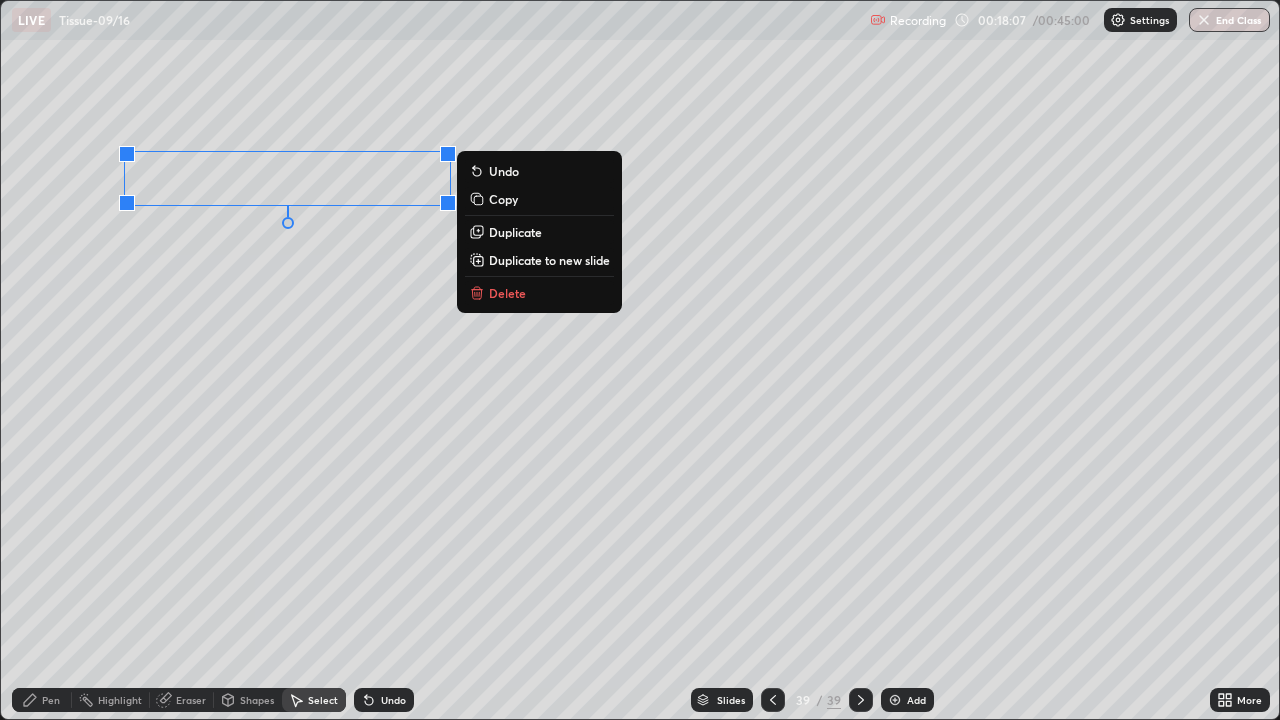 click on "0 ° Undo Copy Duplicate Duplicate to new slide Delete" at bounding box center (640, 360) 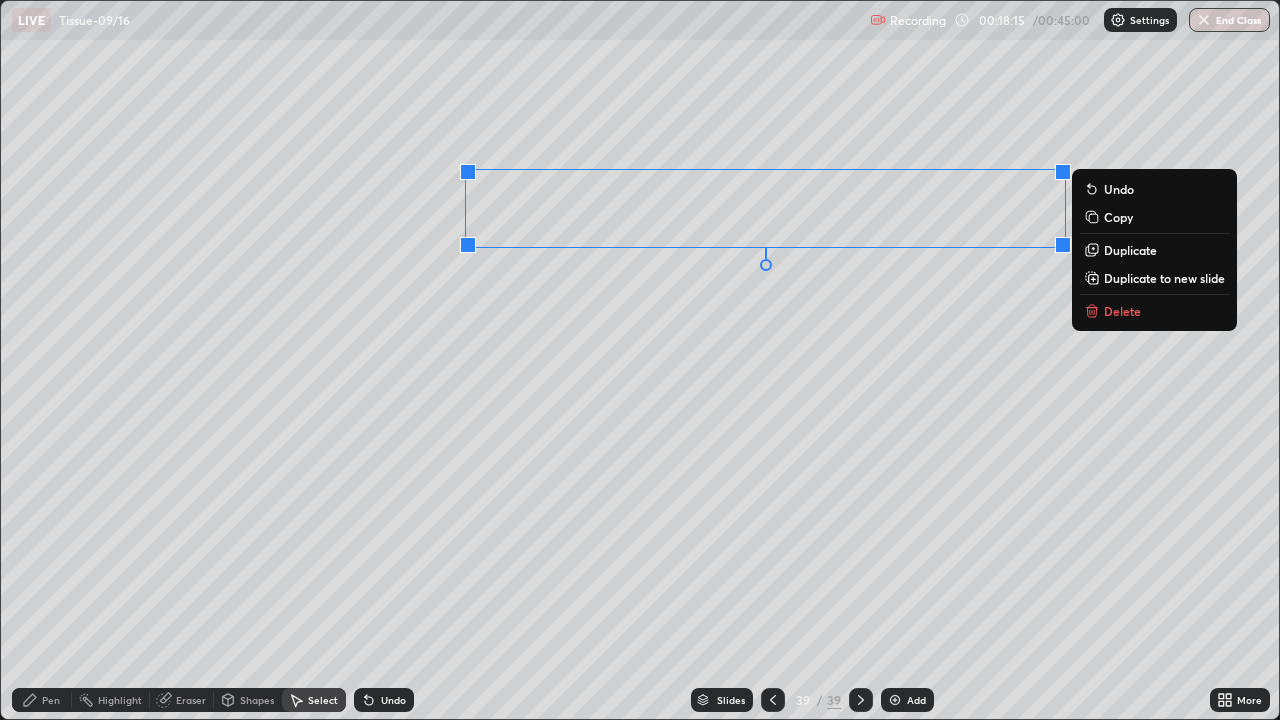 click on "0 ° Undo Copy Duplicate Duplicate to new slide Delete" at bounding box center (640, 360) 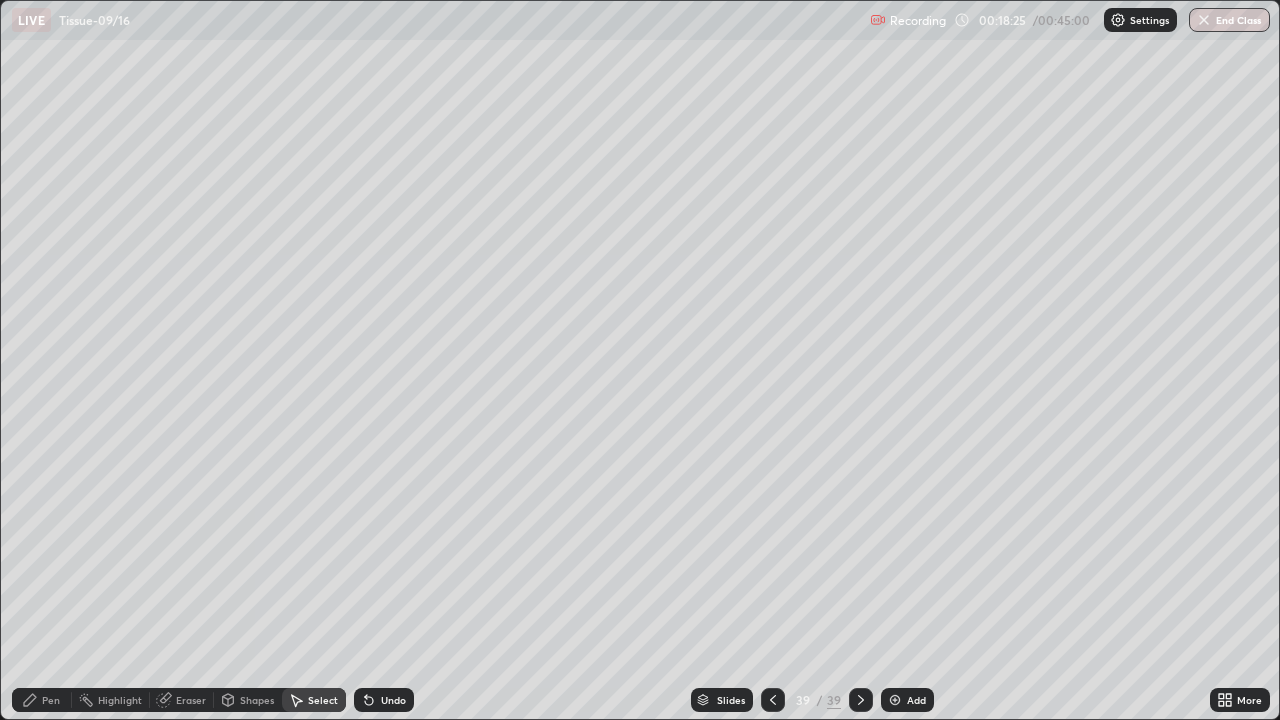 click 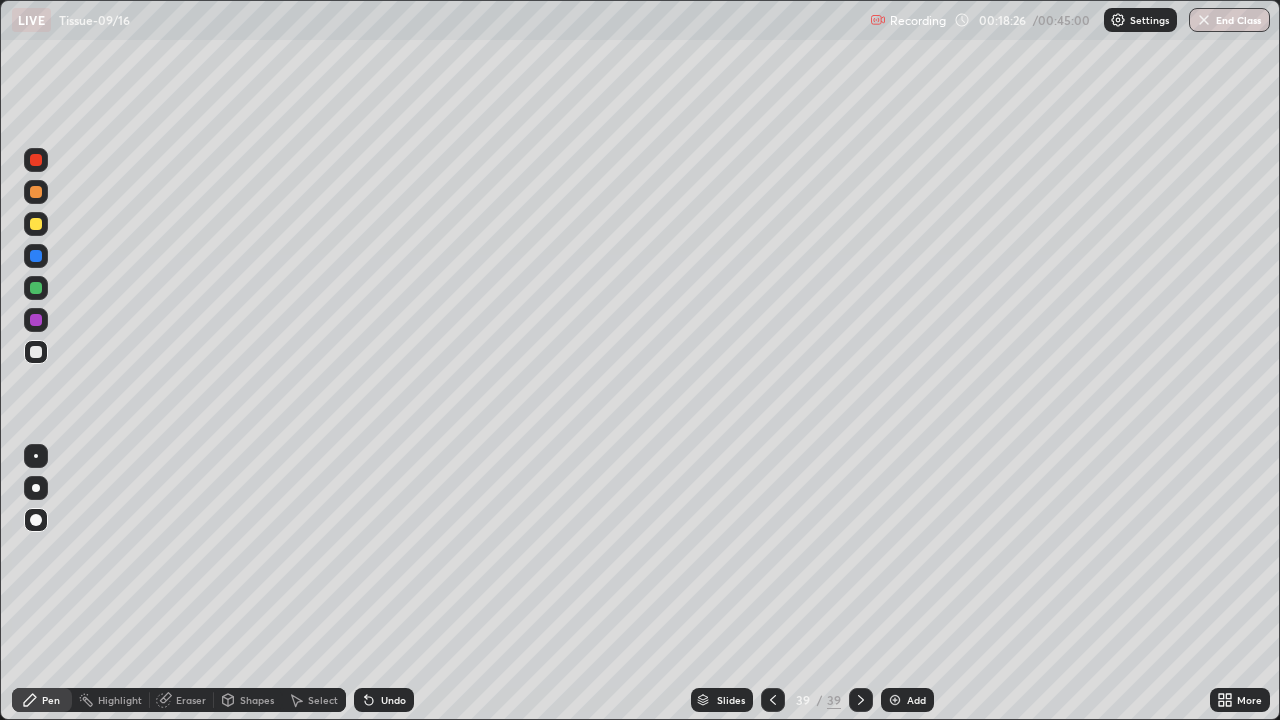 click at bounding box center (36, 288) 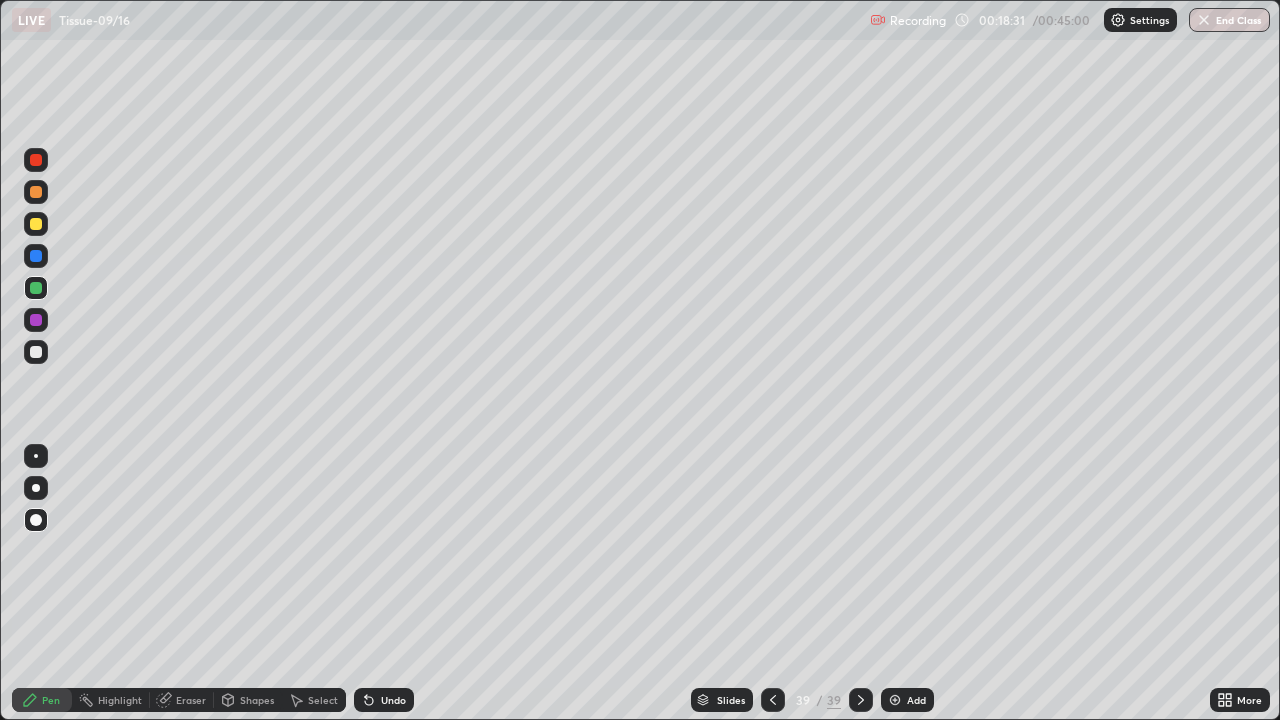 click on "Undo" at bounding box center (384, 700) 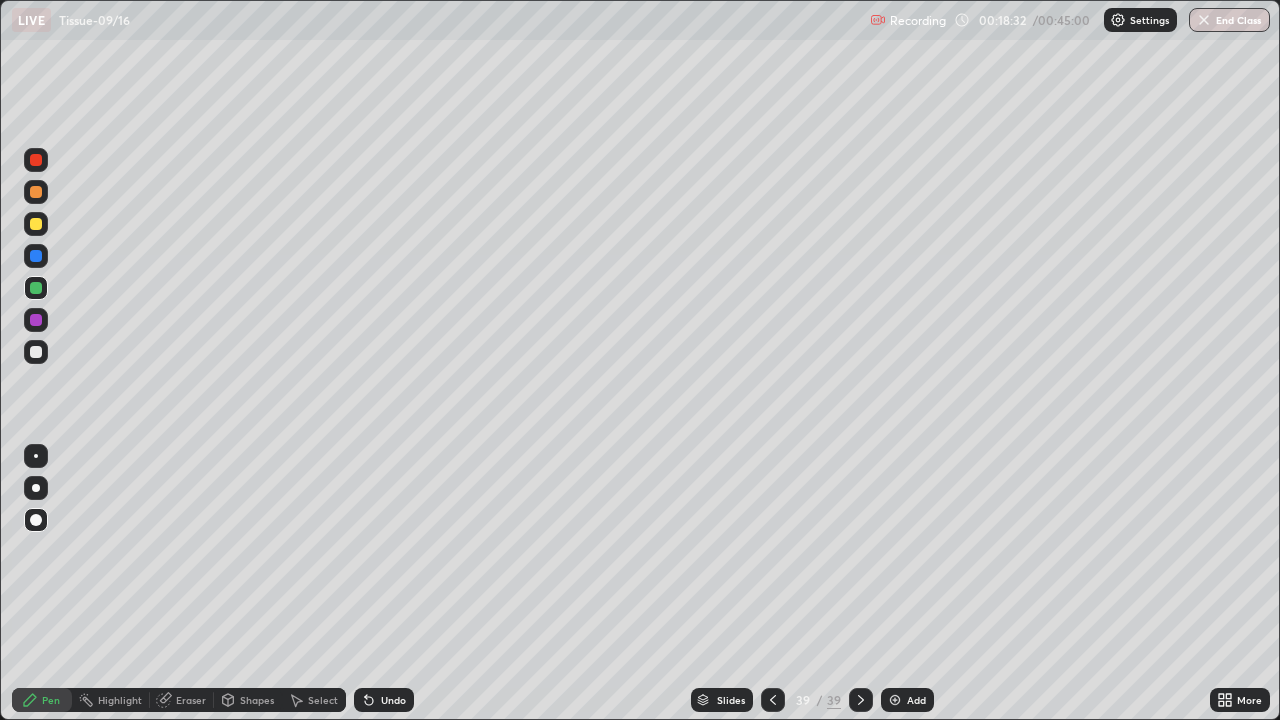 click on "Undo" at bounding box center [393, 700] 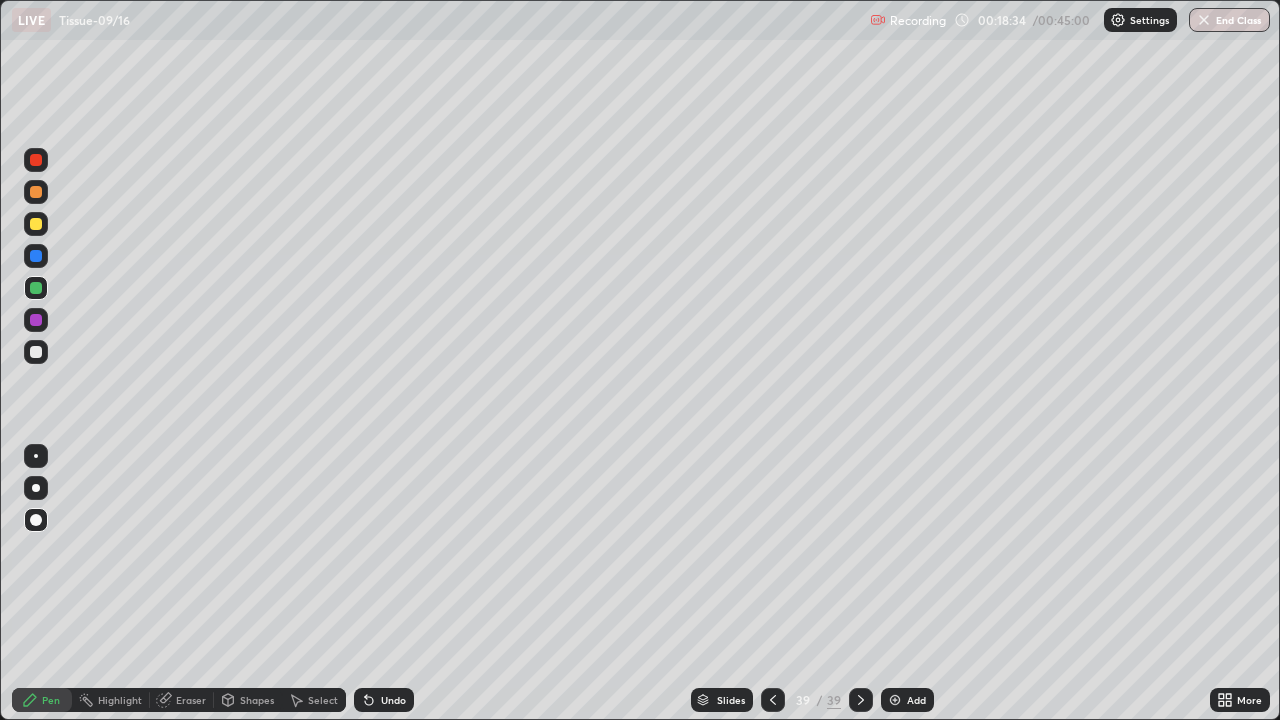 click on "Shapes" at bounding box center (257, 700) 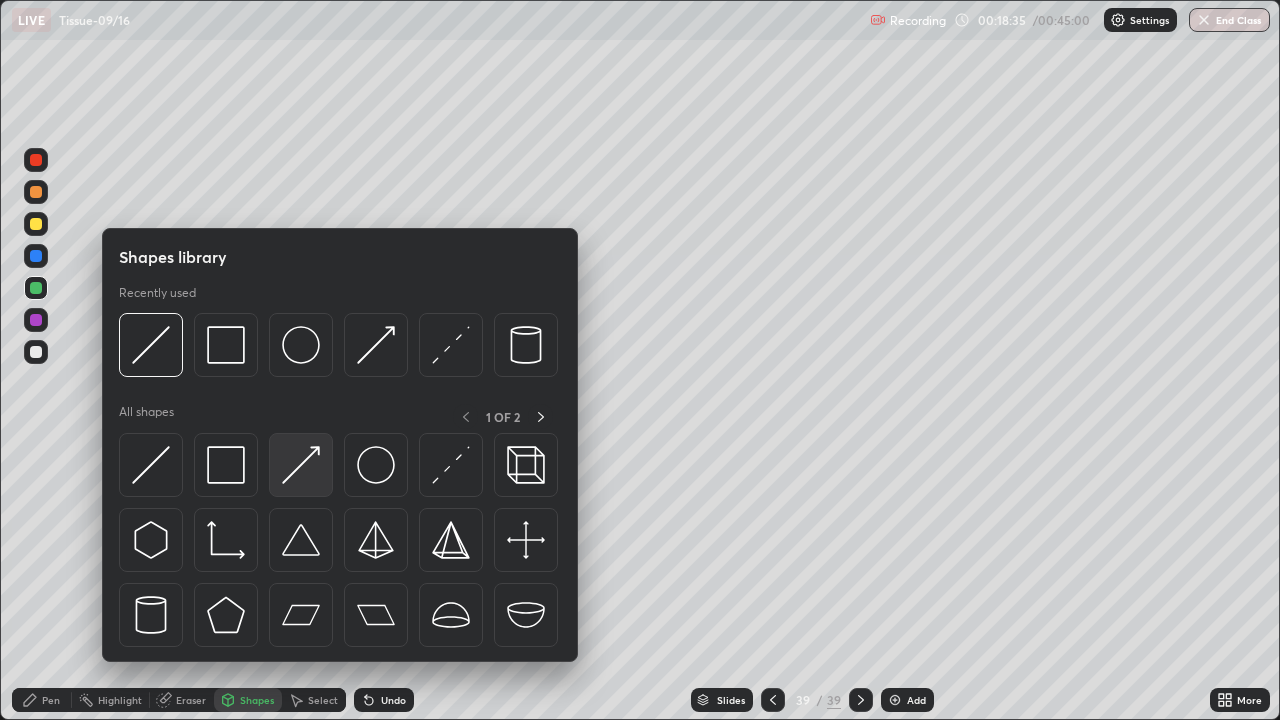 click at bounding box center (301, 465) 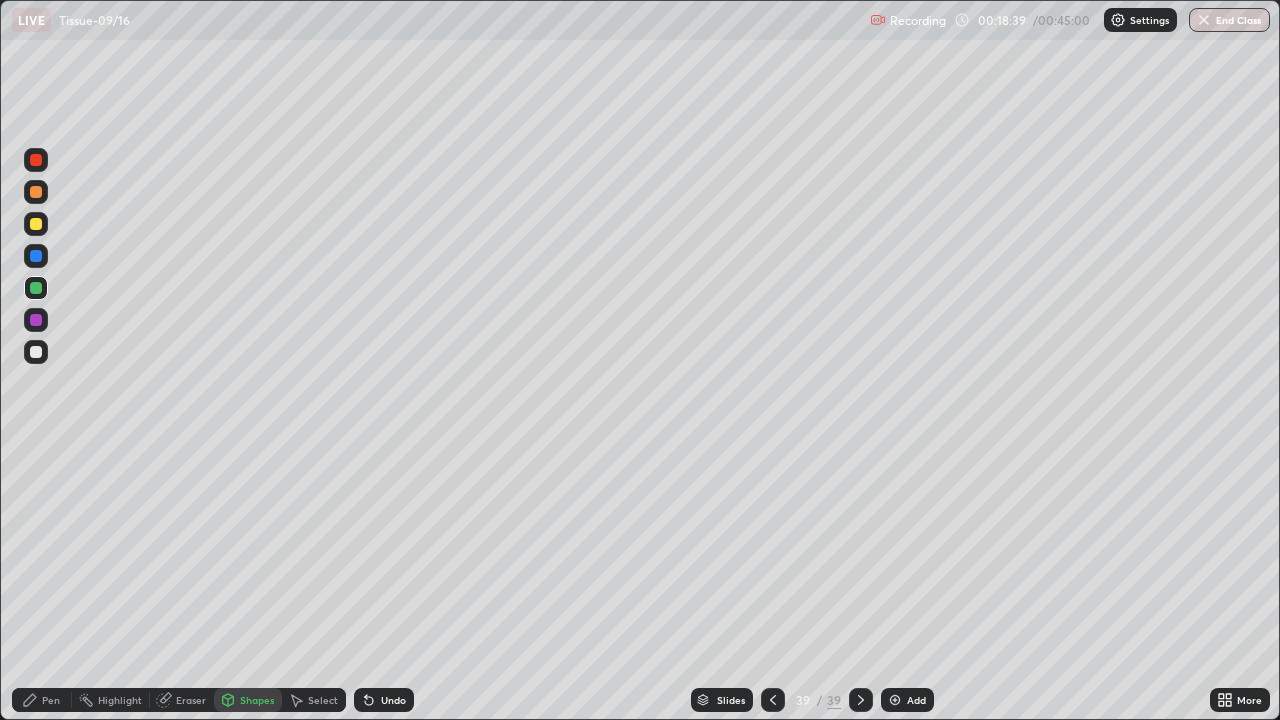 click on "Pen" at bounding box center [51, 700] 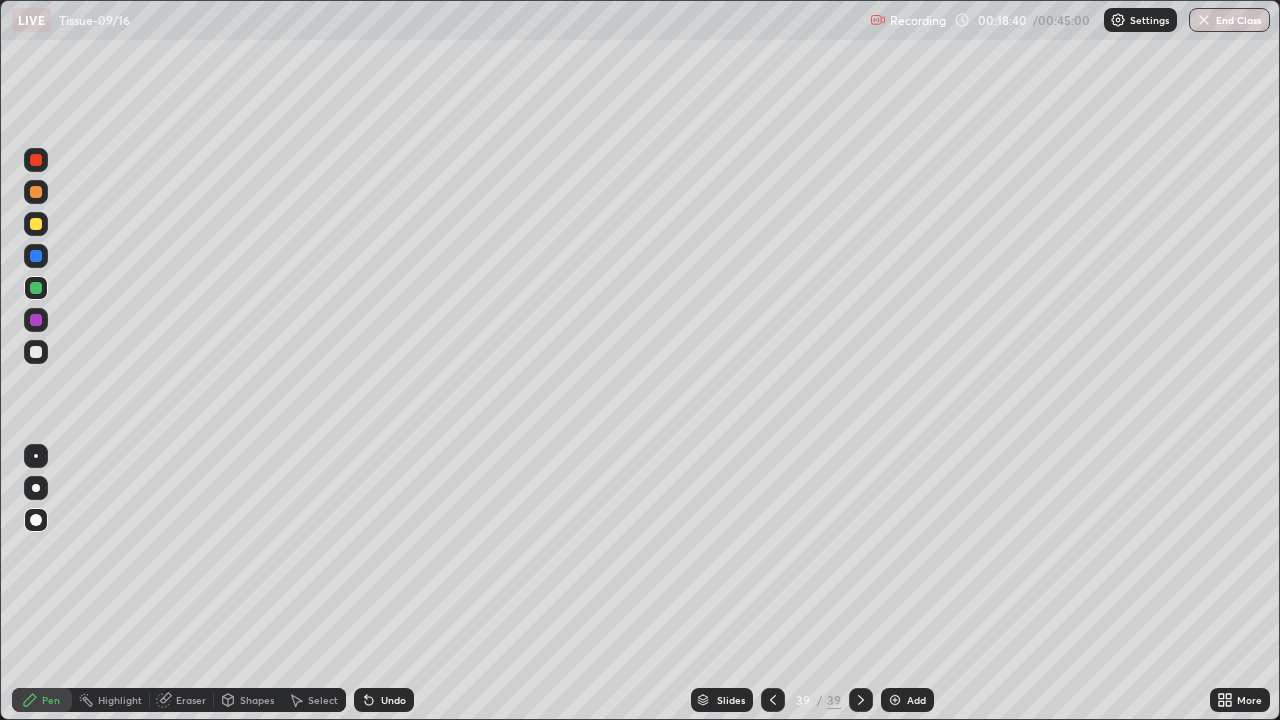 click at bounding box center [36, 224] 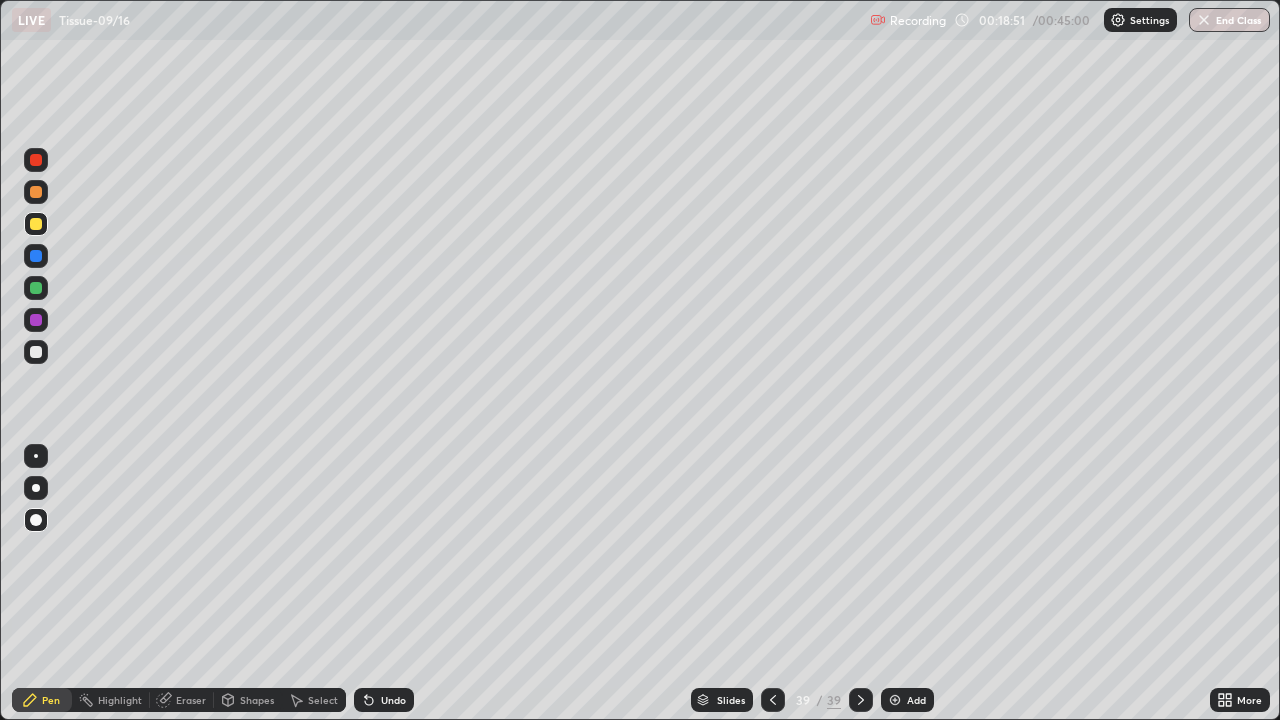 click at bounding box center [36, 256] 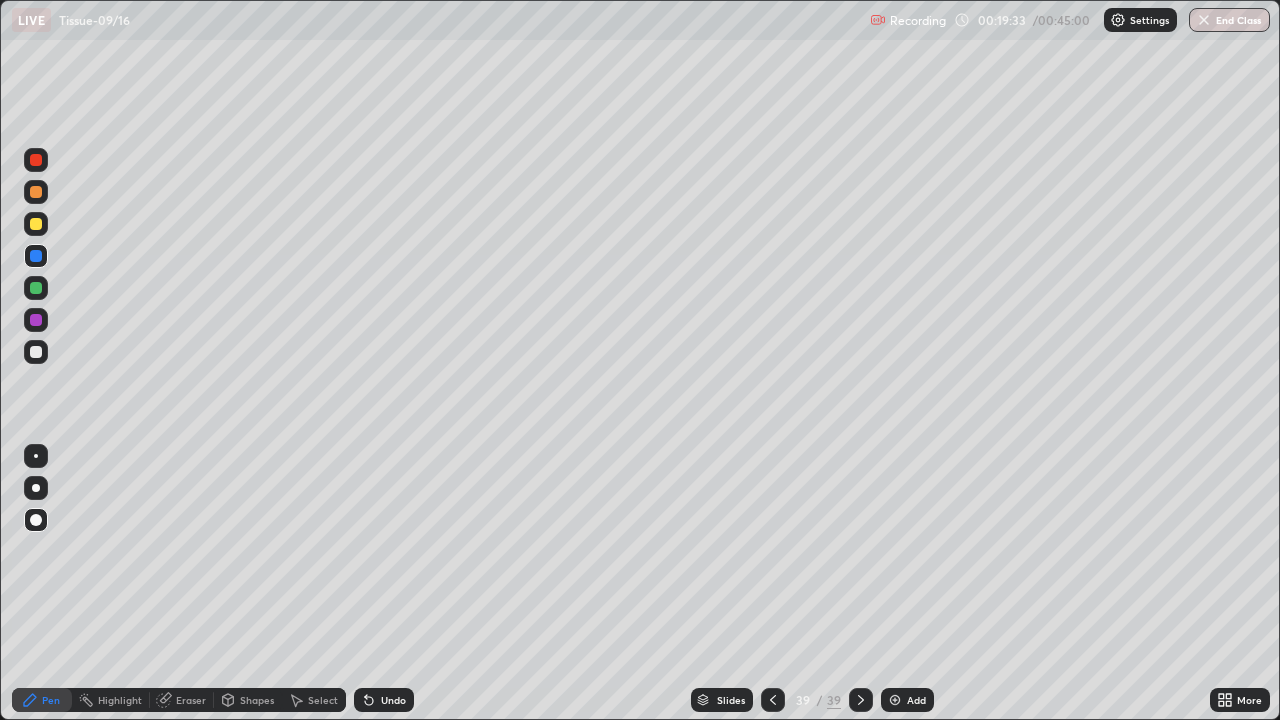 click on "Shapes" at bounding box center (248, 700) 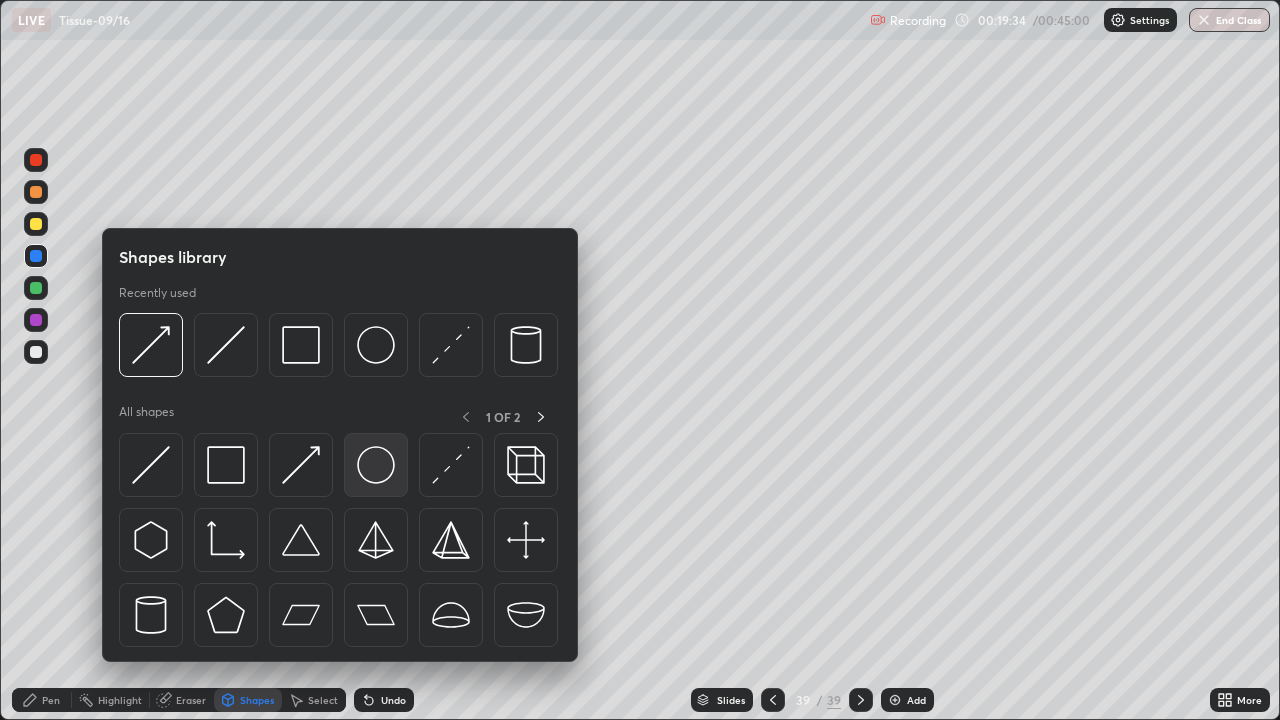 click at bounding box center [376, 465] 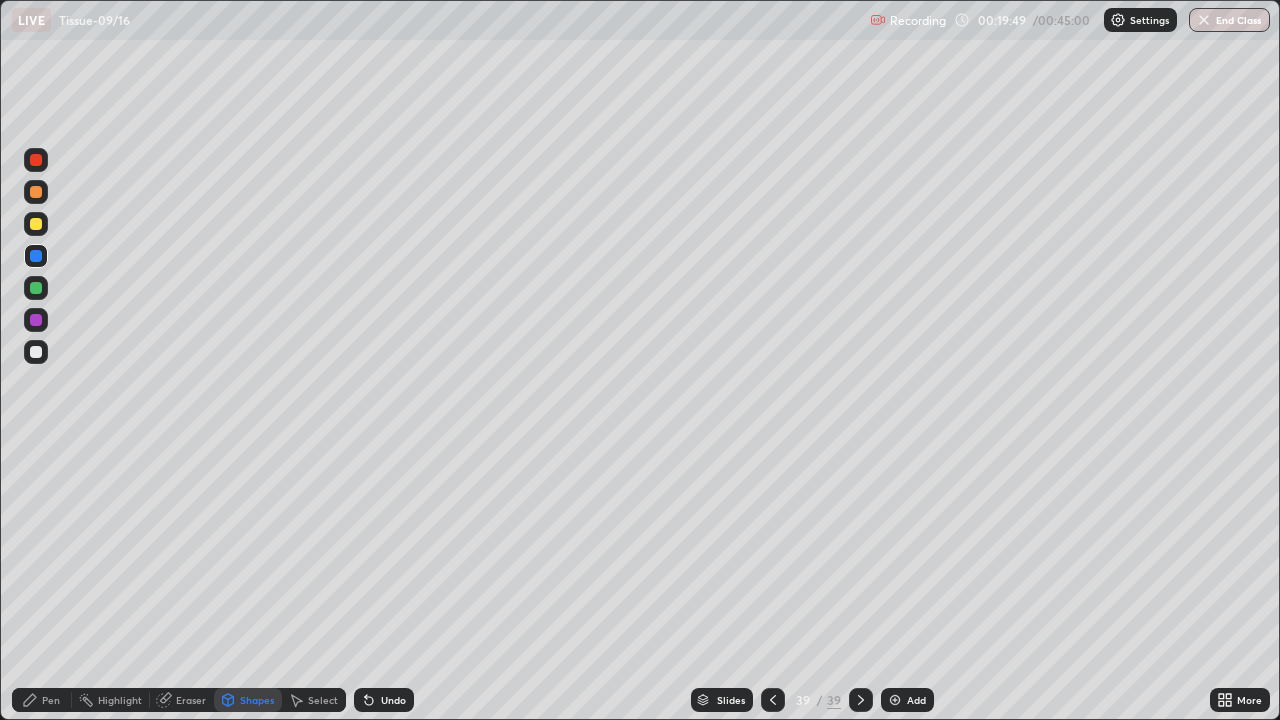 click on "Shapes" at bounding box center [257, 700] 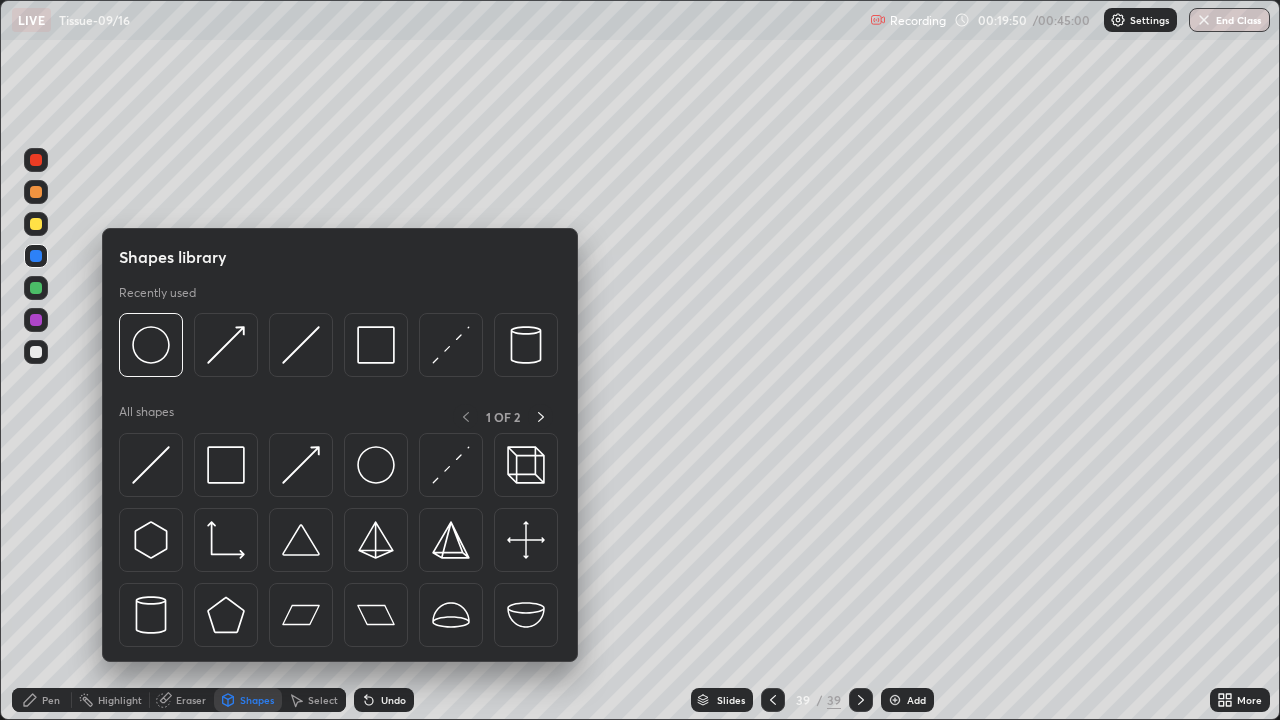 click at bounding box center (226, 465) 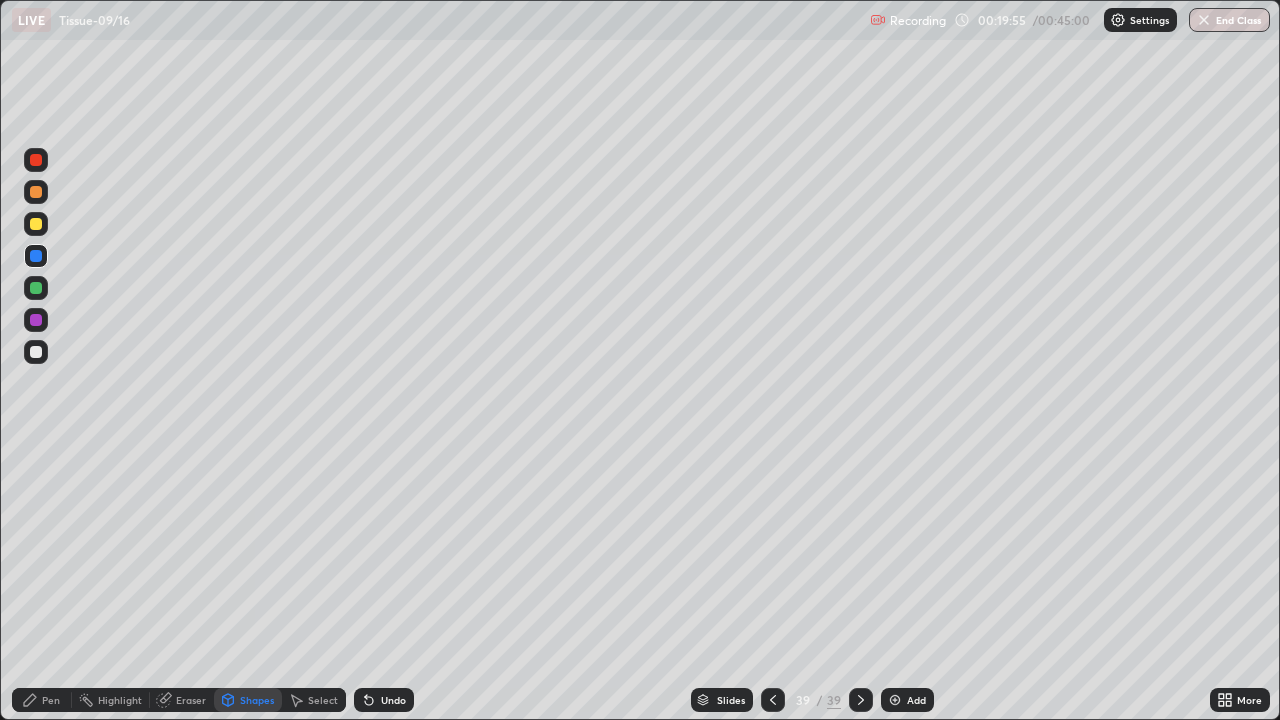 click on "Pen" at bounding box center [51, 700] 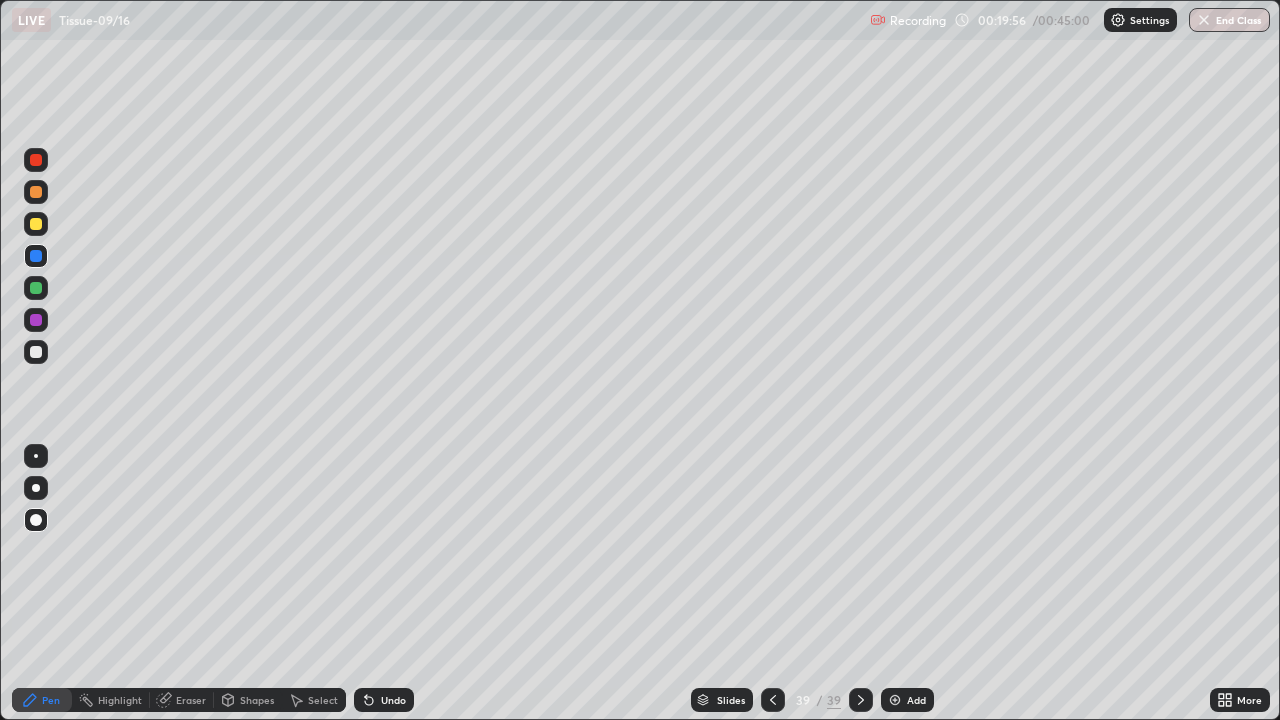 click at bounding box center [36, 192] 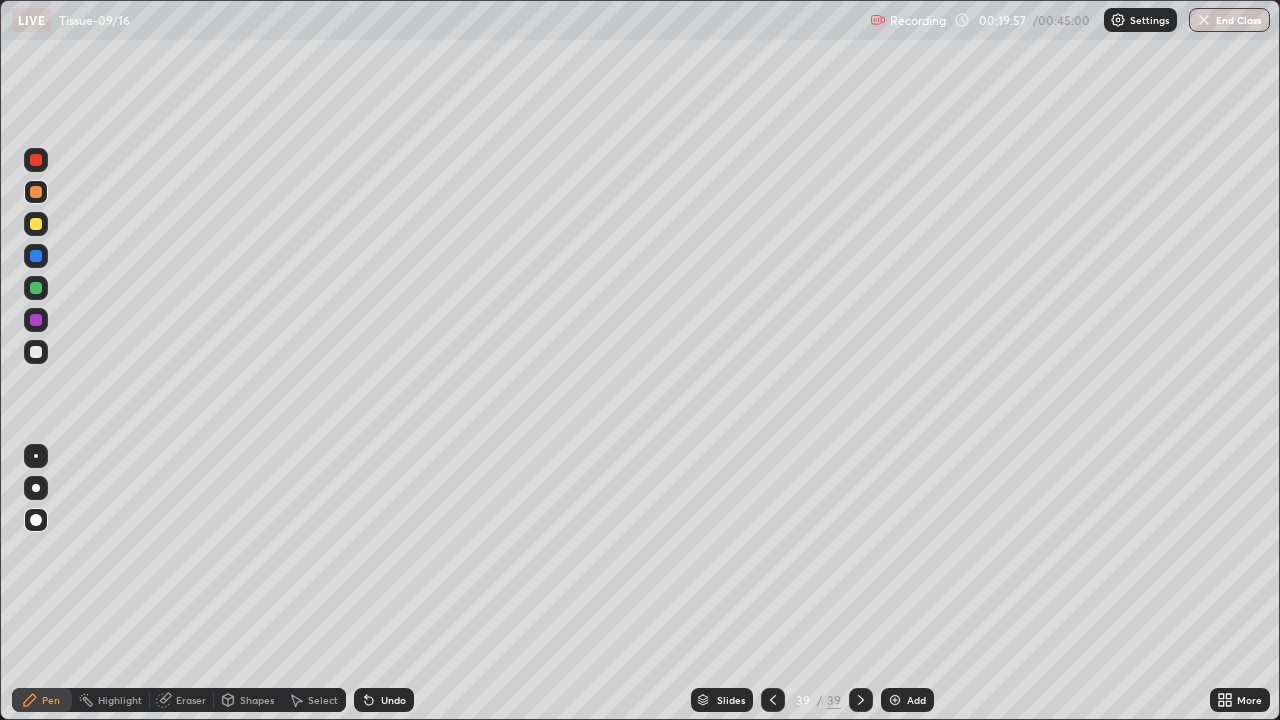 click on "Highlight" at bounding box center (120, 700) 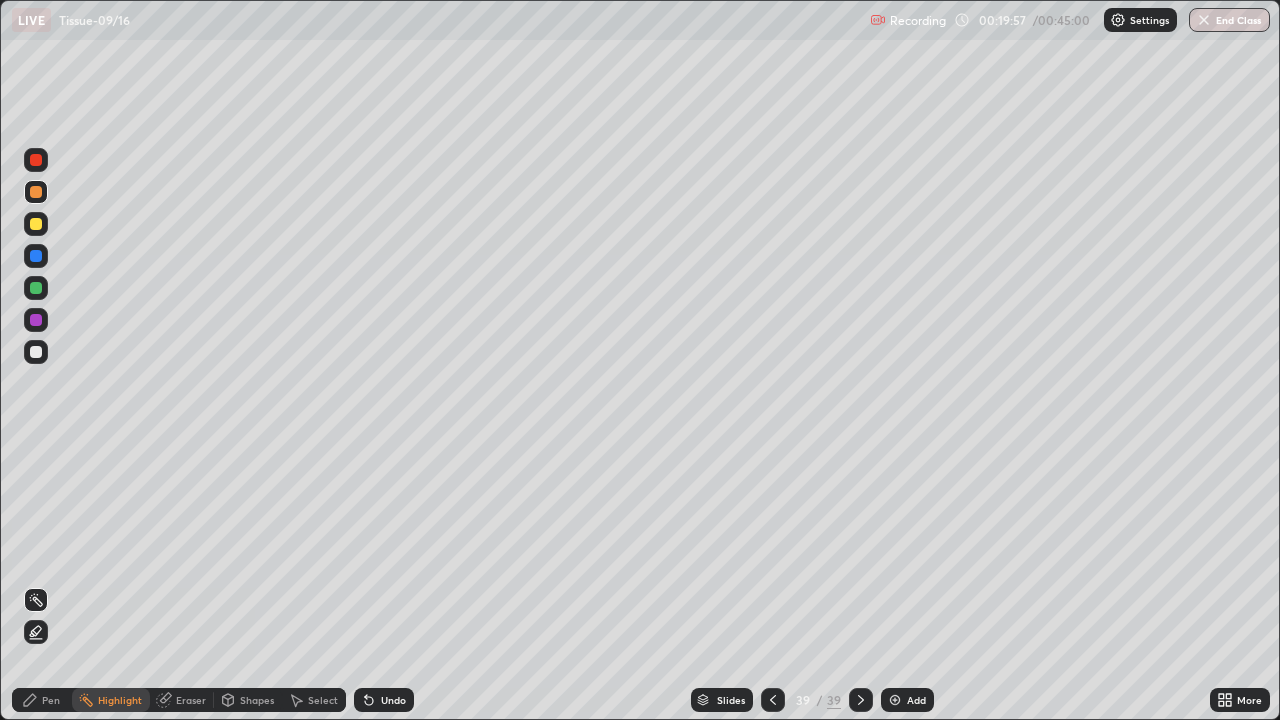 click at bounding box center [36, 632] 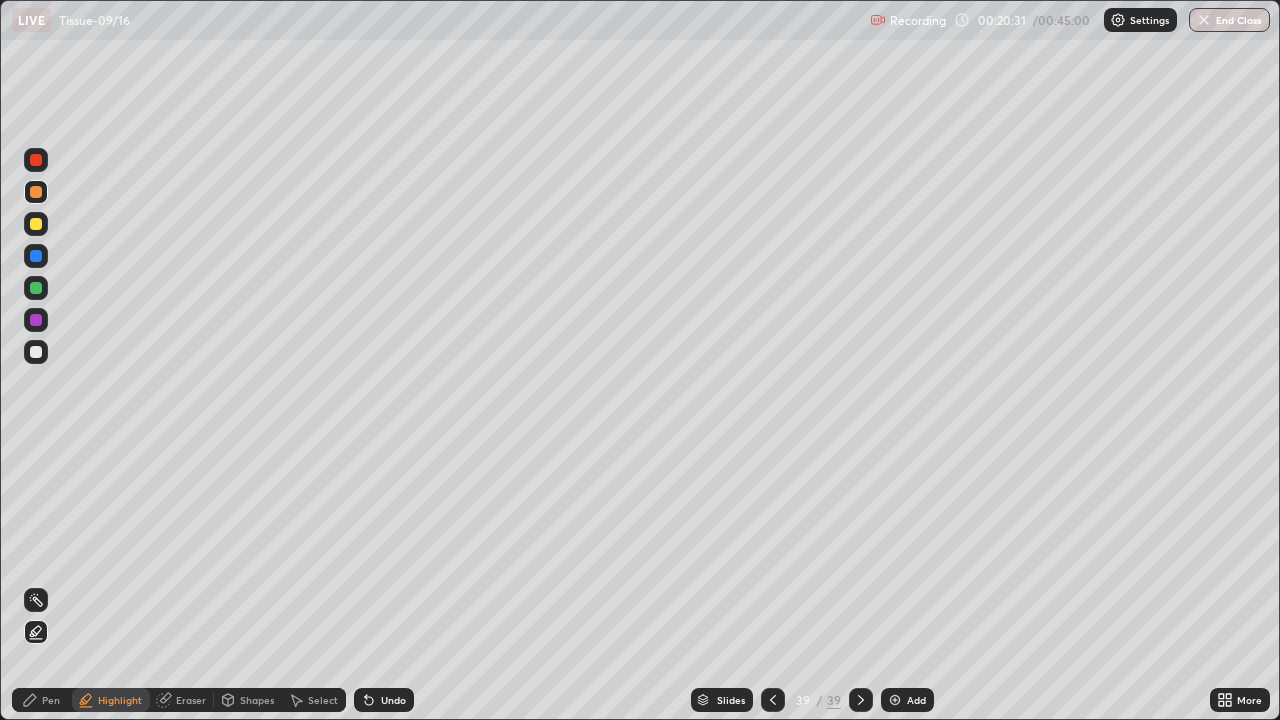 click at bounding box center [36, 256] 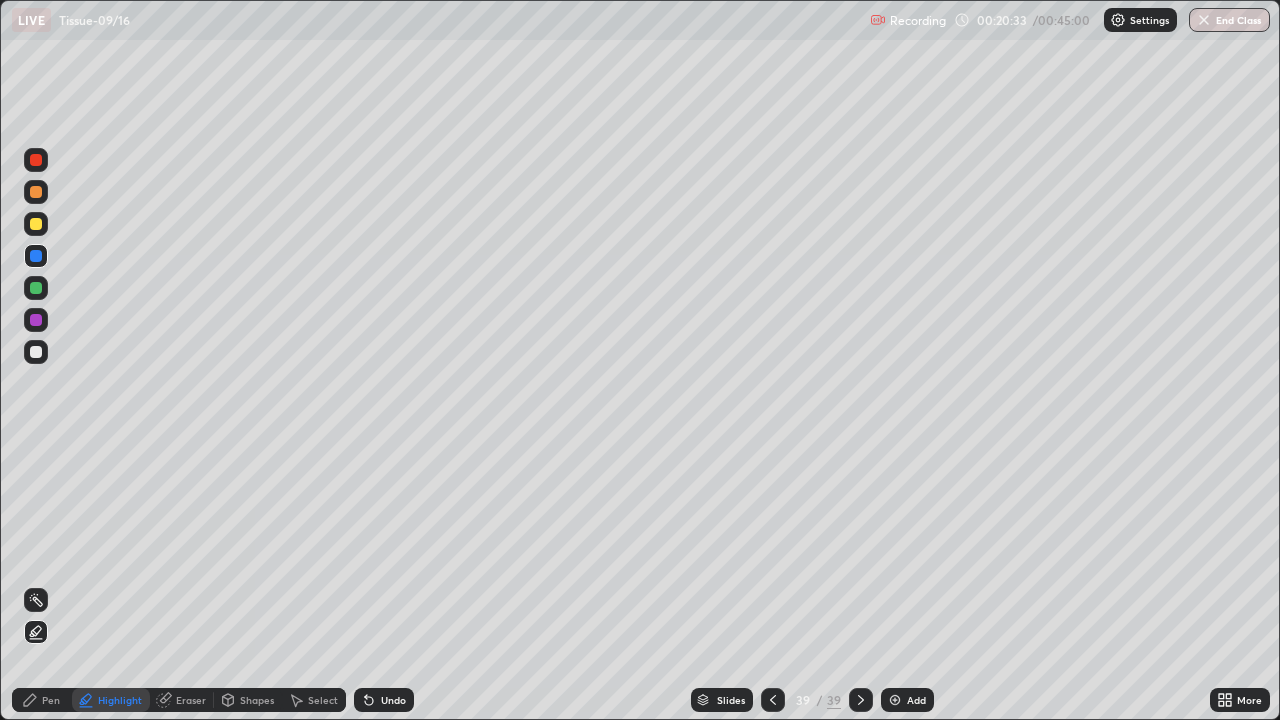 click on "Undo" at bounding box center [384, 700] 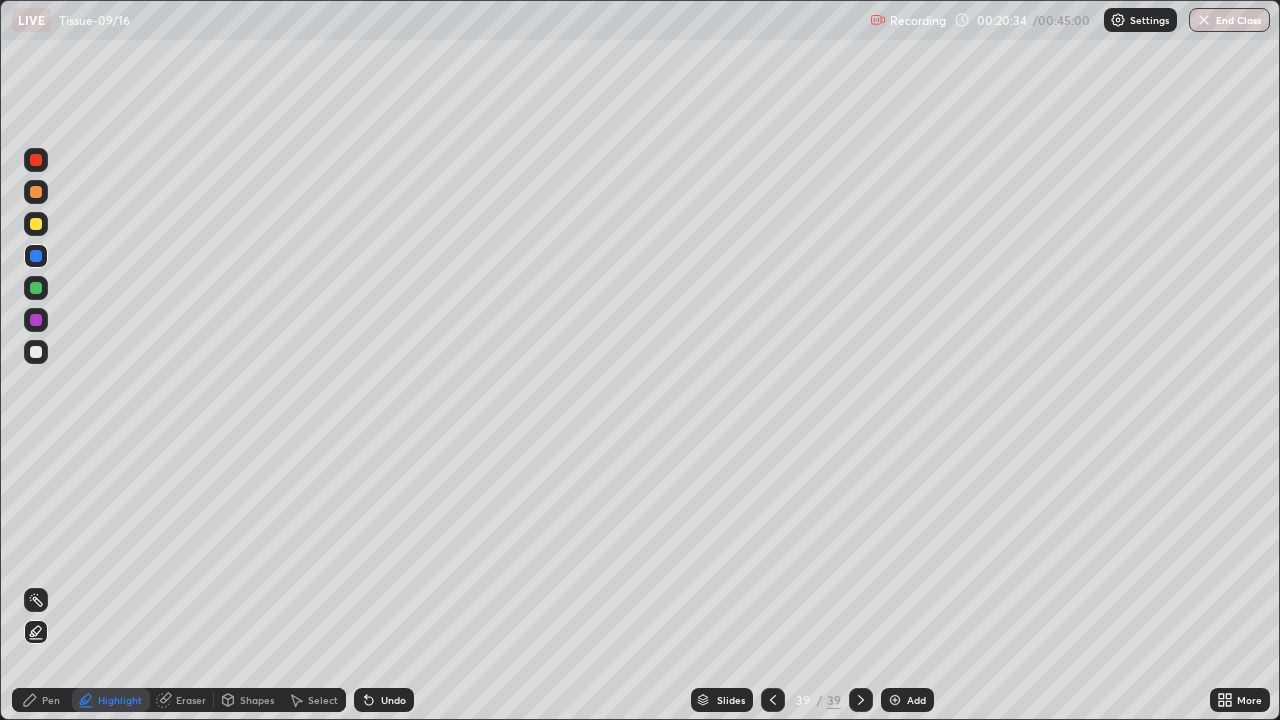 click on "Shapes" at bounding box center (257, 700) 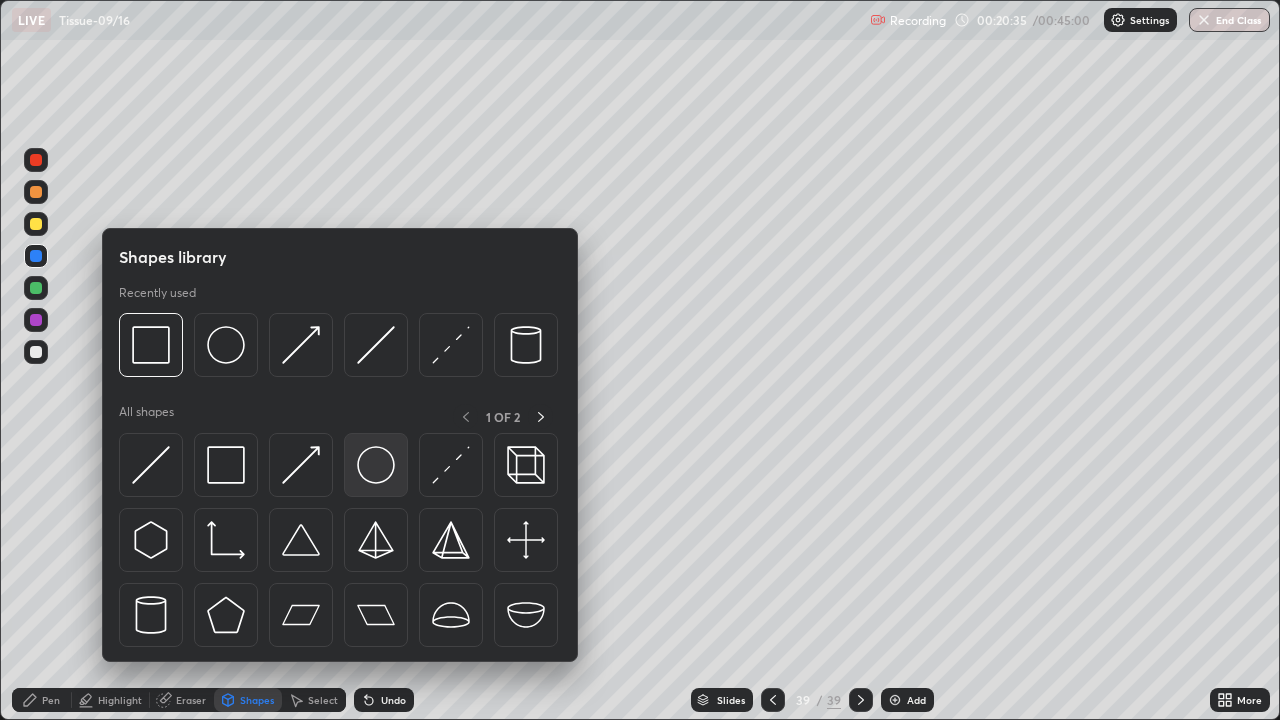click at bounding box center (376, 465) 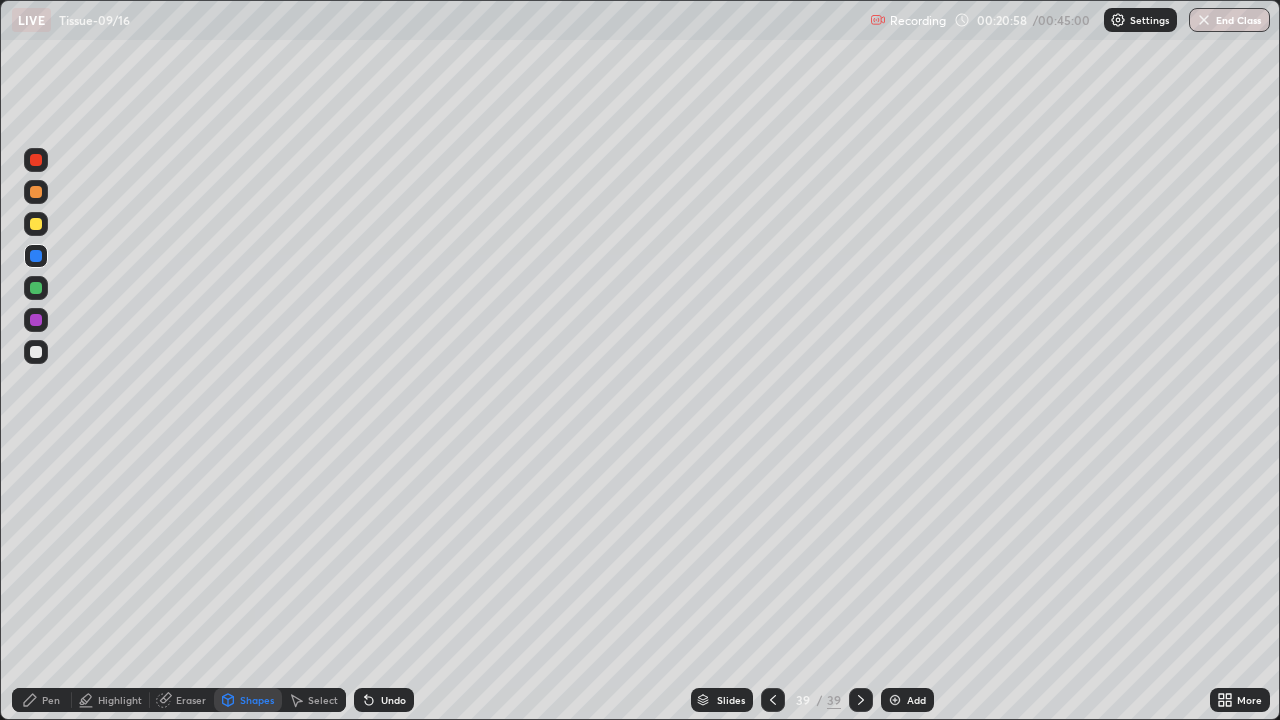 click on "Select" at bounding box center [323, 700] 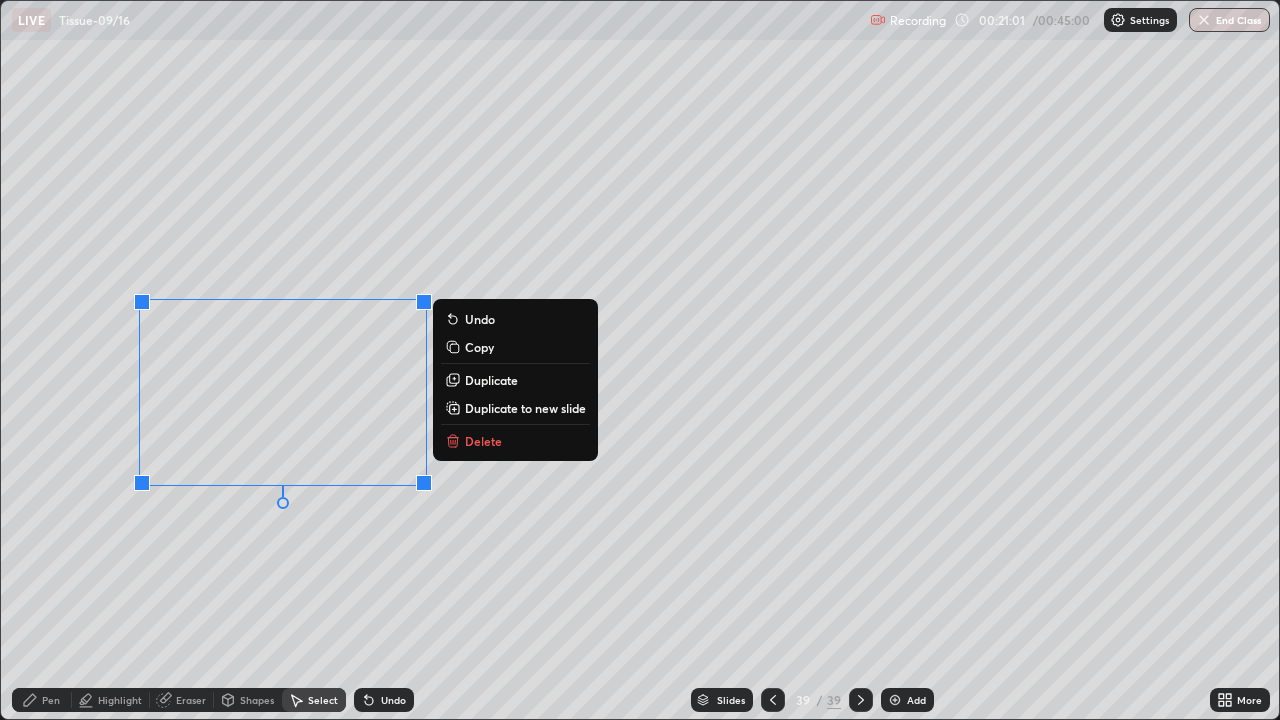 click on "Copy" at bounding box center [479, 347] 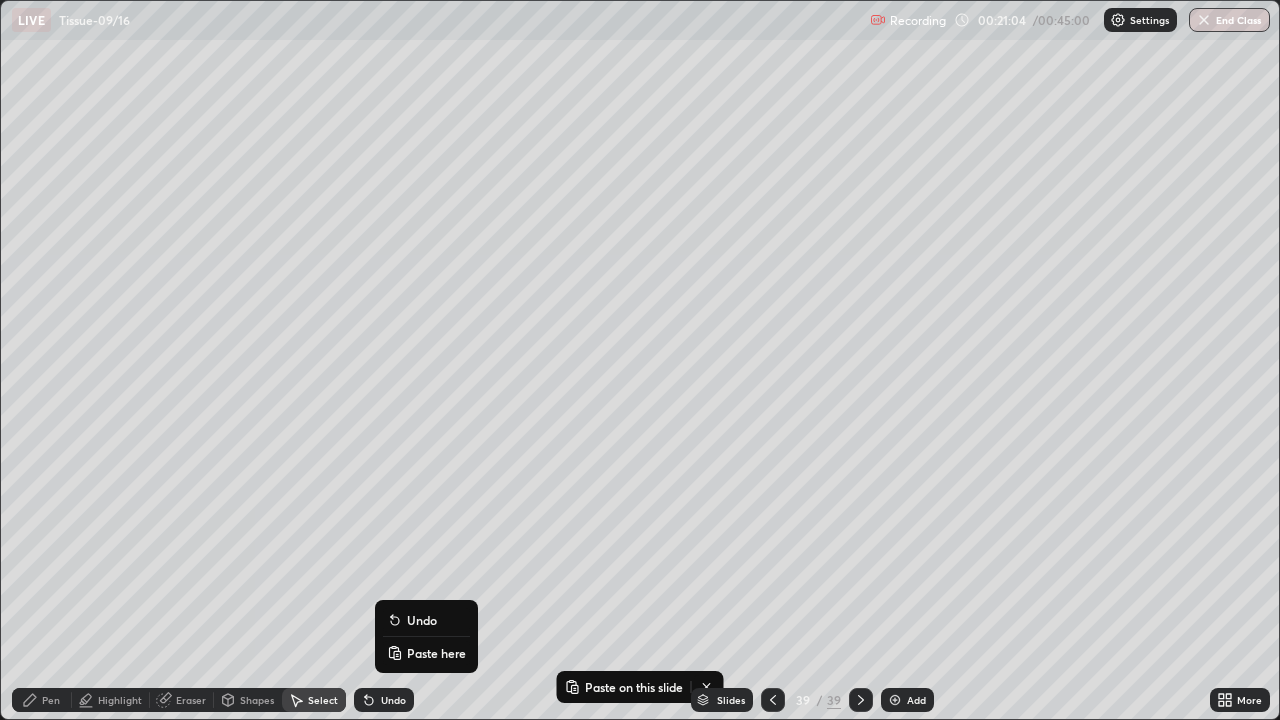 click on "Paste here" at bounding box center [436, 653] 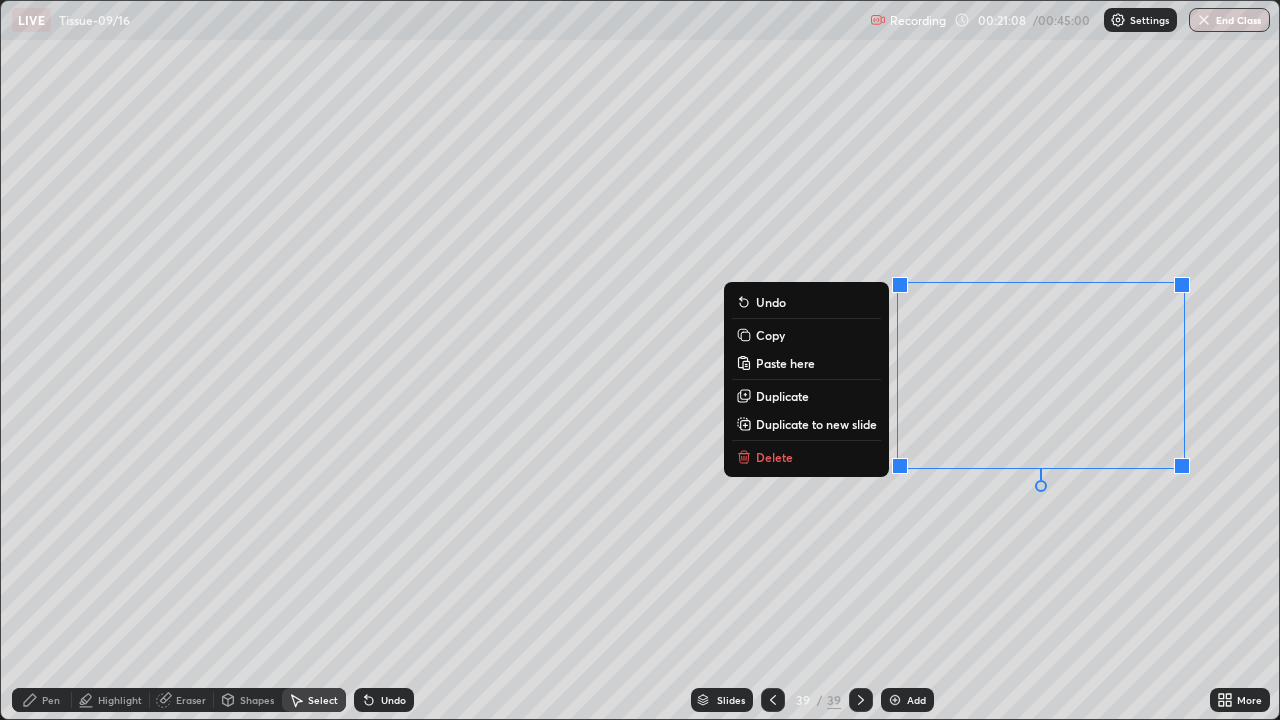click on "0 ° Undo Copy Paste here Duplicate Duplicate to new slide Delete" at bounding box center (640, 360) 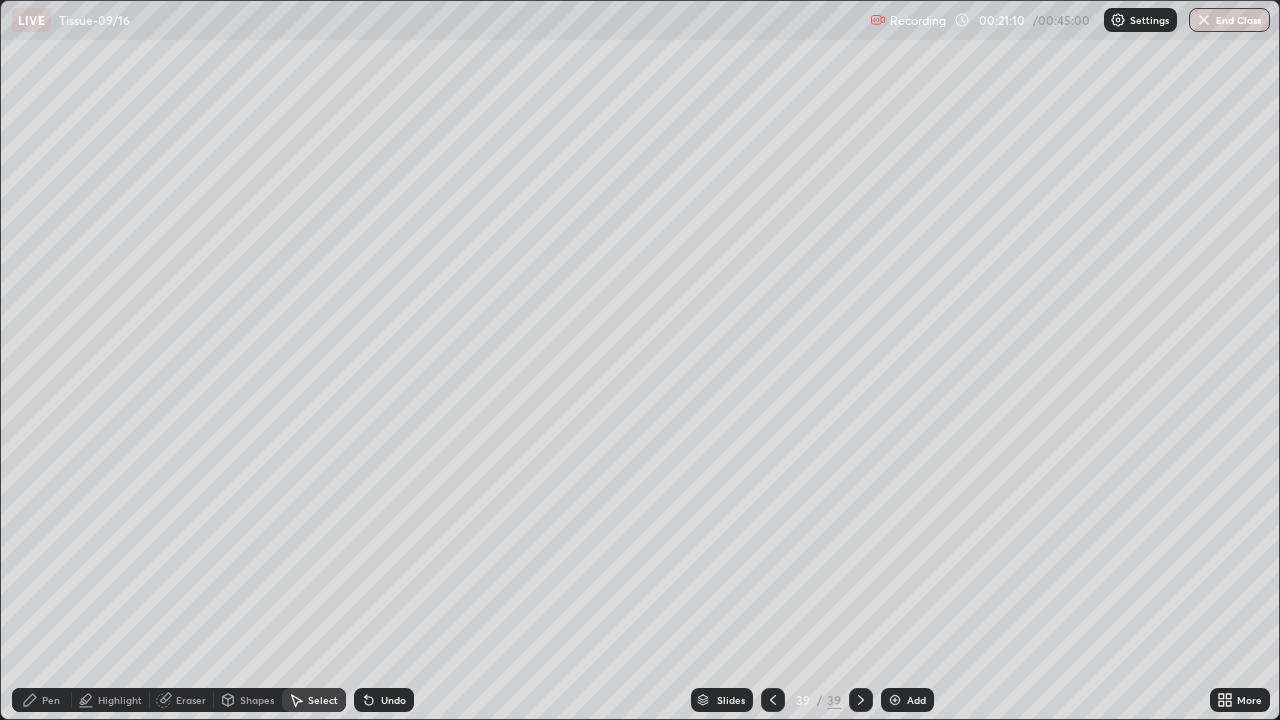click on "Shapes" at bounding box center [257, 700] 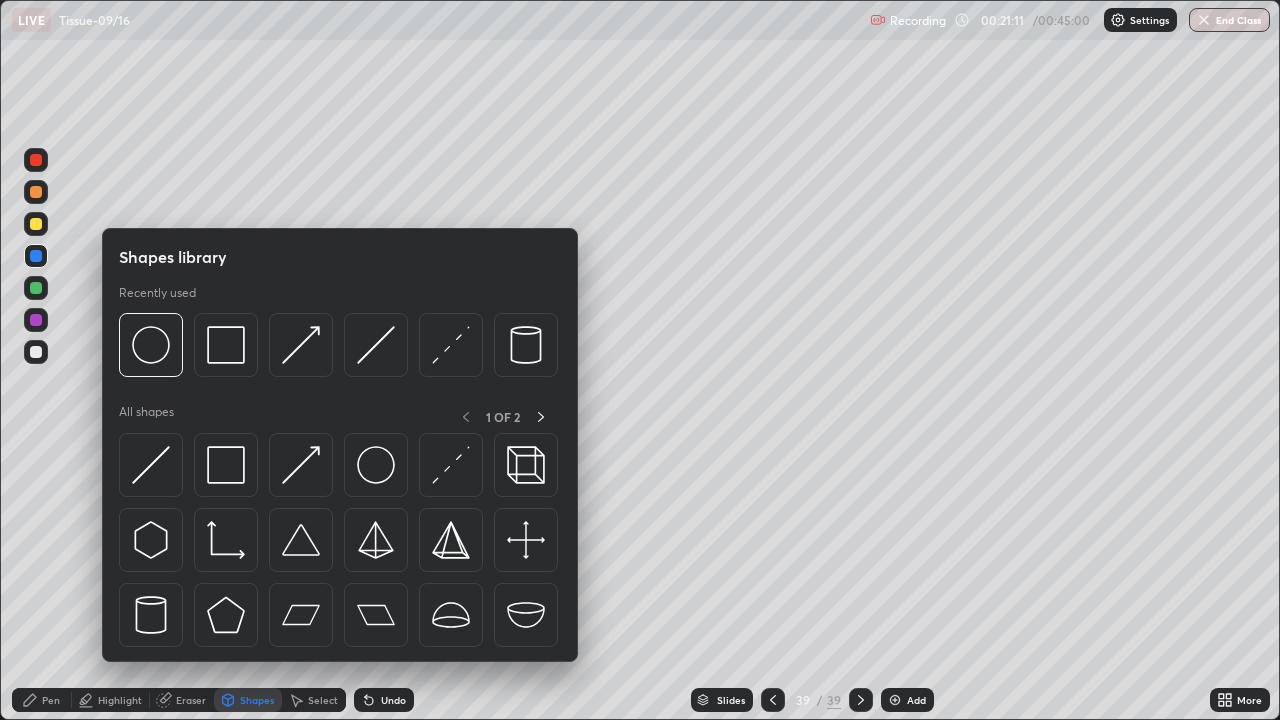 click at bounding box center (151, 540) 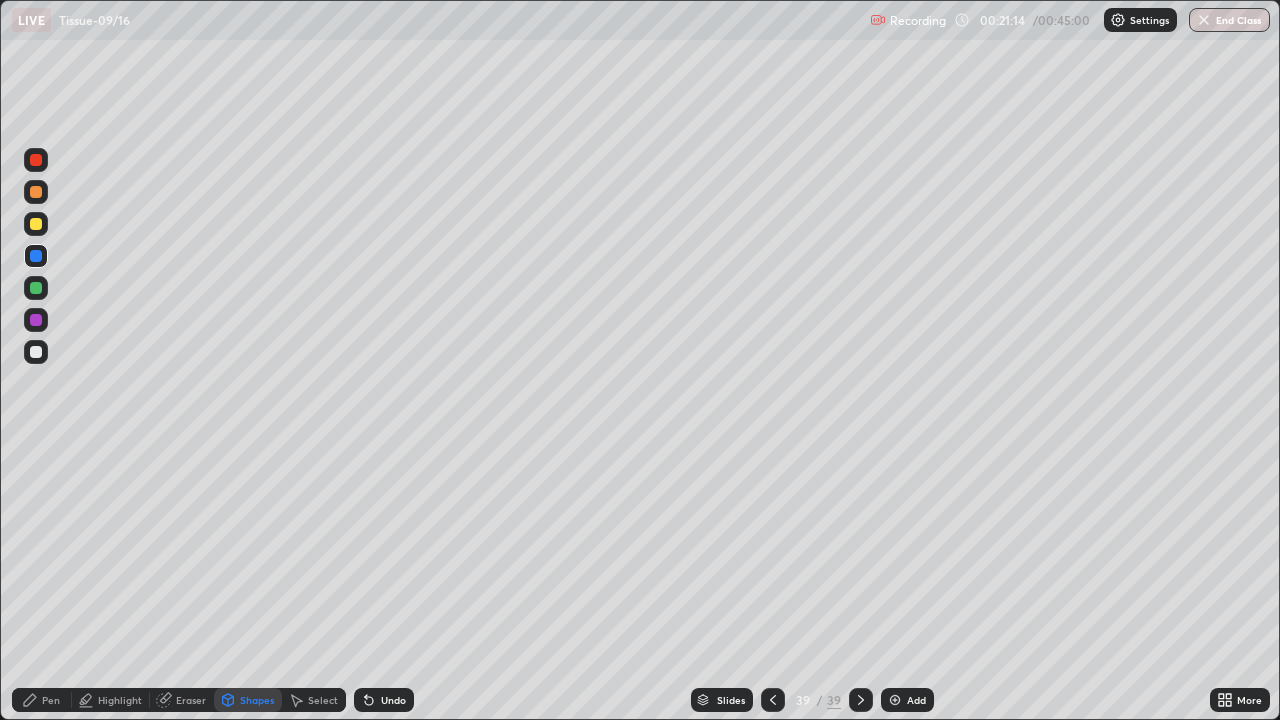 click 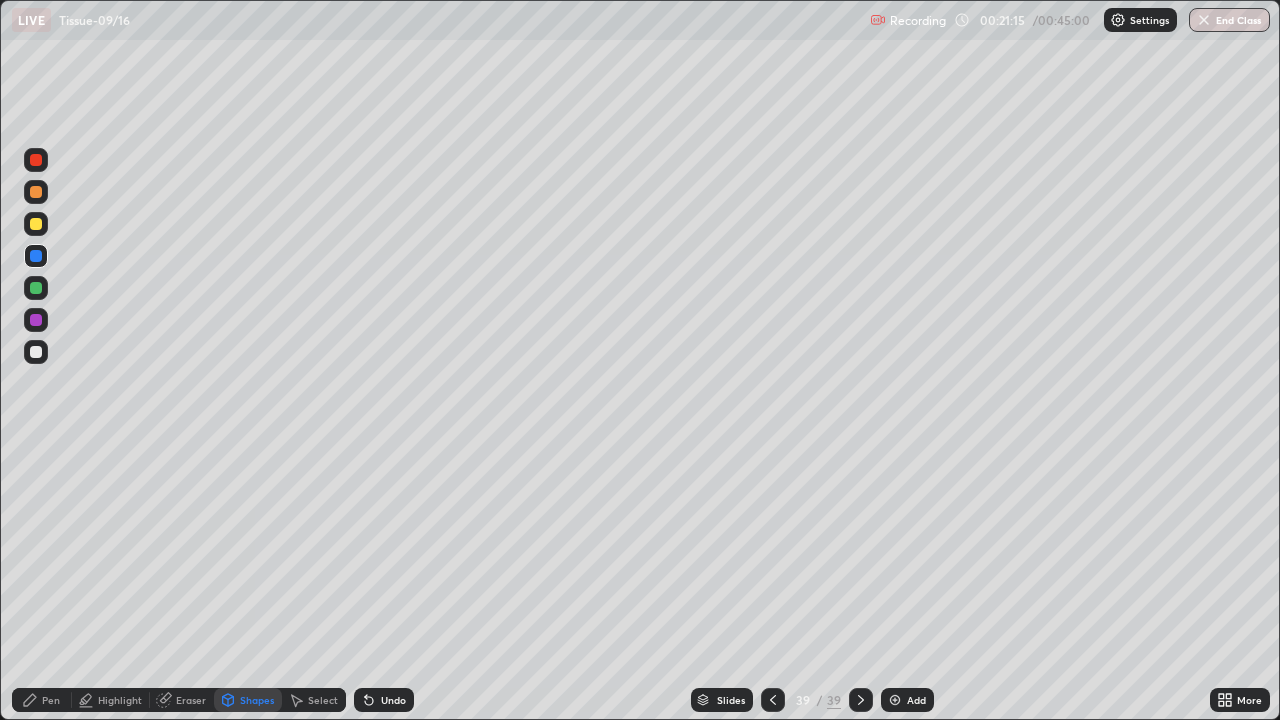 click on "Pen" at bounding box center (51, 700) 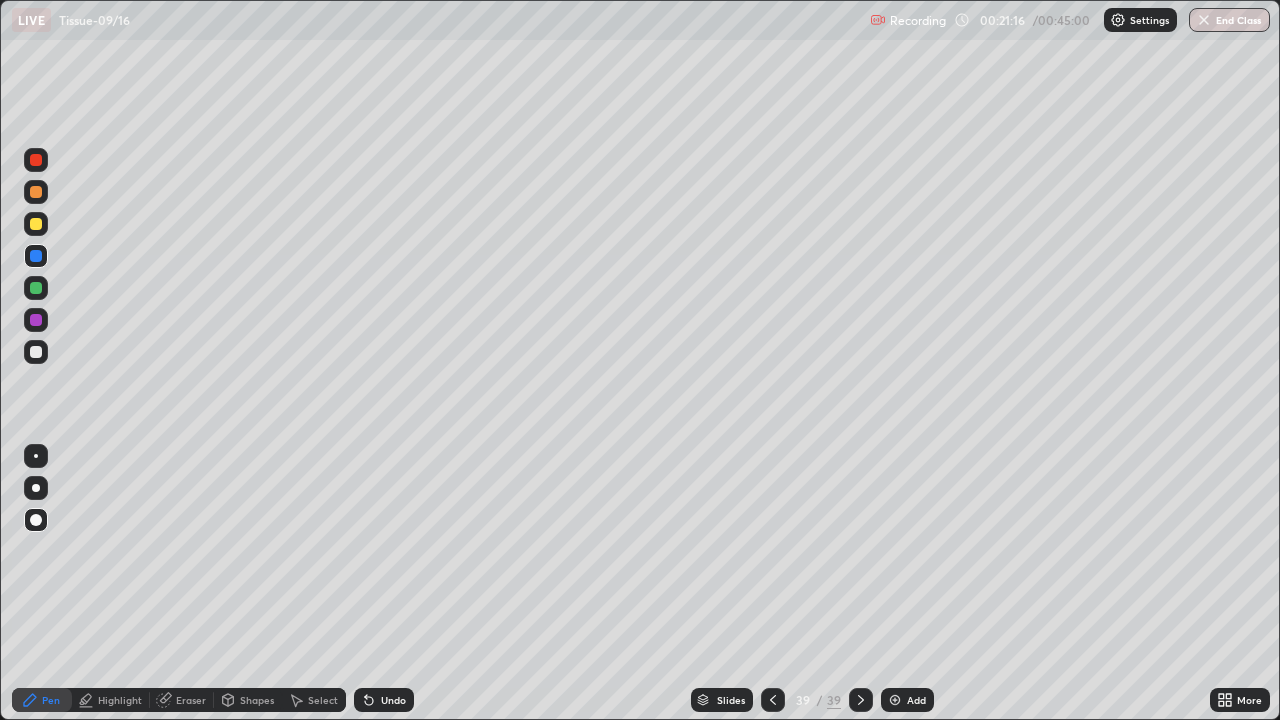 click at bounding box center (36, 520) 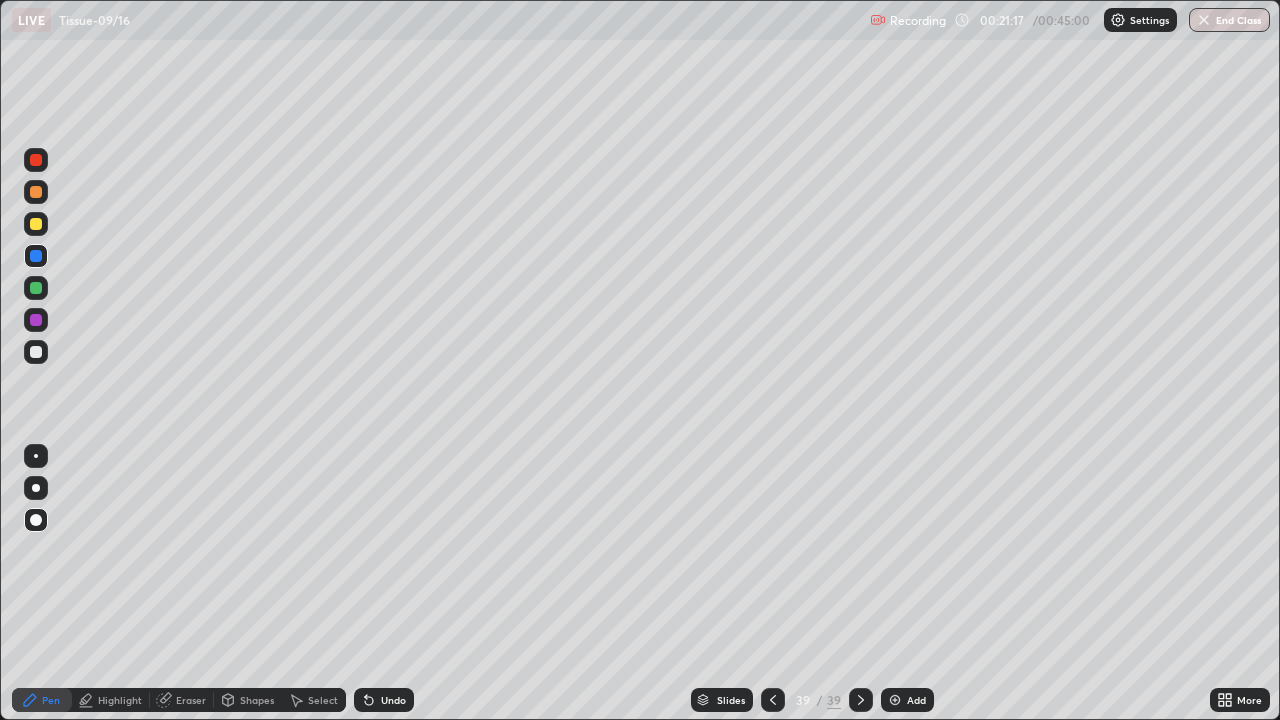 click 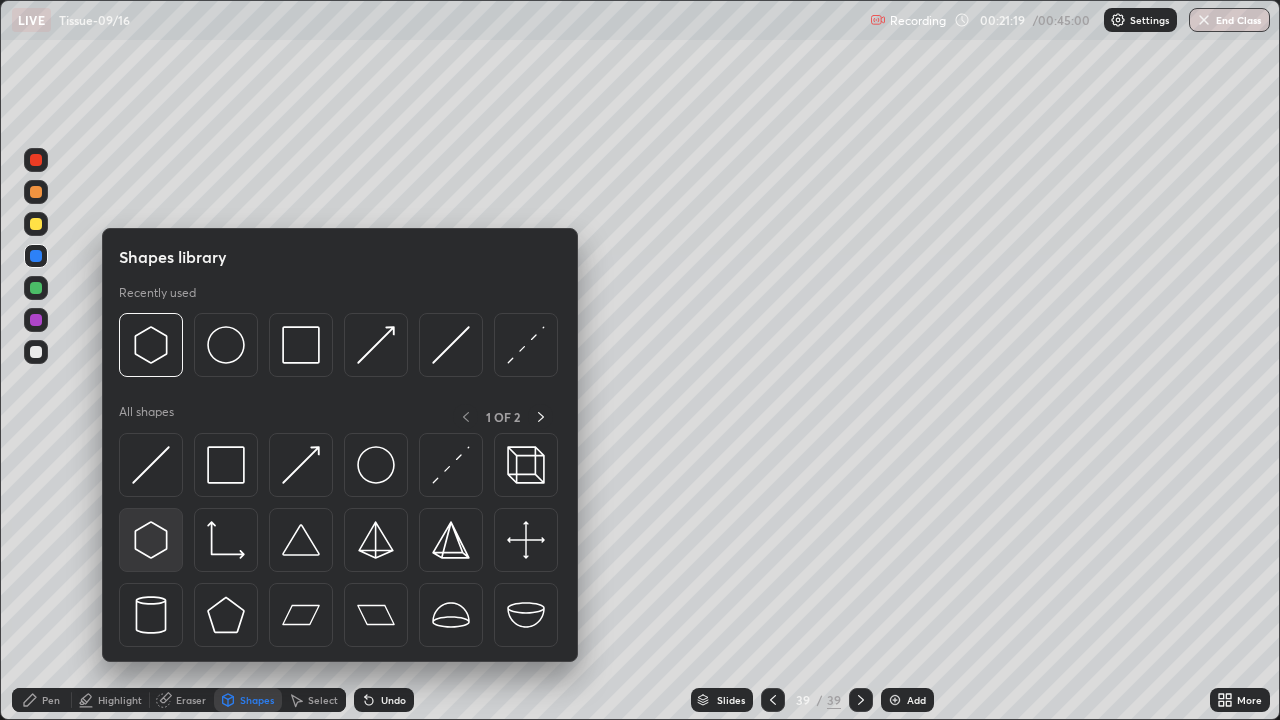click at bounding box center (151, 540) 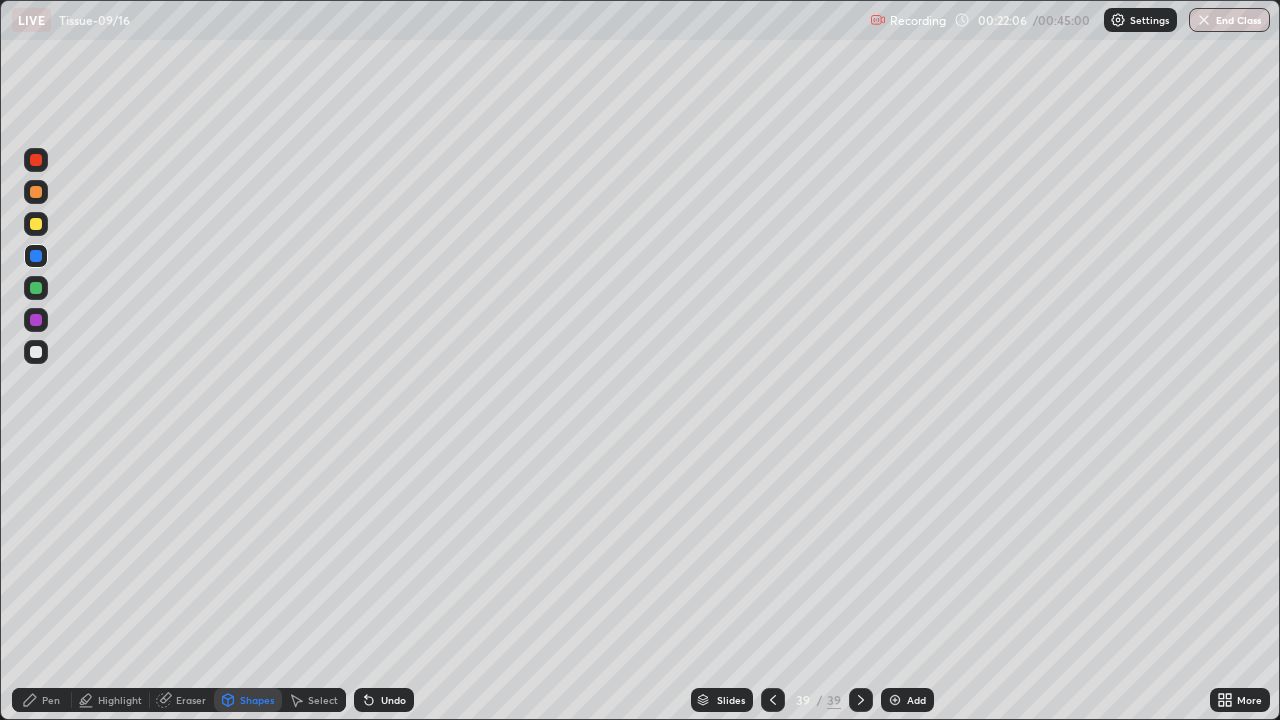 click 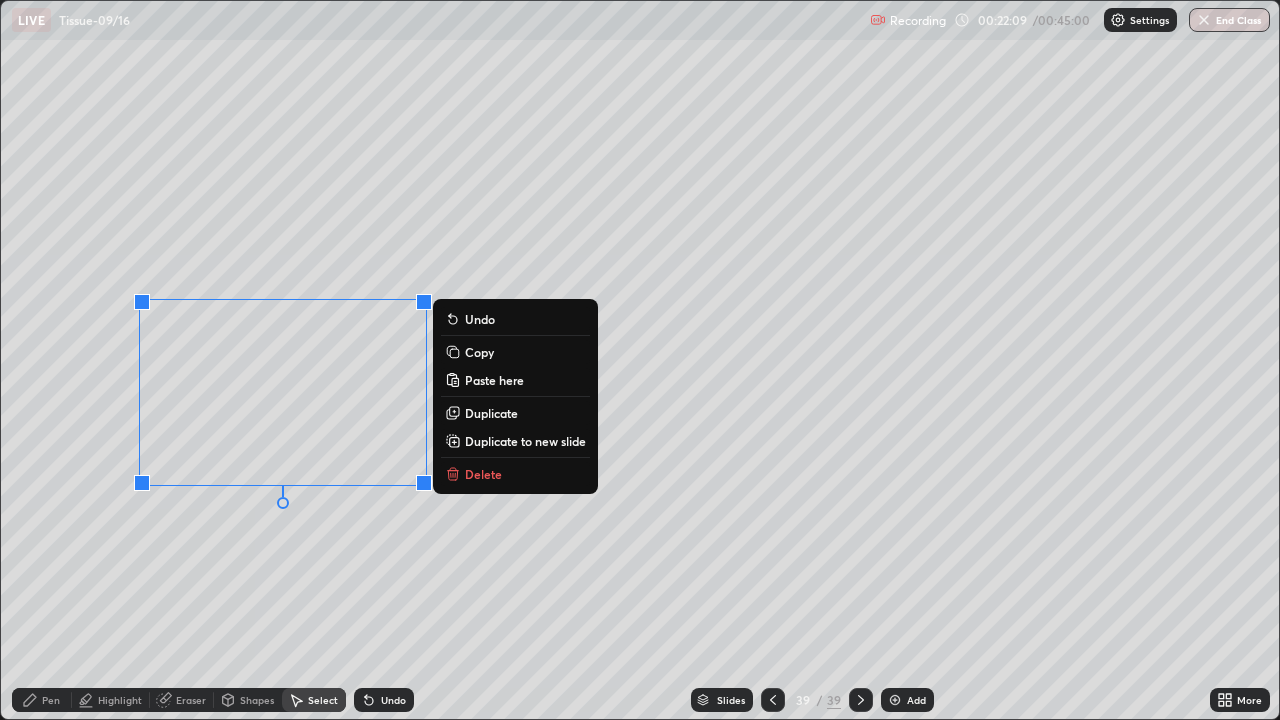 click on "Copy" at bounding box center [479, 352] 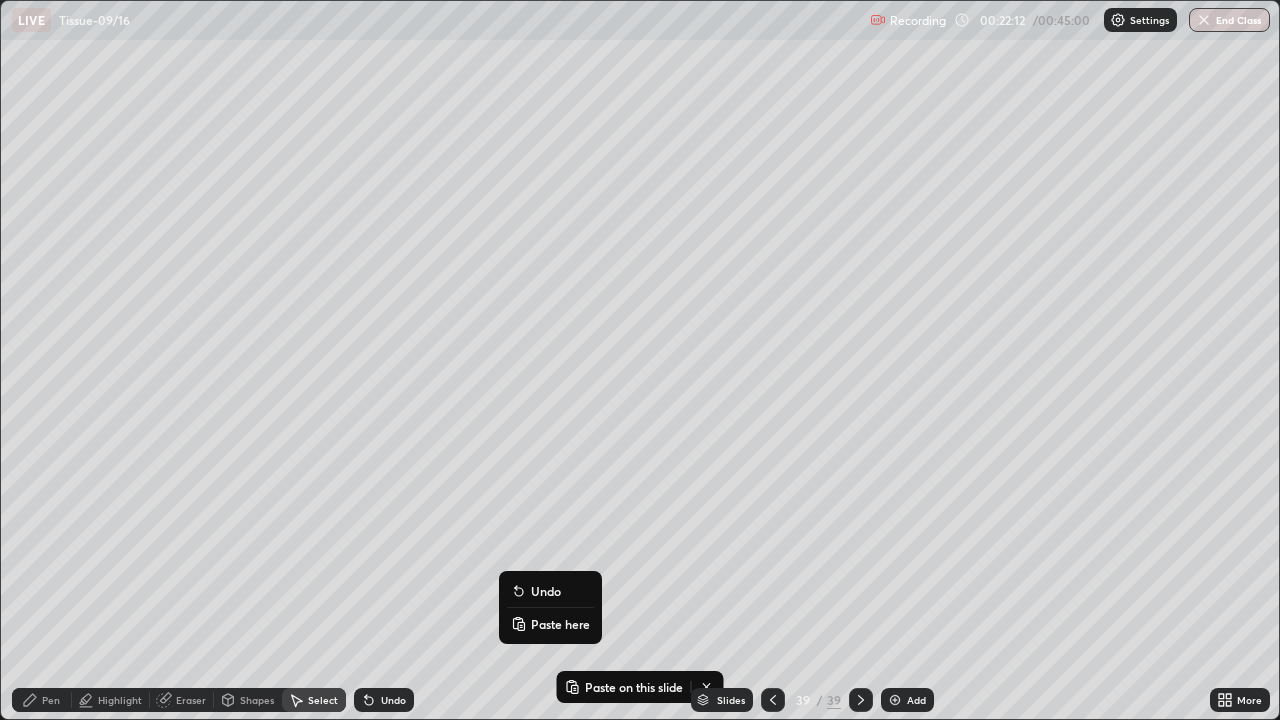 click on "Paste here" at bounding box center [560, 624] 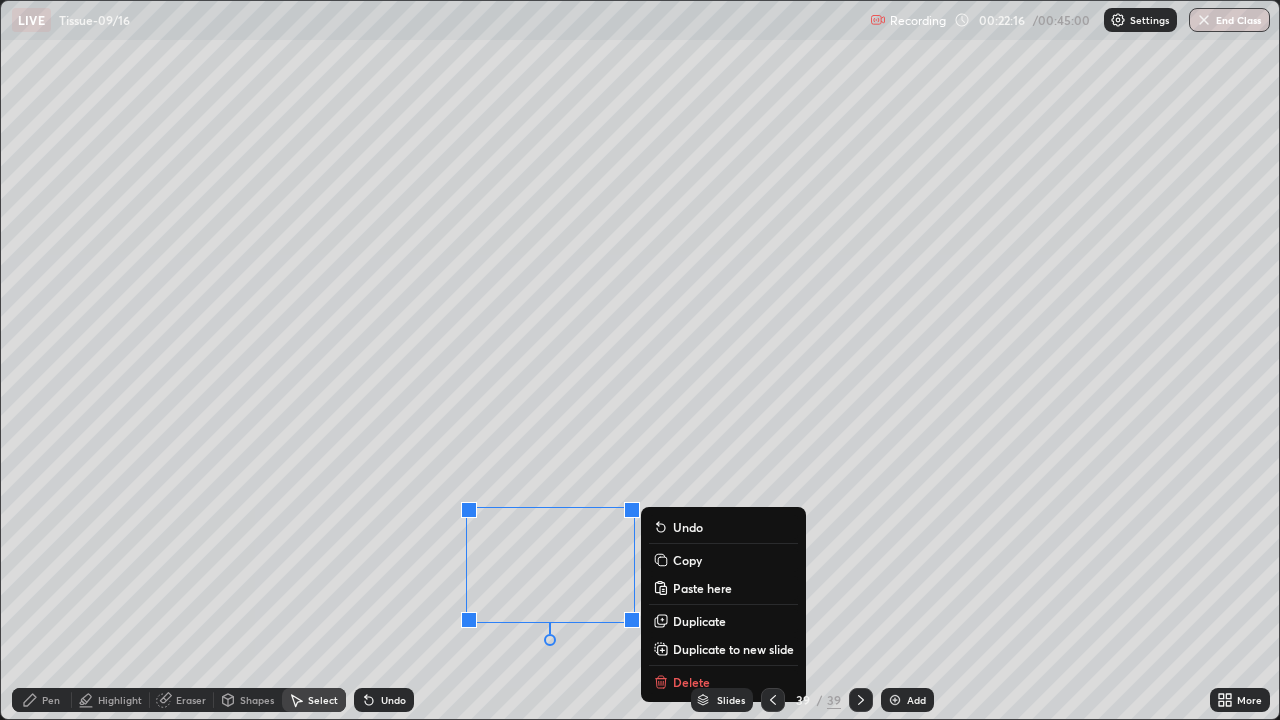 click on "0 ° Undo Copy Paste here Duplicate Duplicate to new slide Delete" at bounding box center [640, 360] 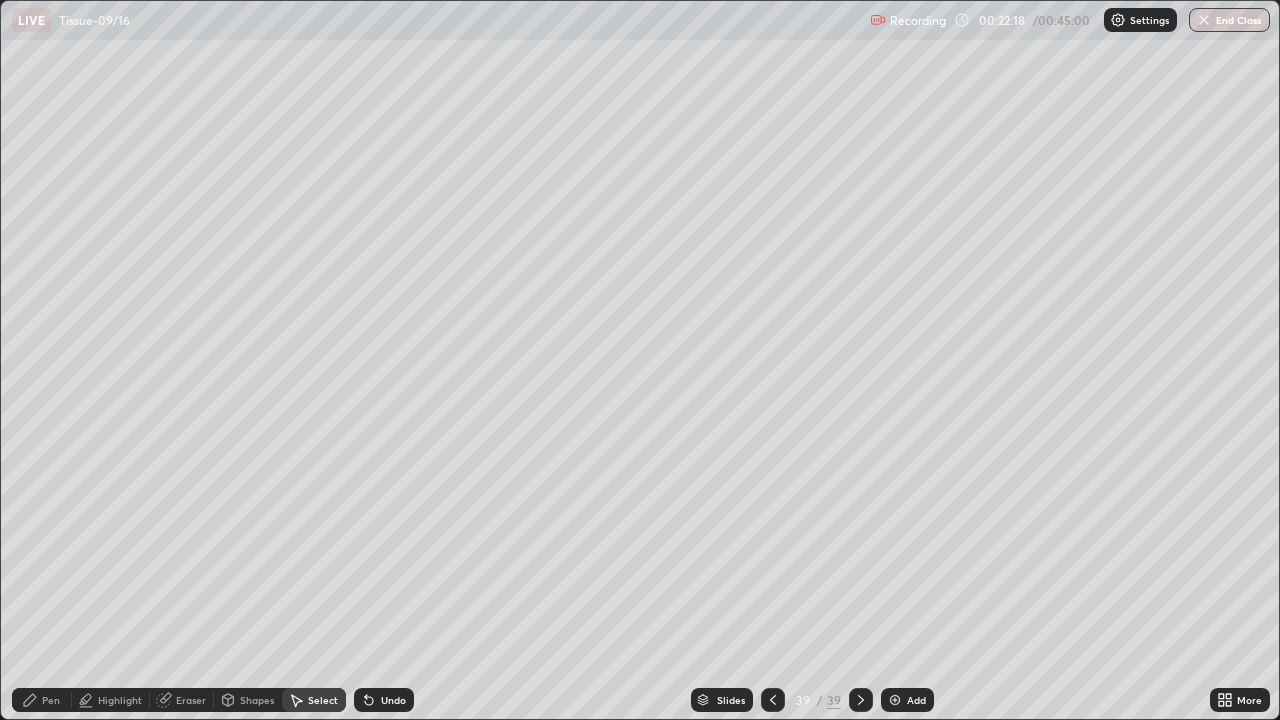 click on "Shapes" at bounding box center [248, 700] 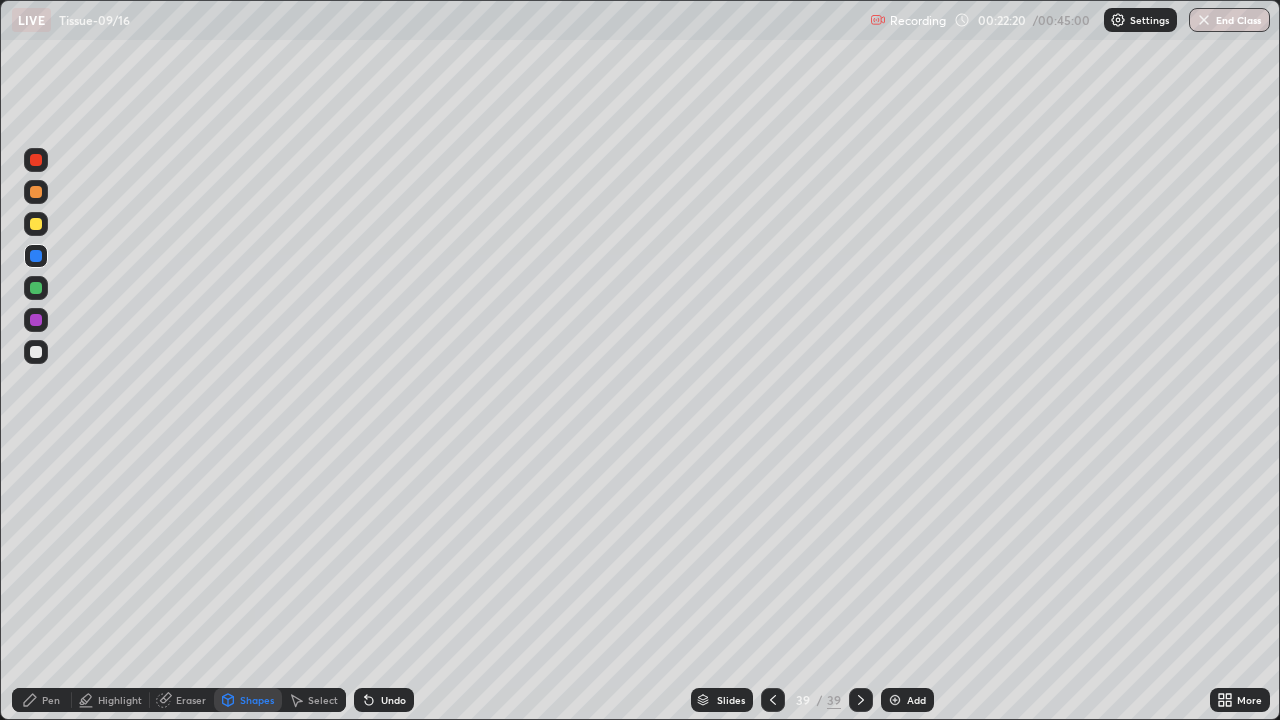 click on "Pen" at bounding box center (42, 700) 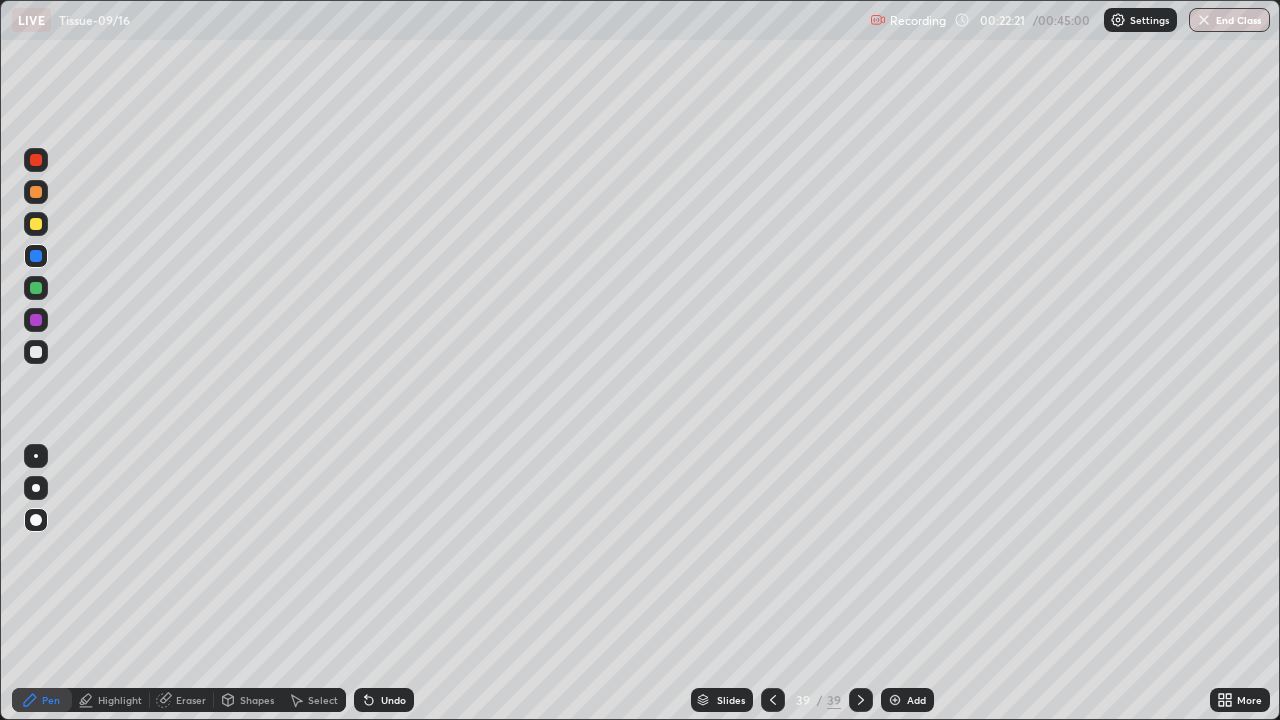click at bounding box center [36, 320] 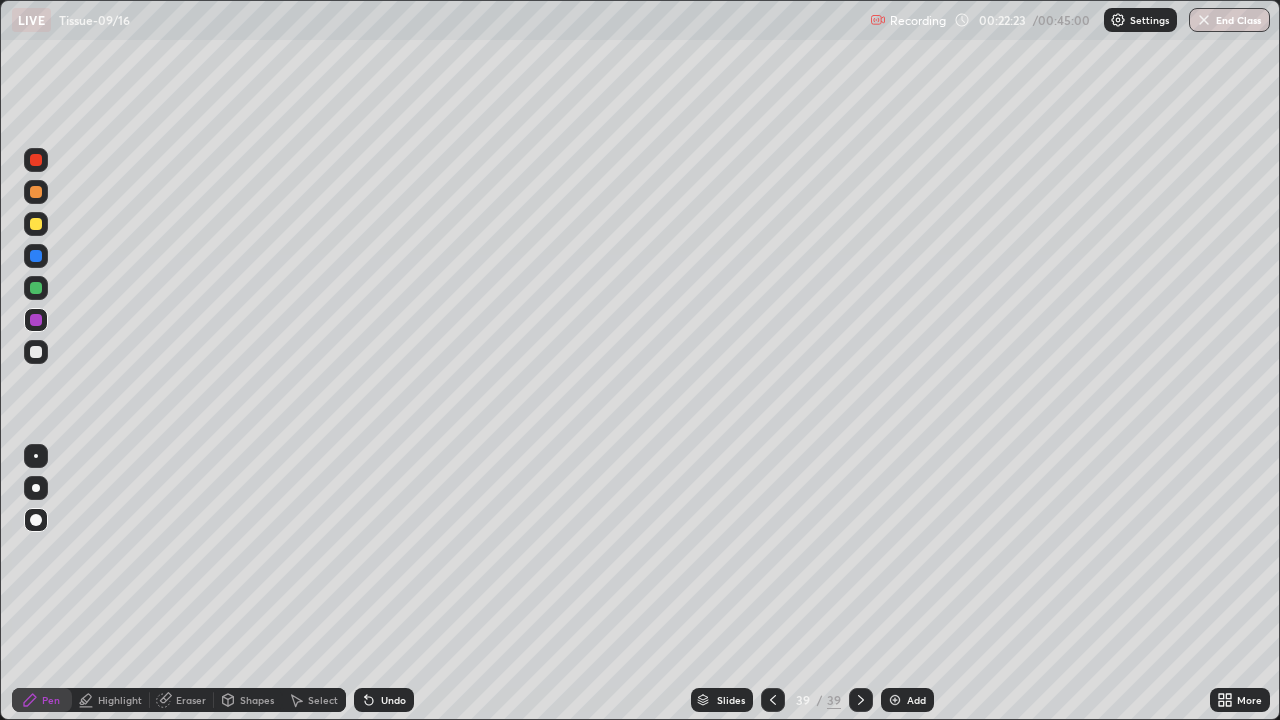 click at bounding box center [36, 520] 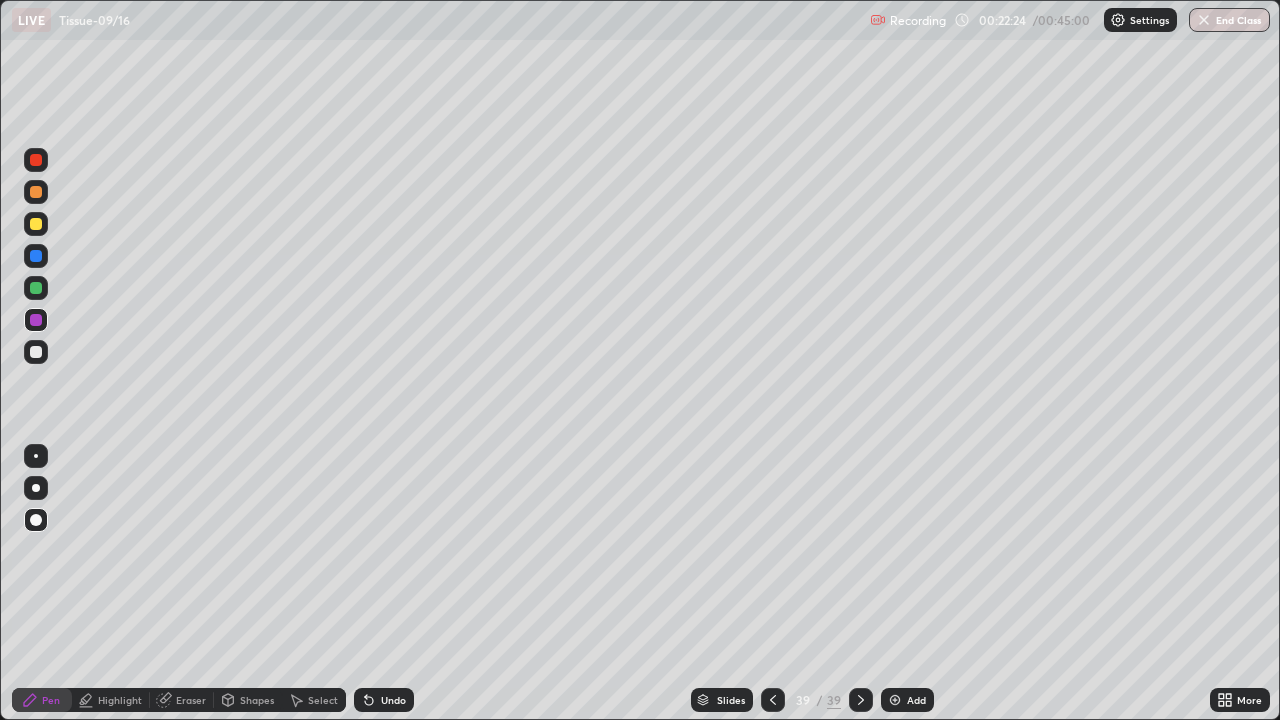 click on "Highlight" at bounding box center [120, 700] 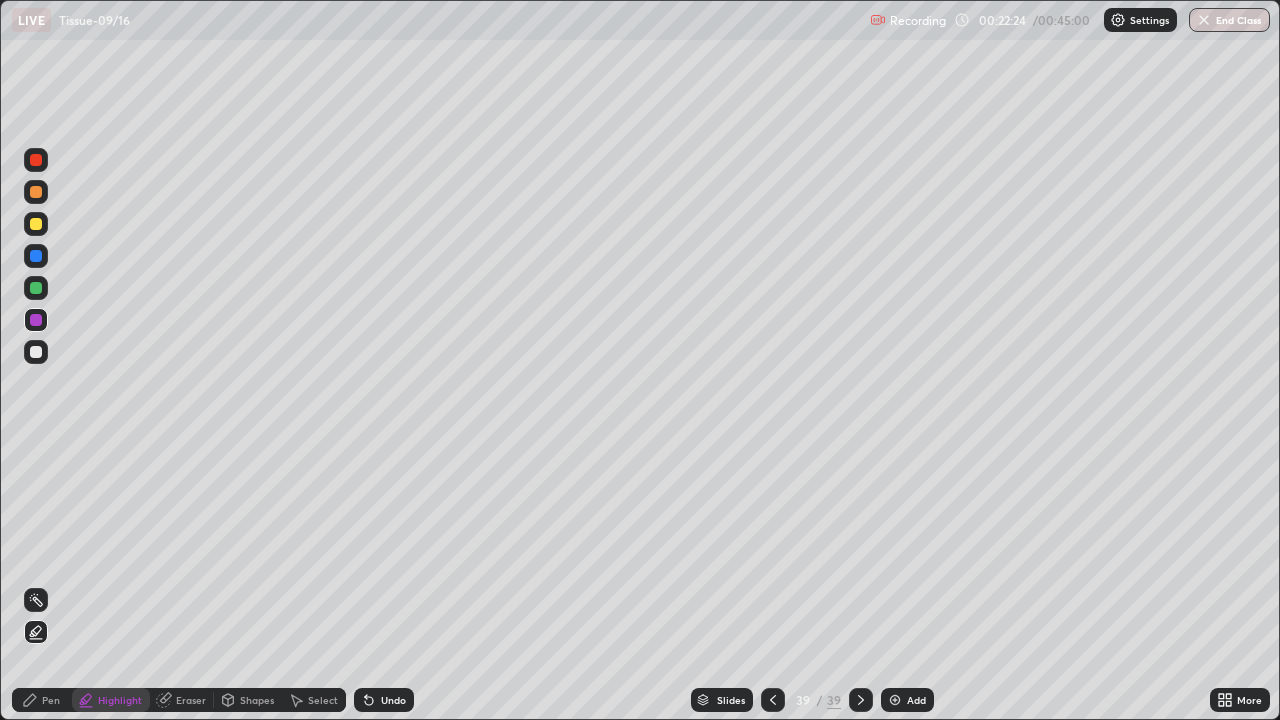 click 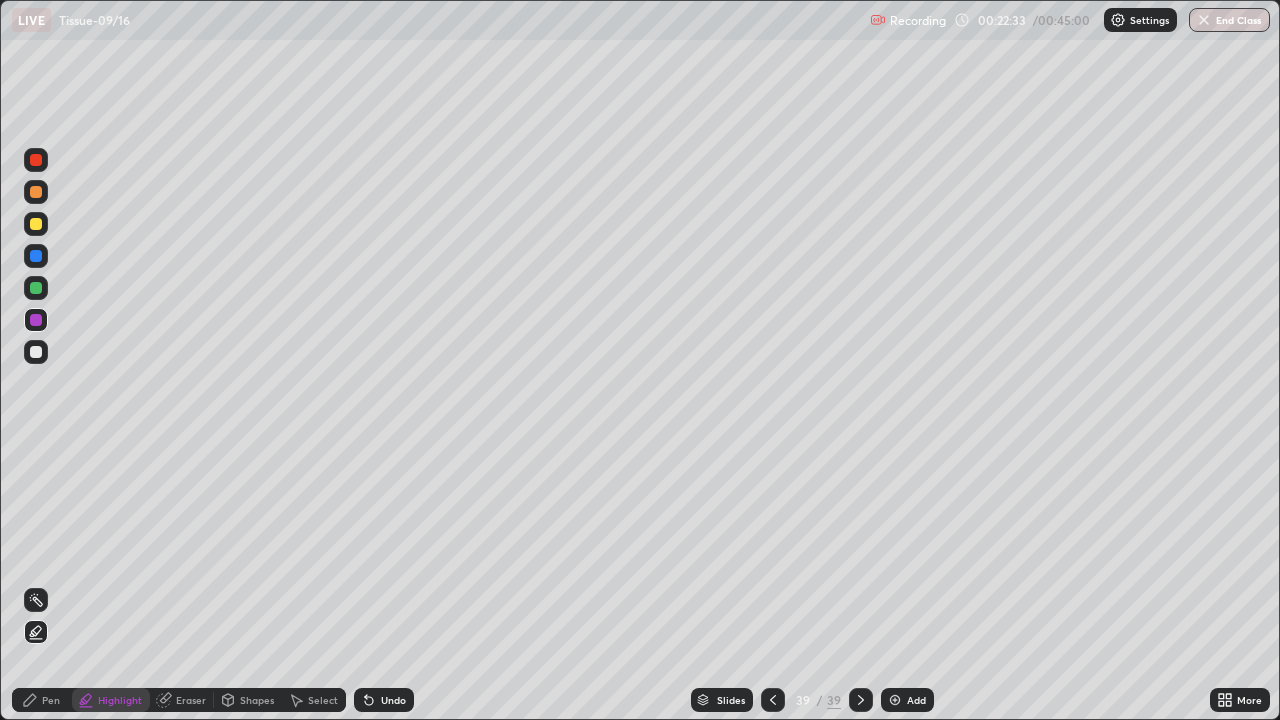 click 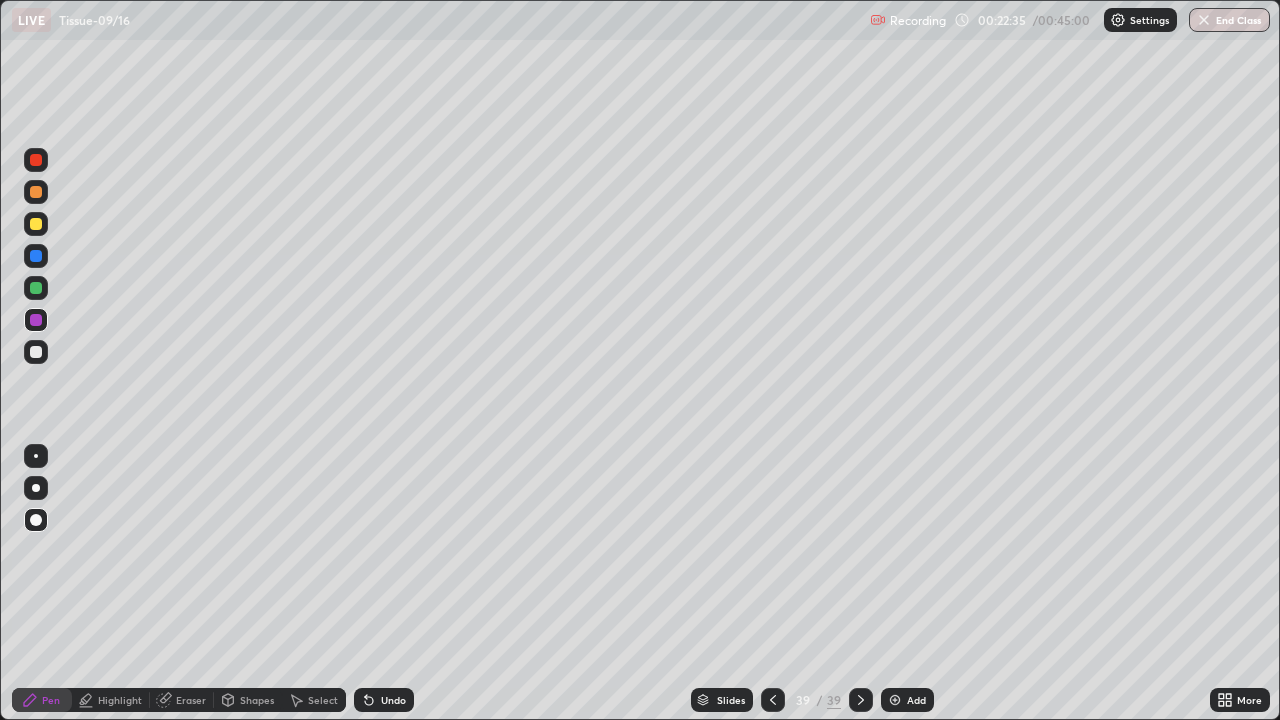 click at bounding box center [36, 288] 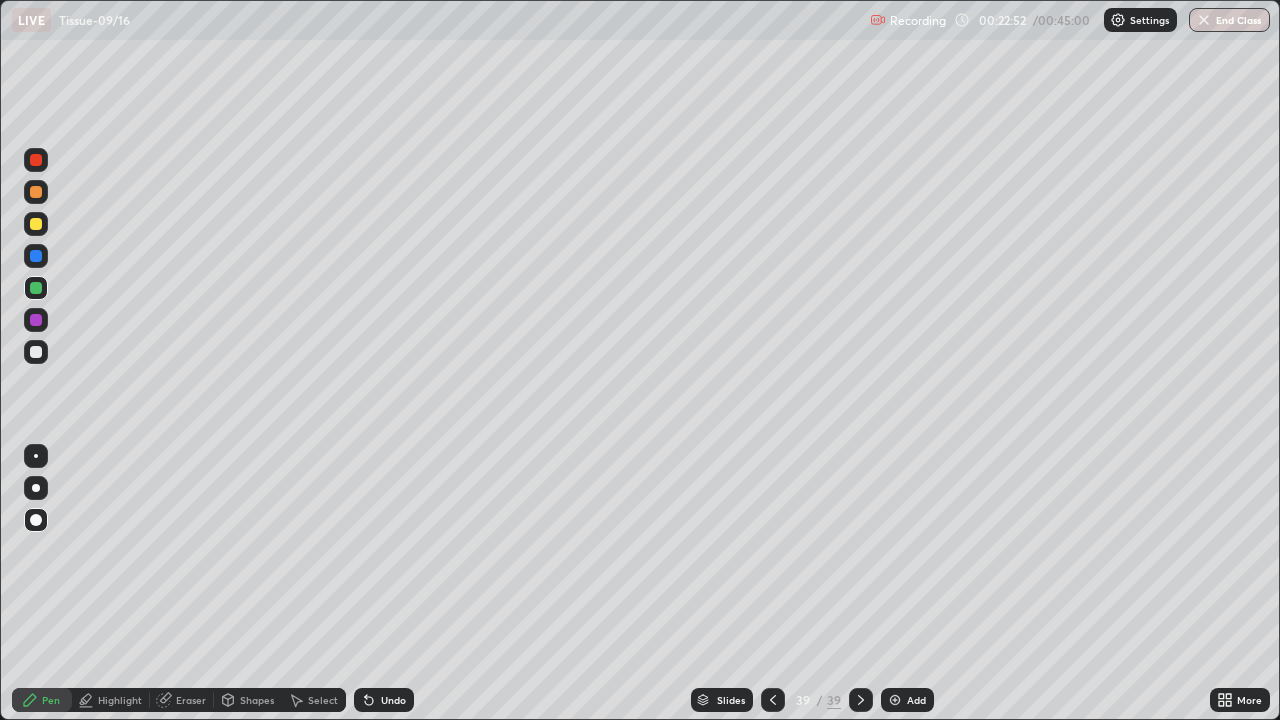 click 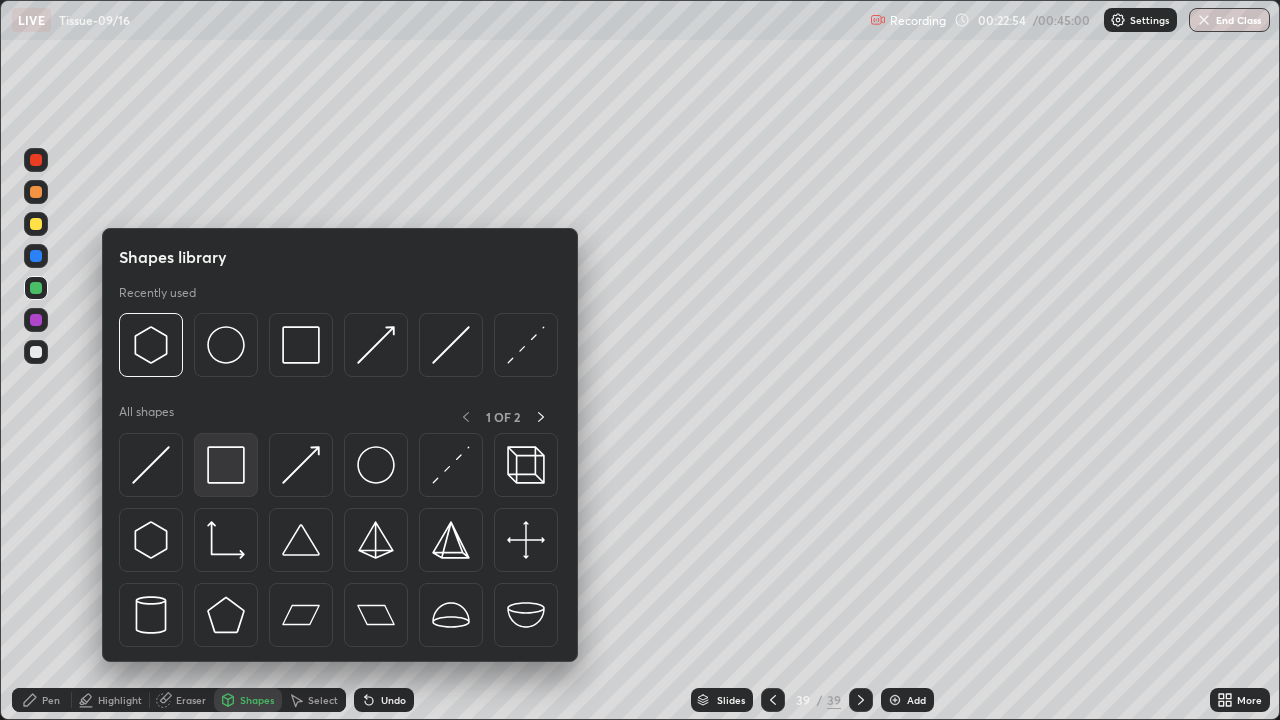 click at bounding box center (226, 465) 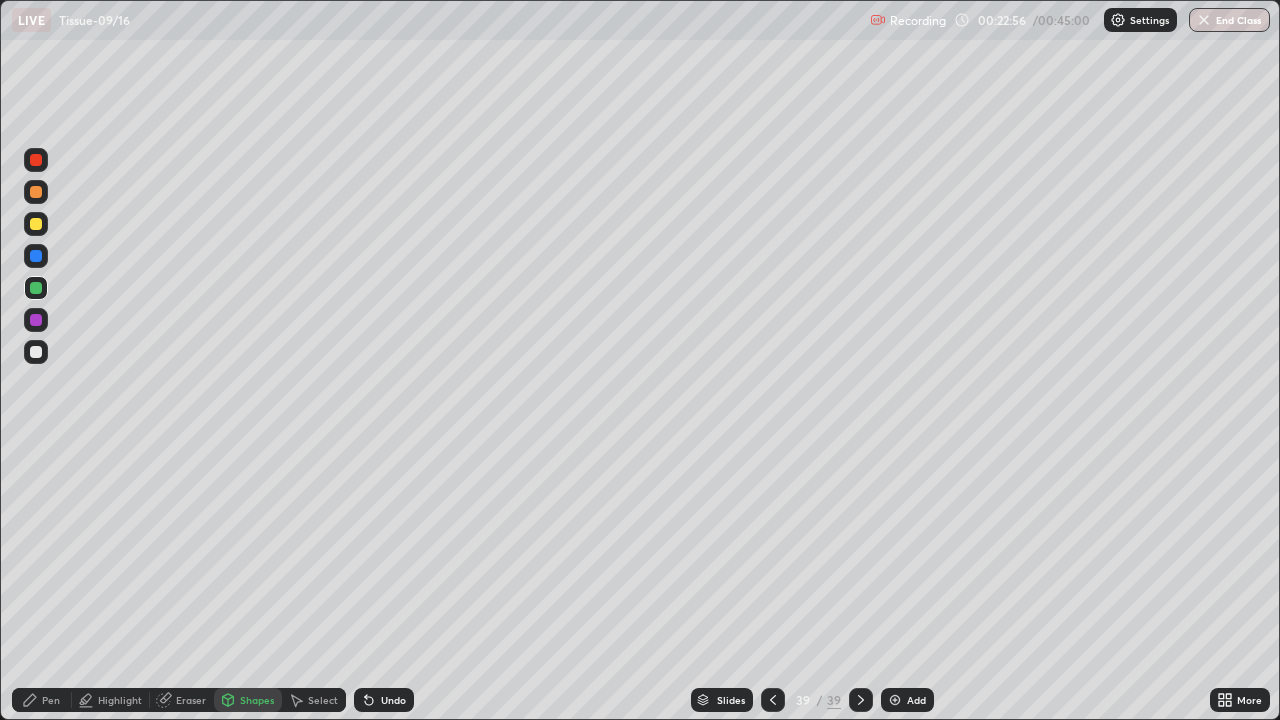 click on "Pen" at bounding box center [42, 700] 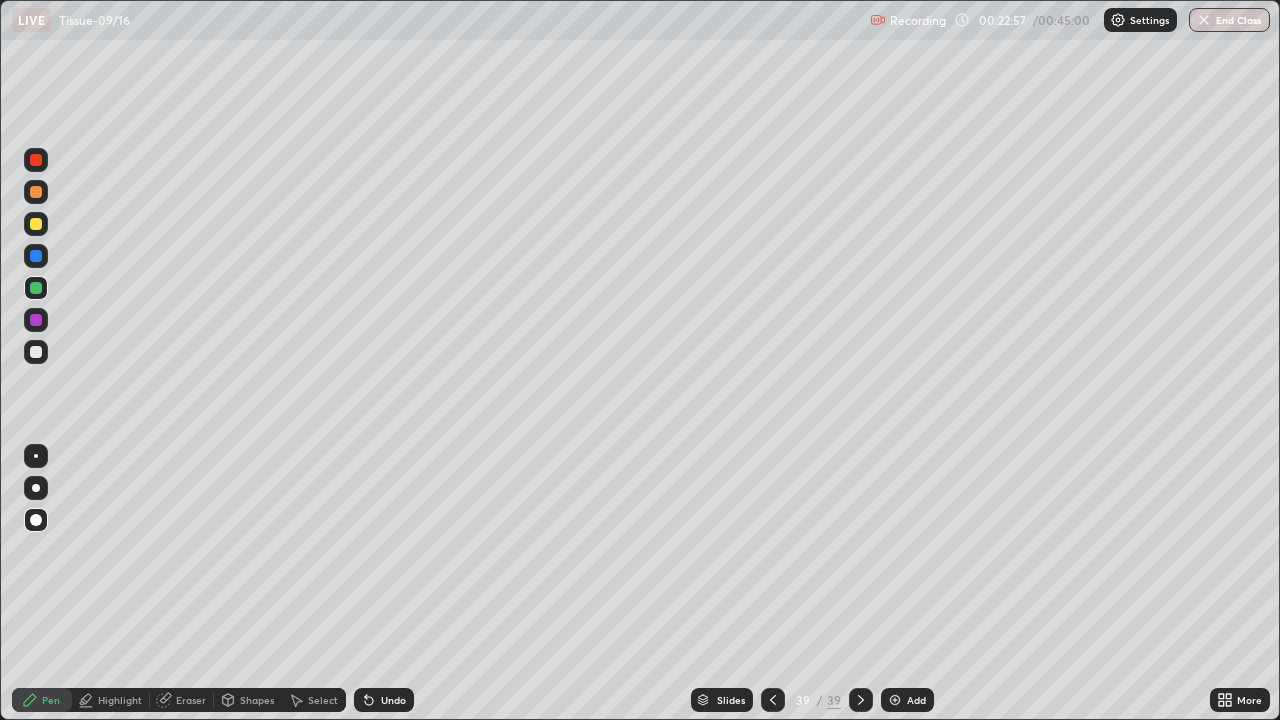 click at bounding box center [36, 520] 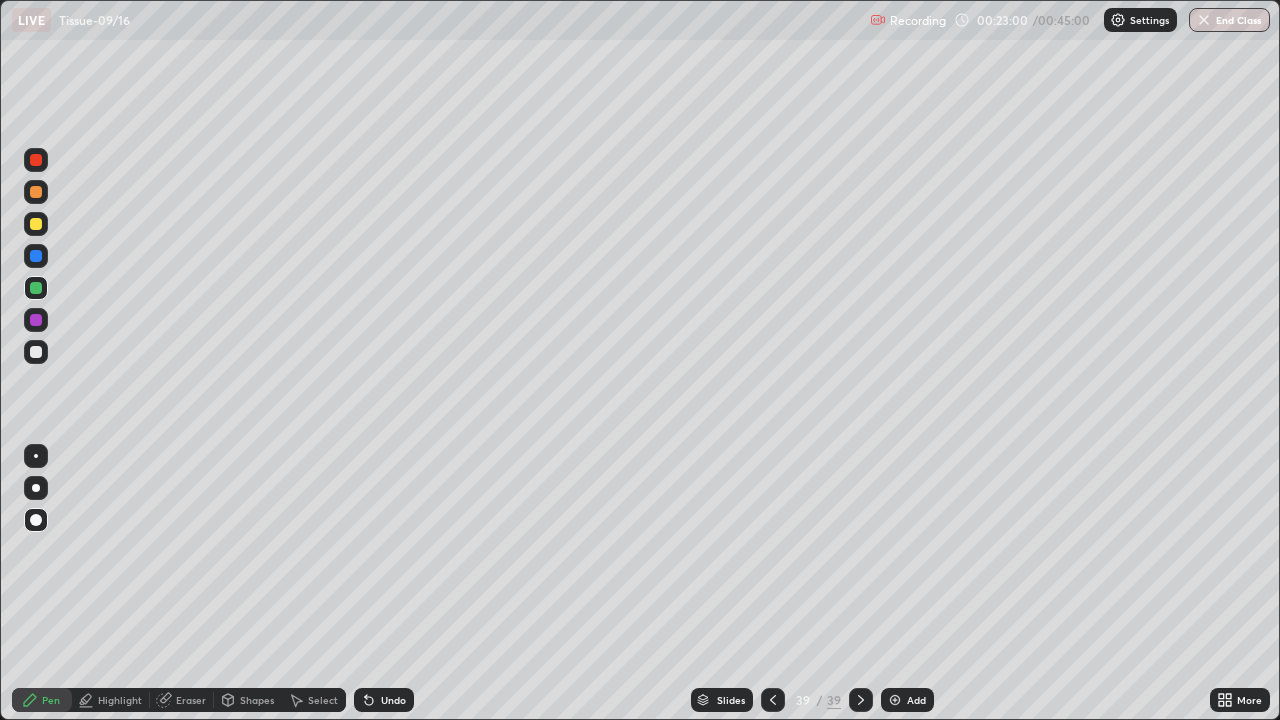 click on "Shapes" at bounding box center [257, 700] 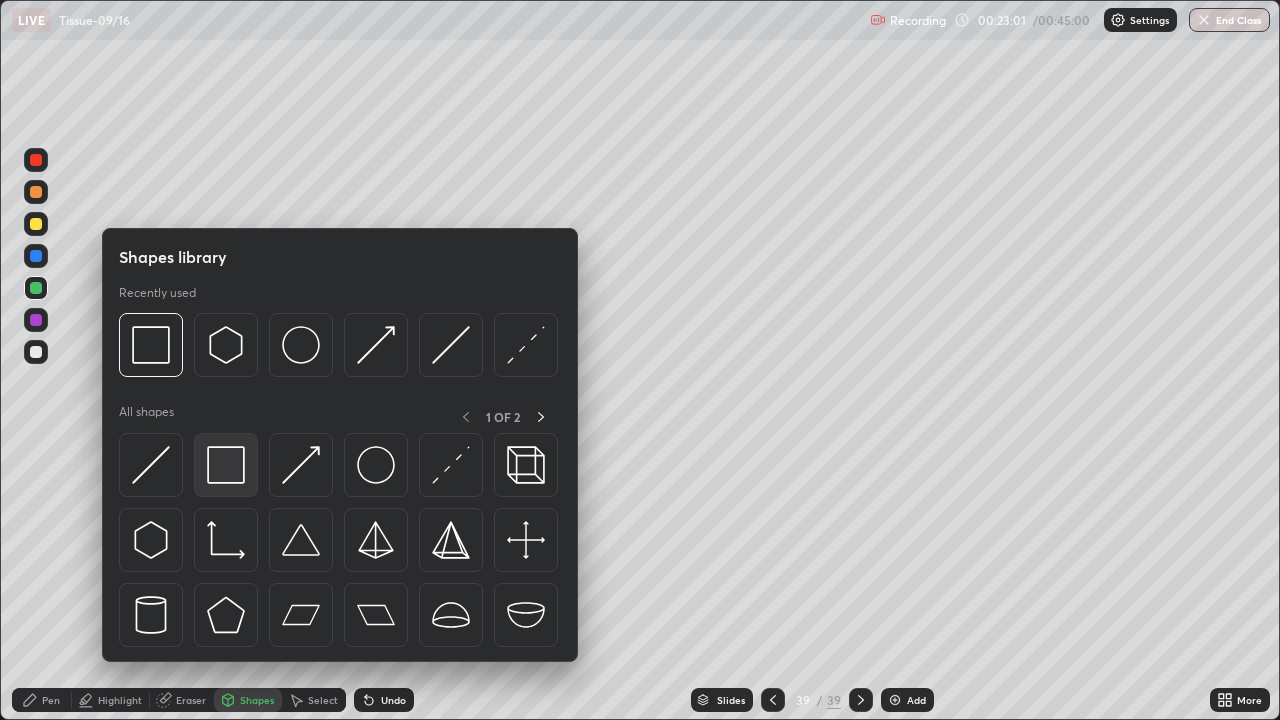 click at bounding box center (226, 465) 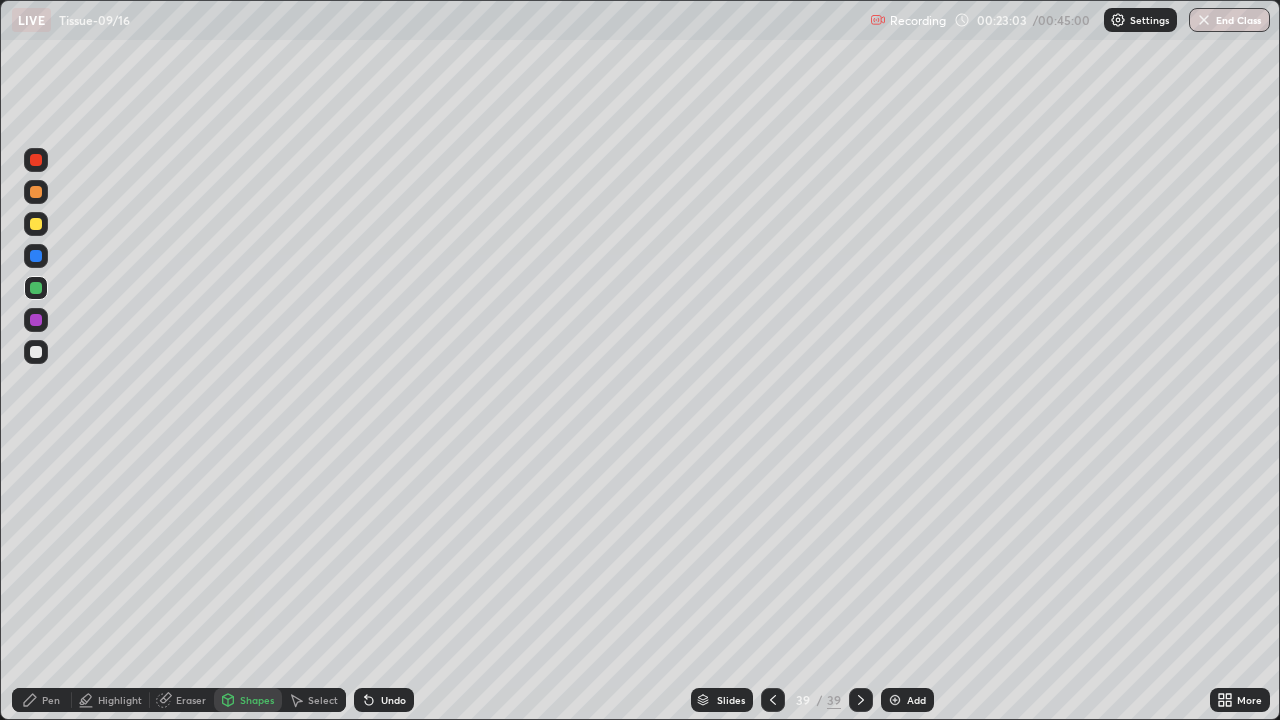 click on "Pen" at bounding box center [51, 700] 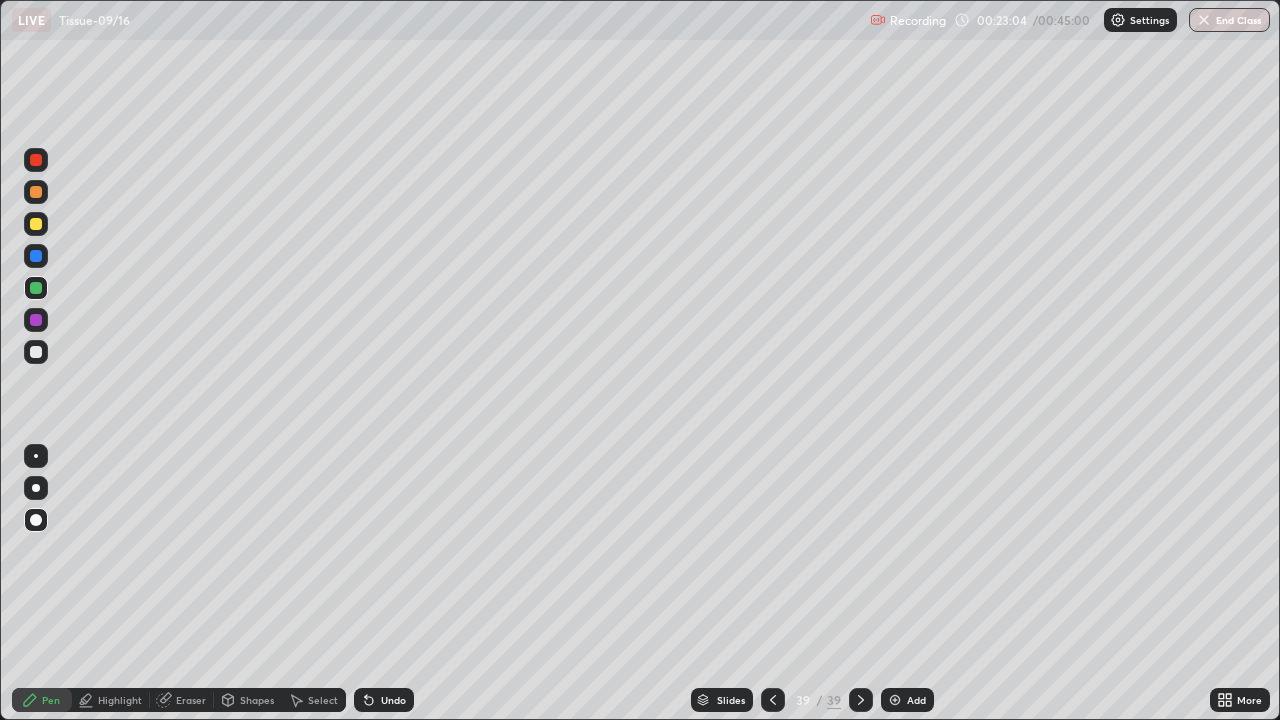 click at bounding box center [36, 520] 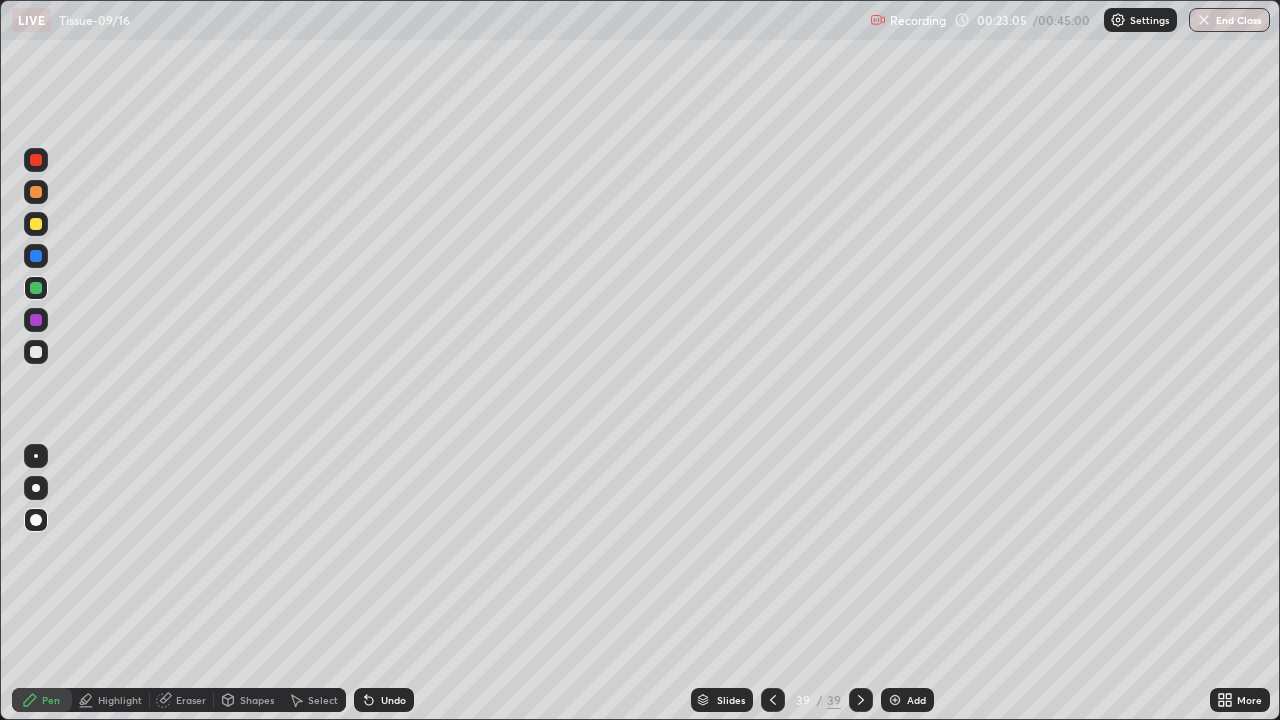 click at bounding box center [36, 352] 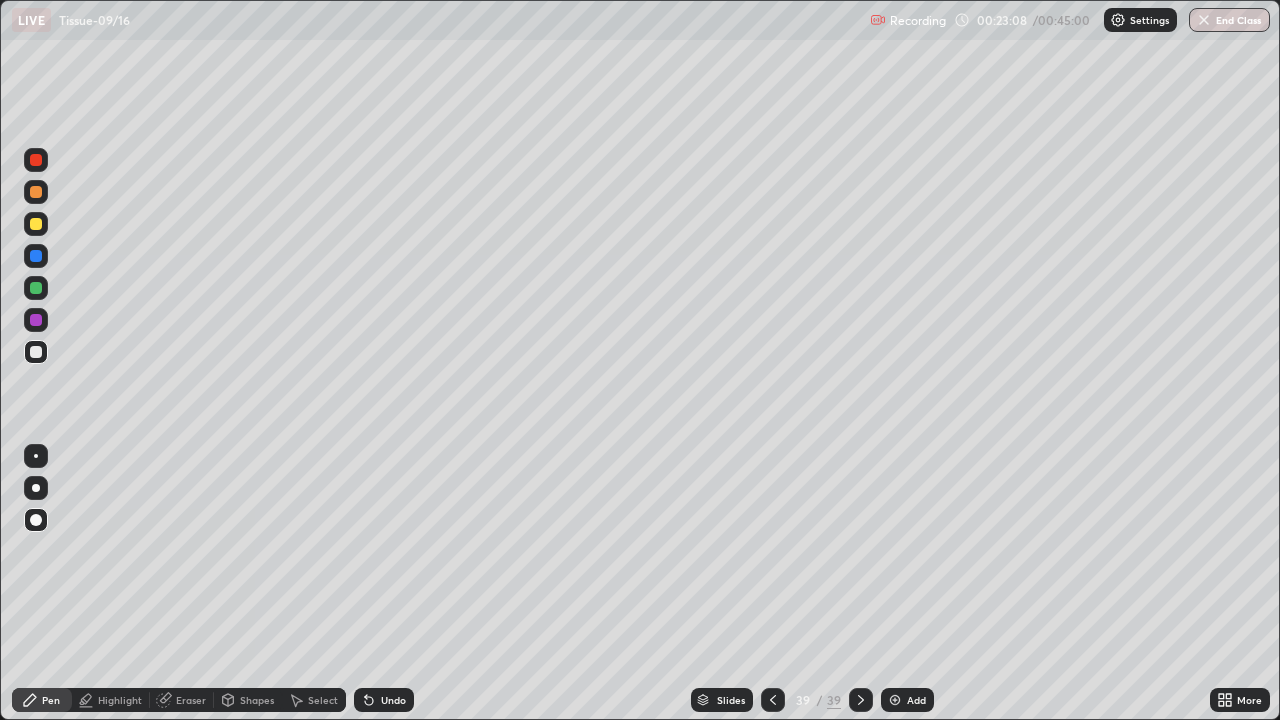 click on "Shapes" at bounding box center [257, 700] 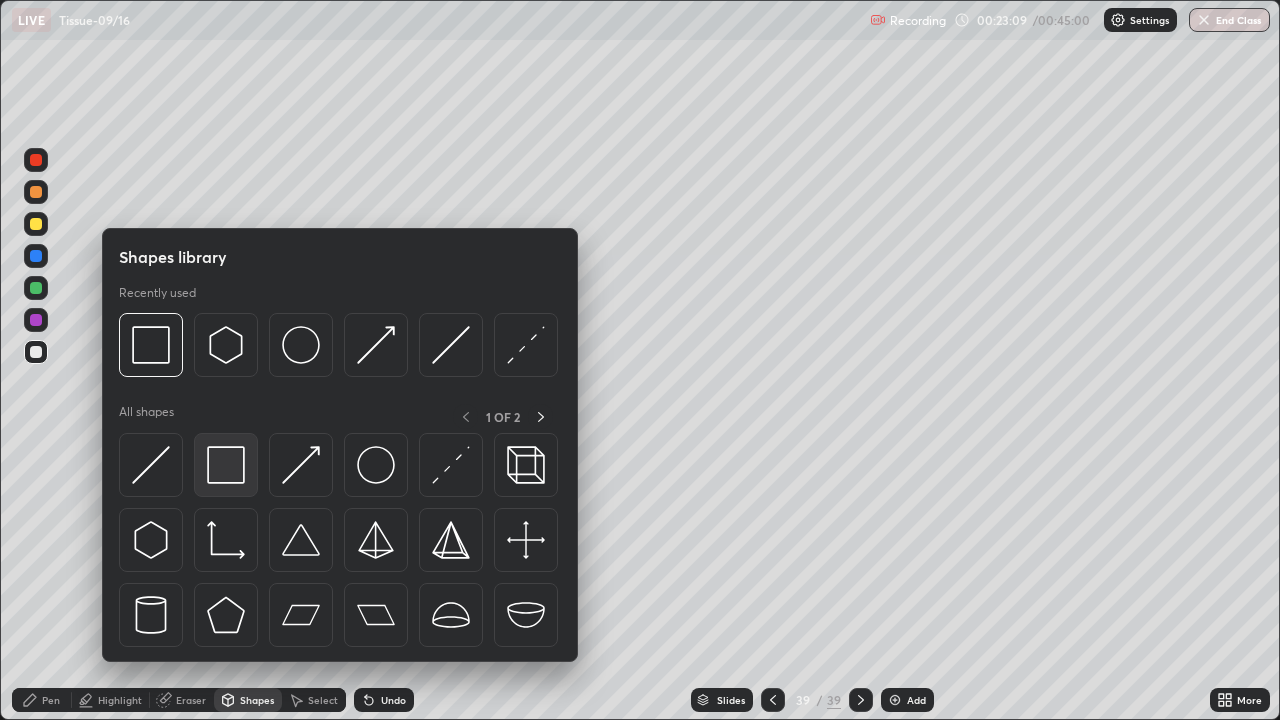 click at bounding box center [226, 465] 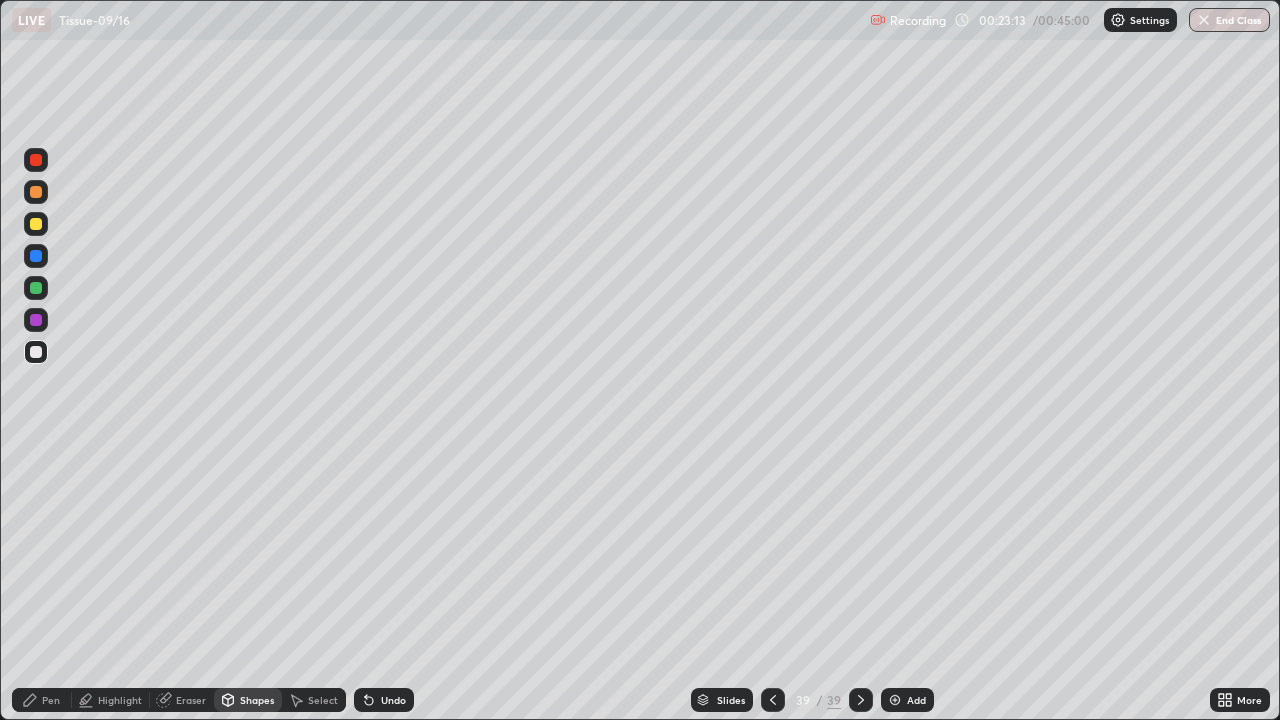 click on "Pen" at bounding box center (51, 700) 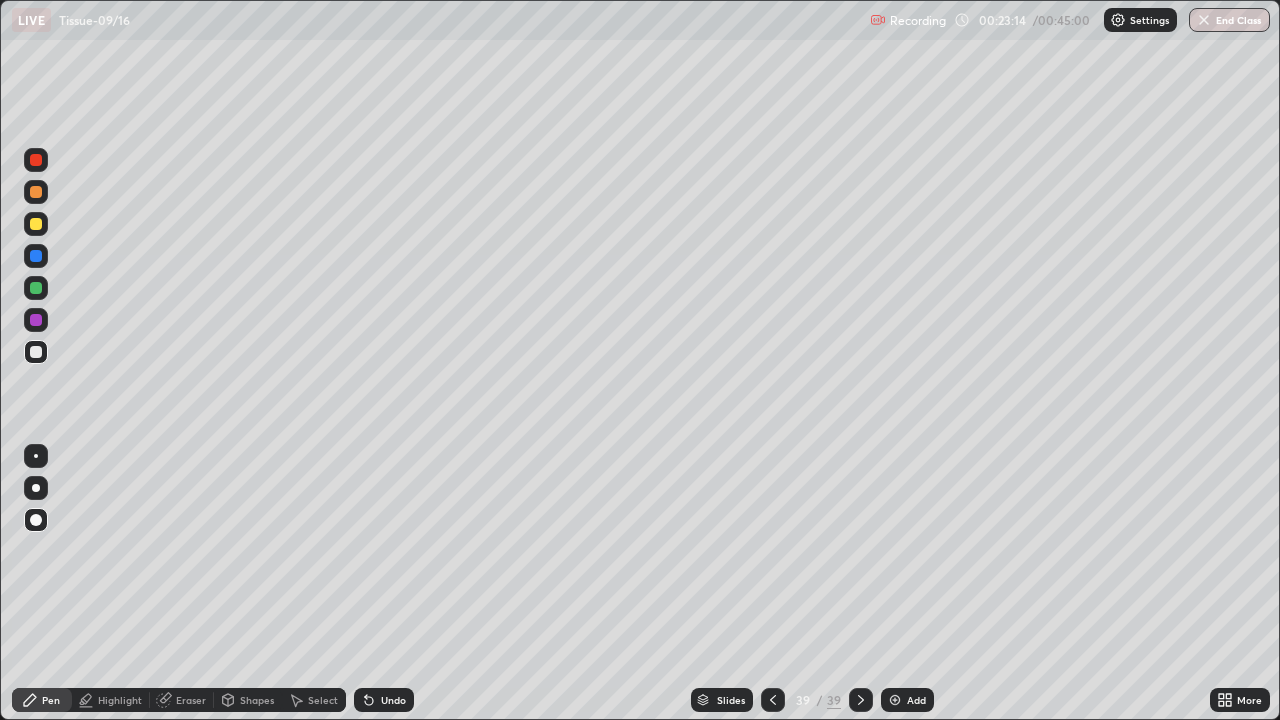 click at bounding box center [36, 288] 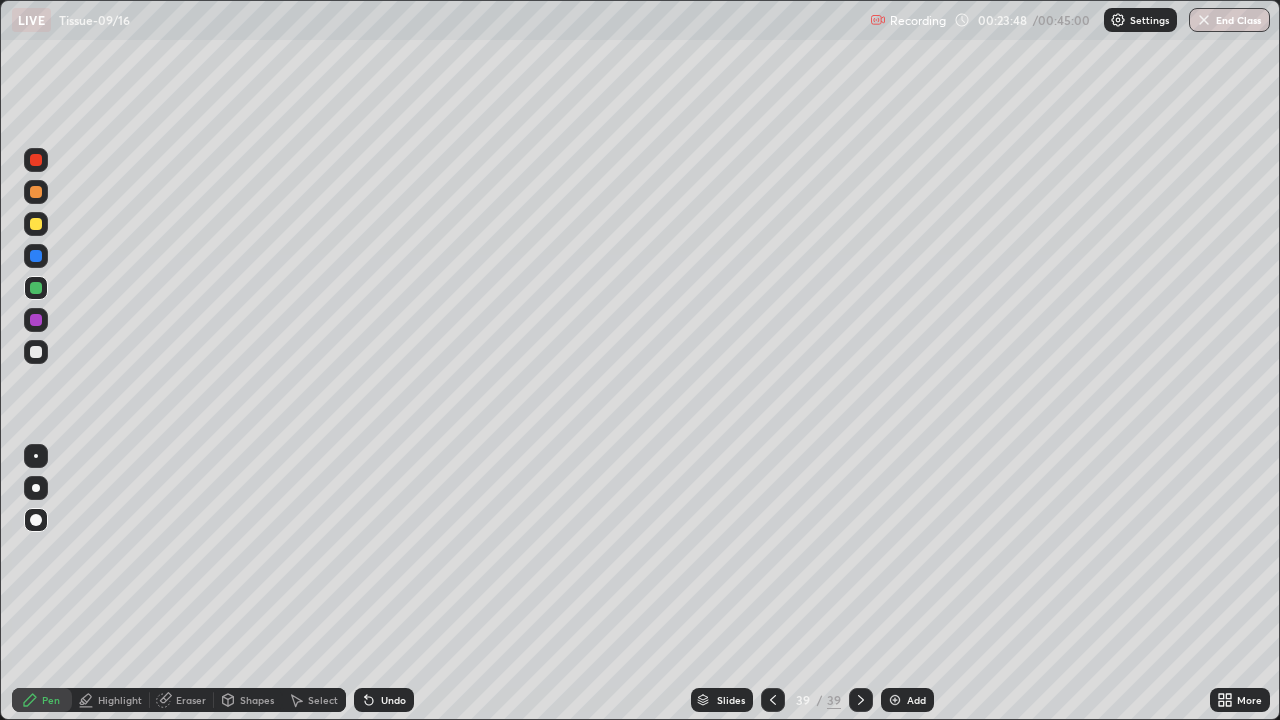 click at bounding box center (36, 224) 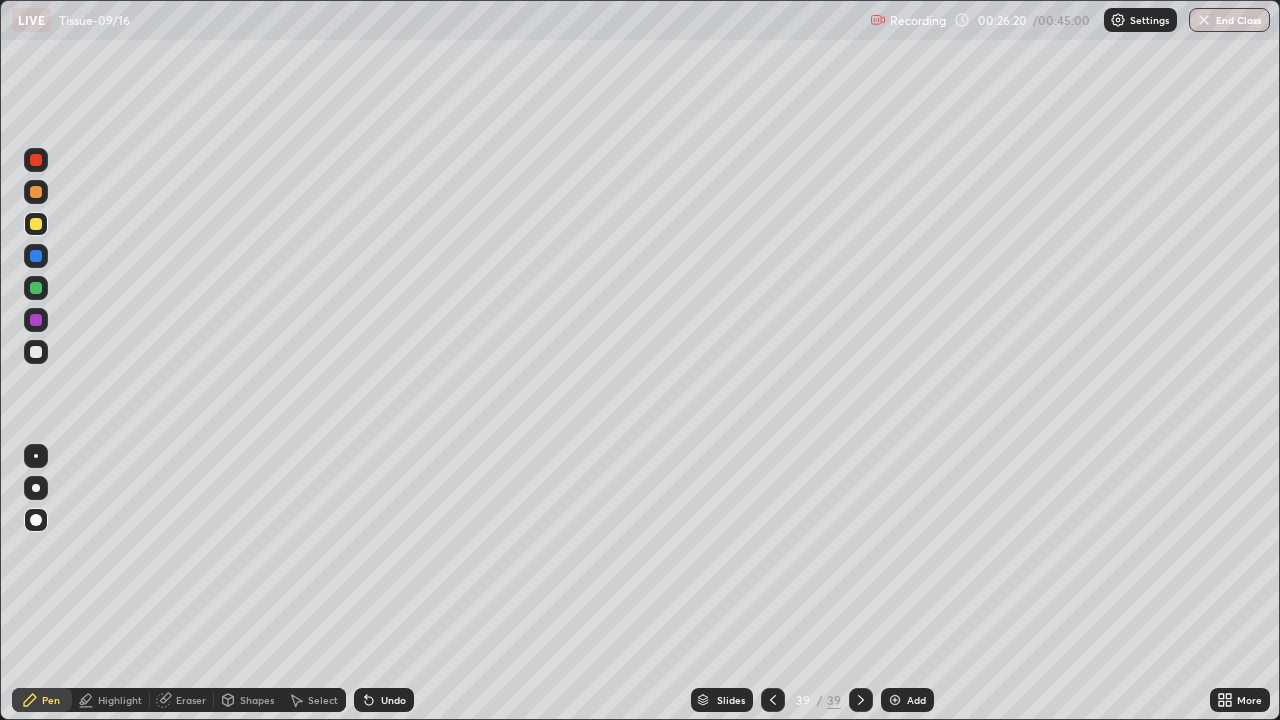 click on "Eraser" at bounding box center (191, 700) 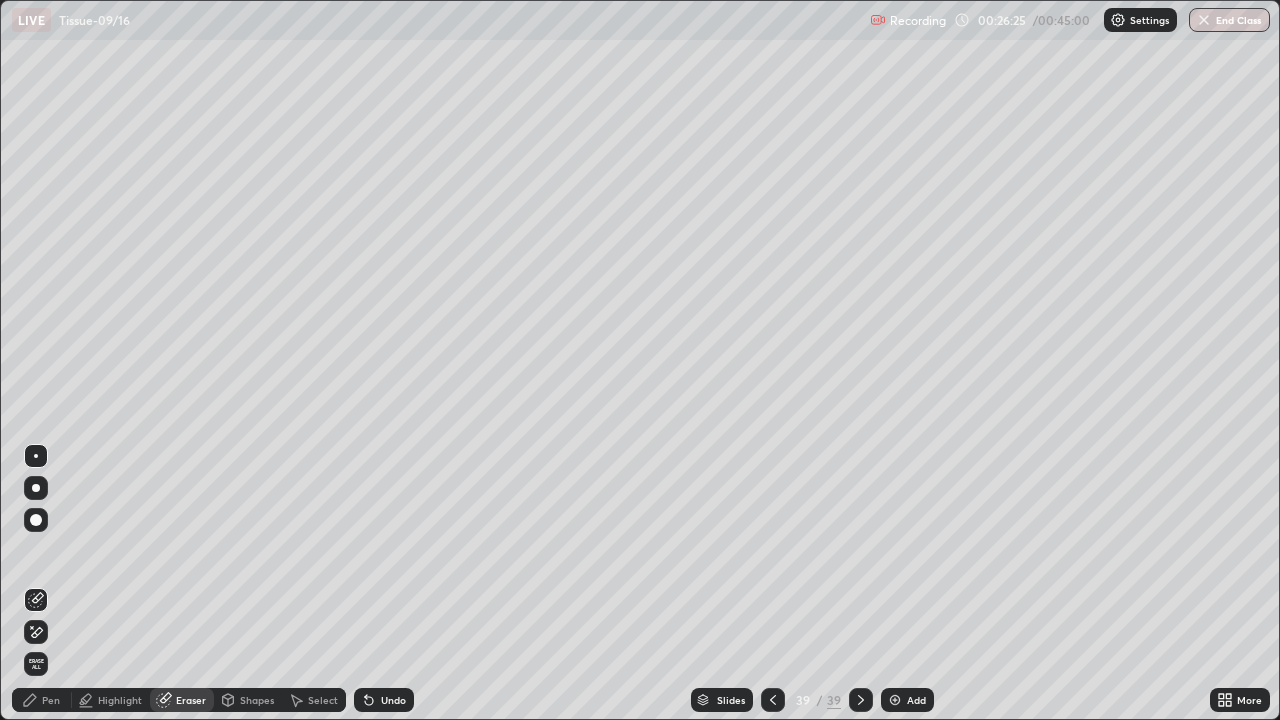 click on "Pen" at bounding box center [42, 700] 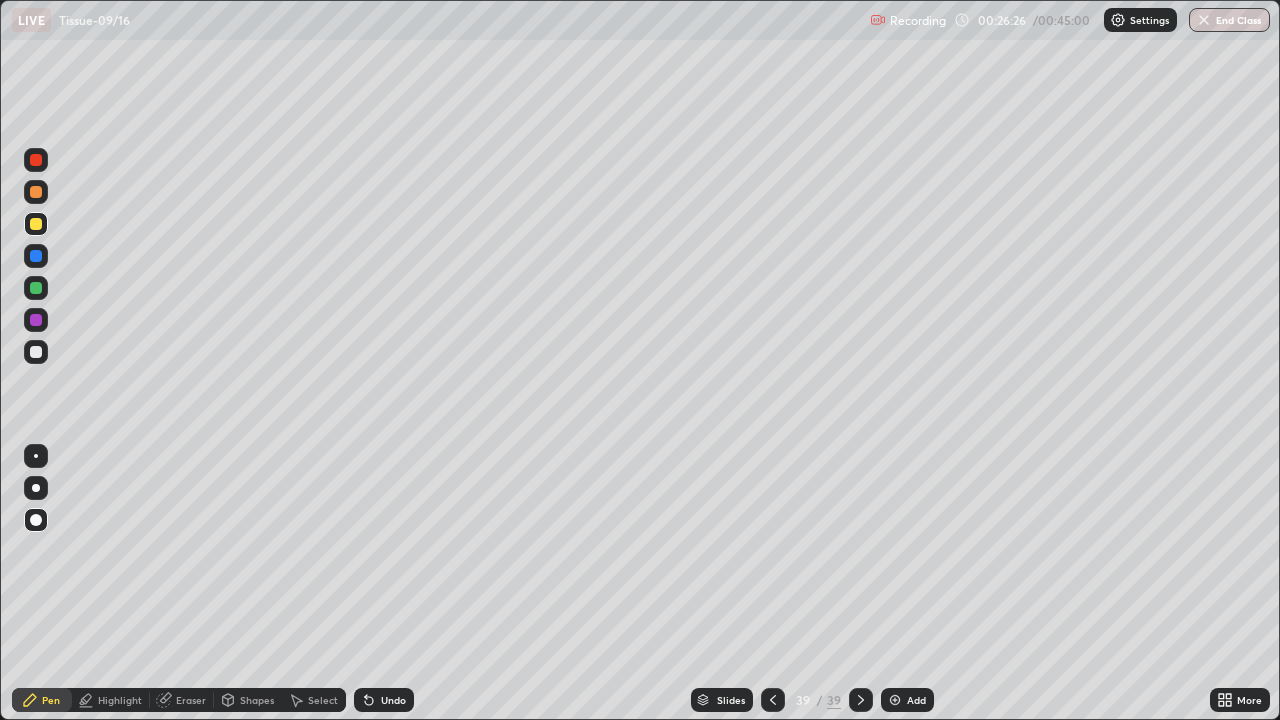 click at bounding box center [36, 352] 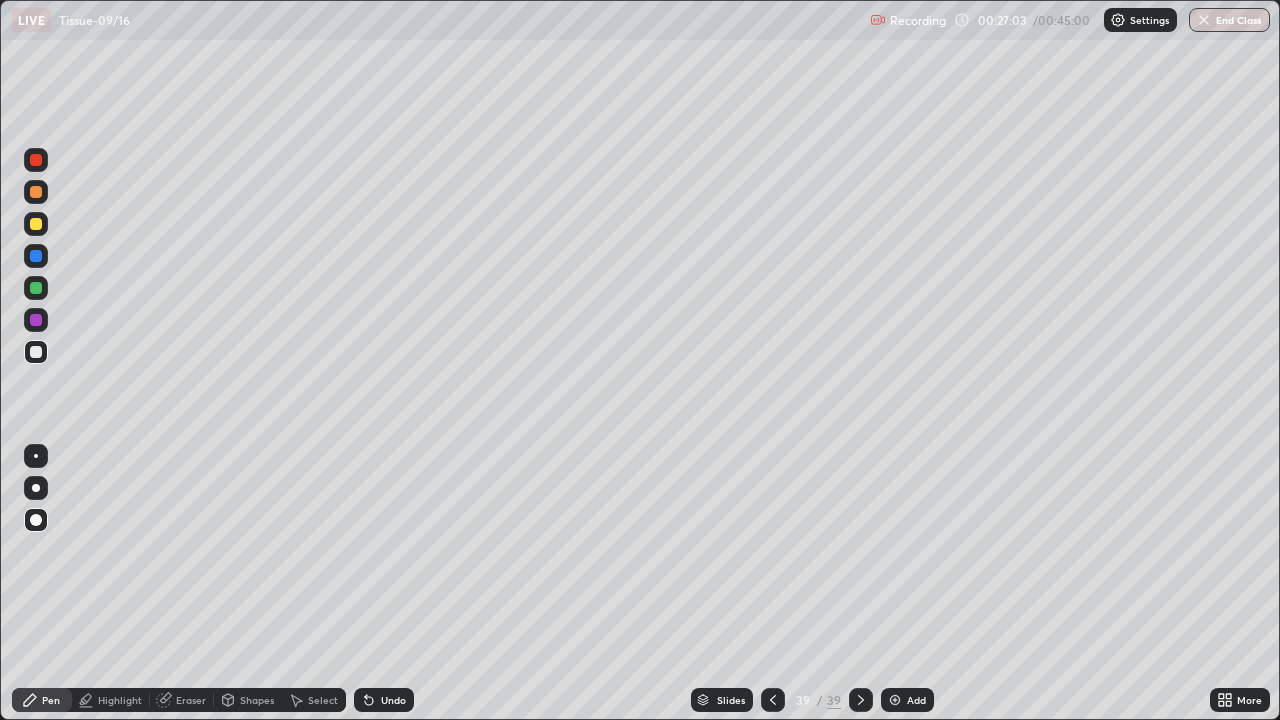 click 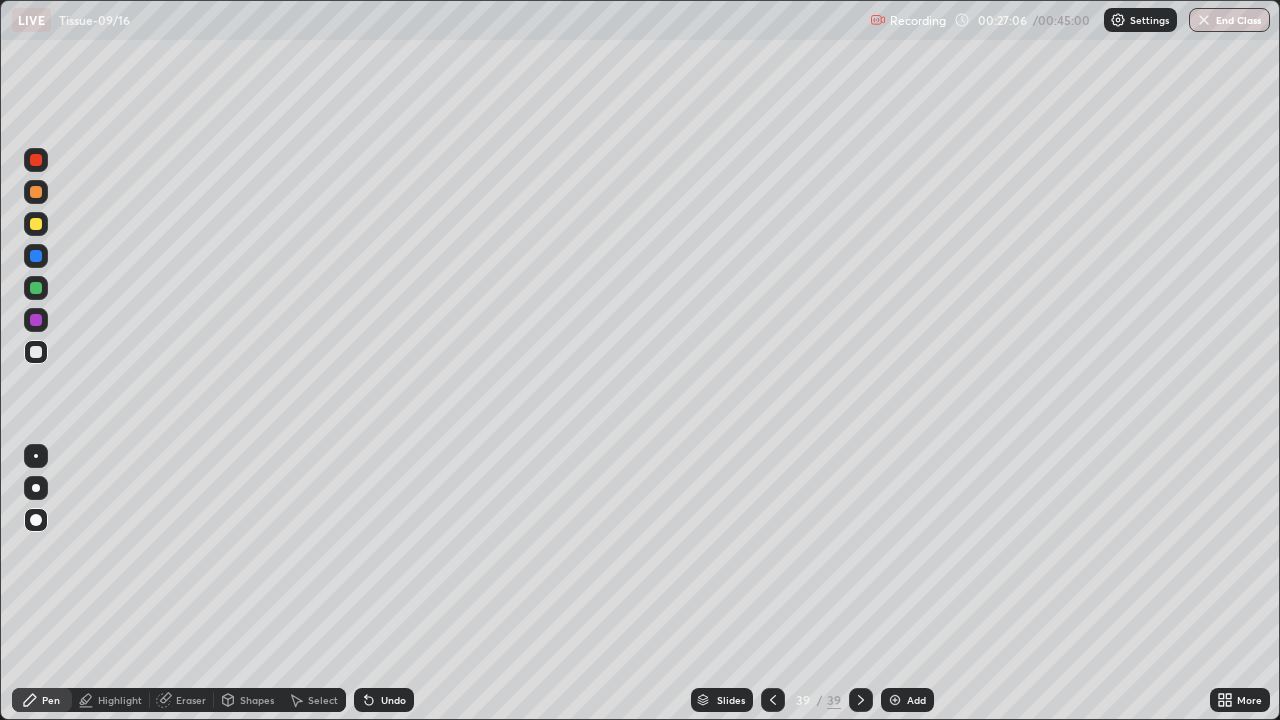 click 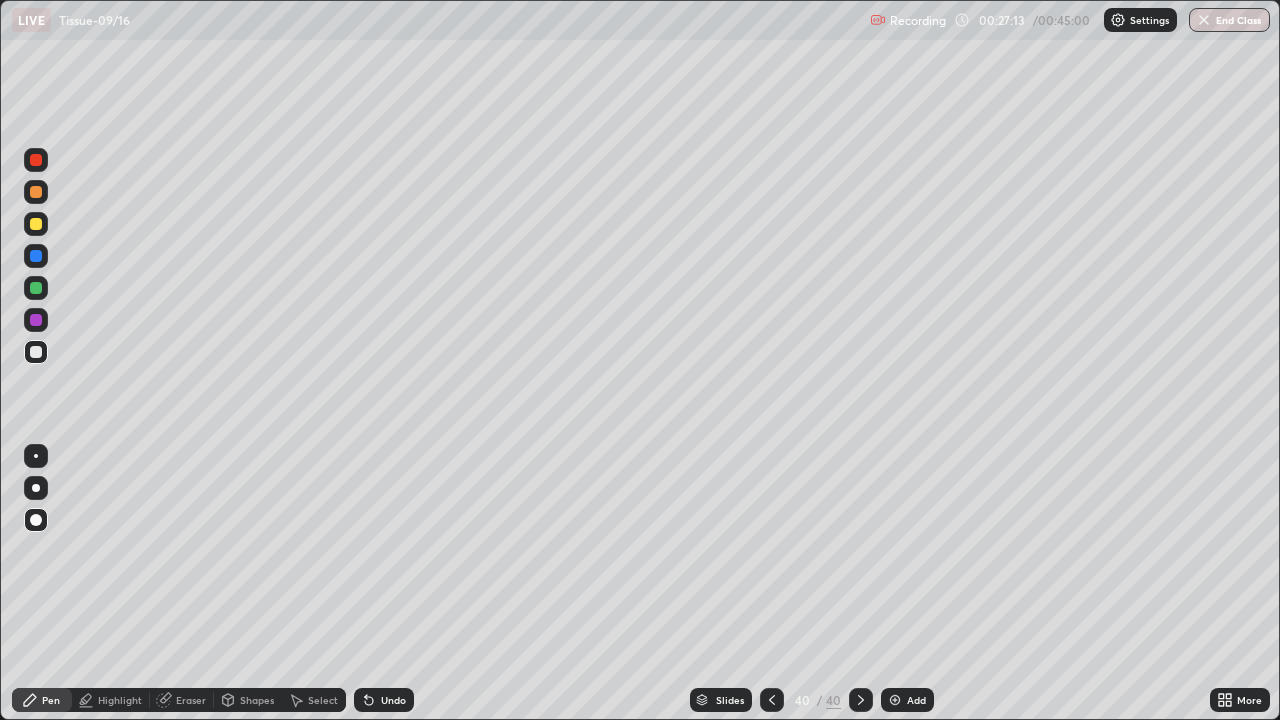 click at bounding box center (36, 288) 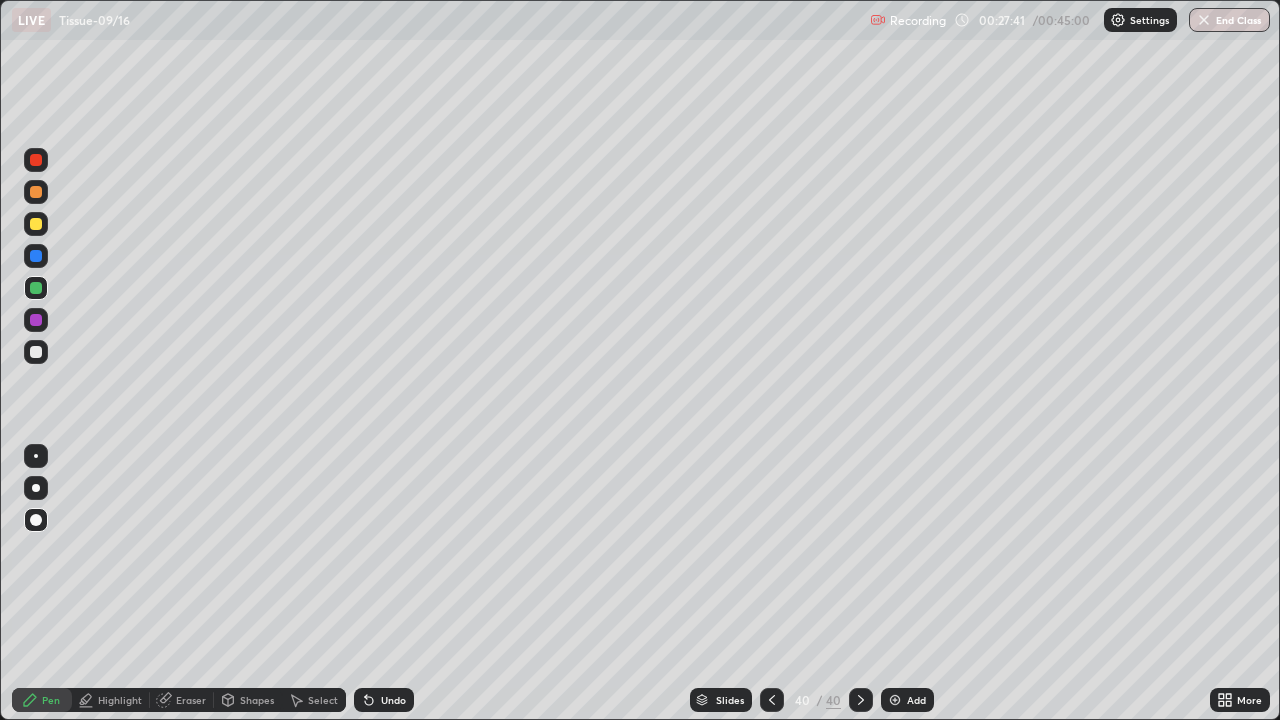 click on "Select" at bounding box center [323, 700] 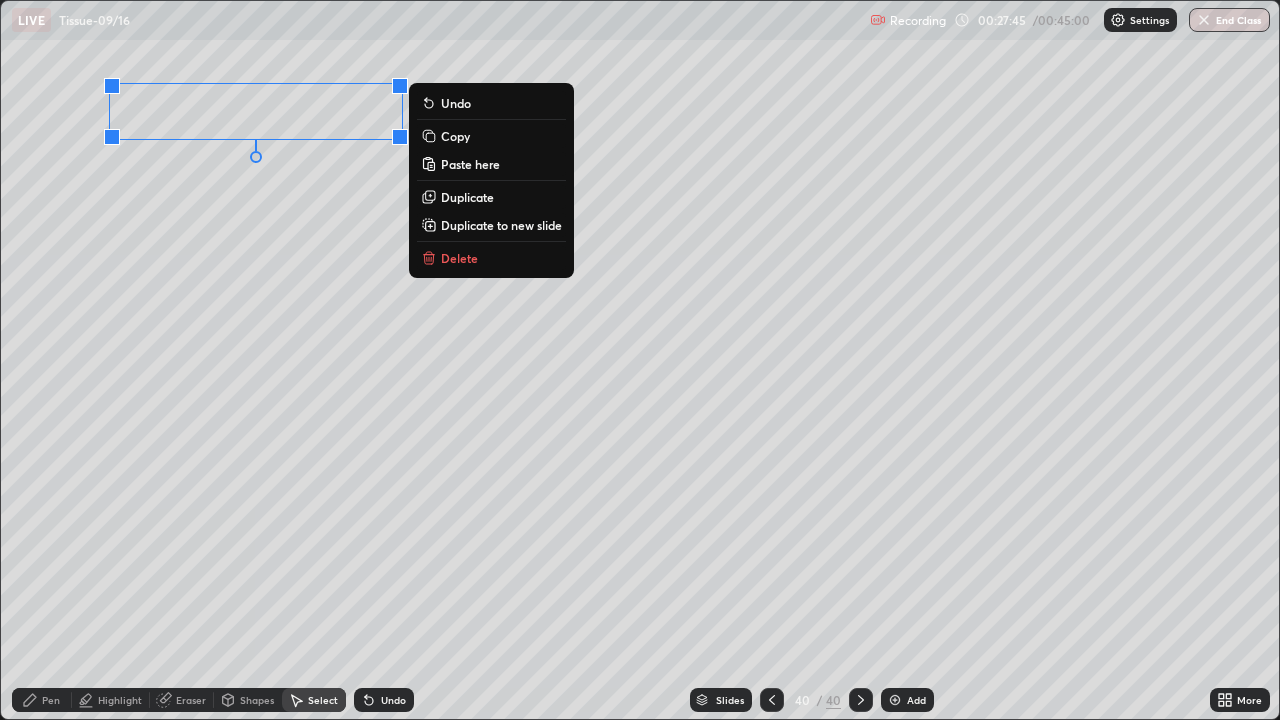 click on "0 ° Undo Copy Paste here Duplicate Duplicate to new slide Delete" at bounding box center (640, 360) 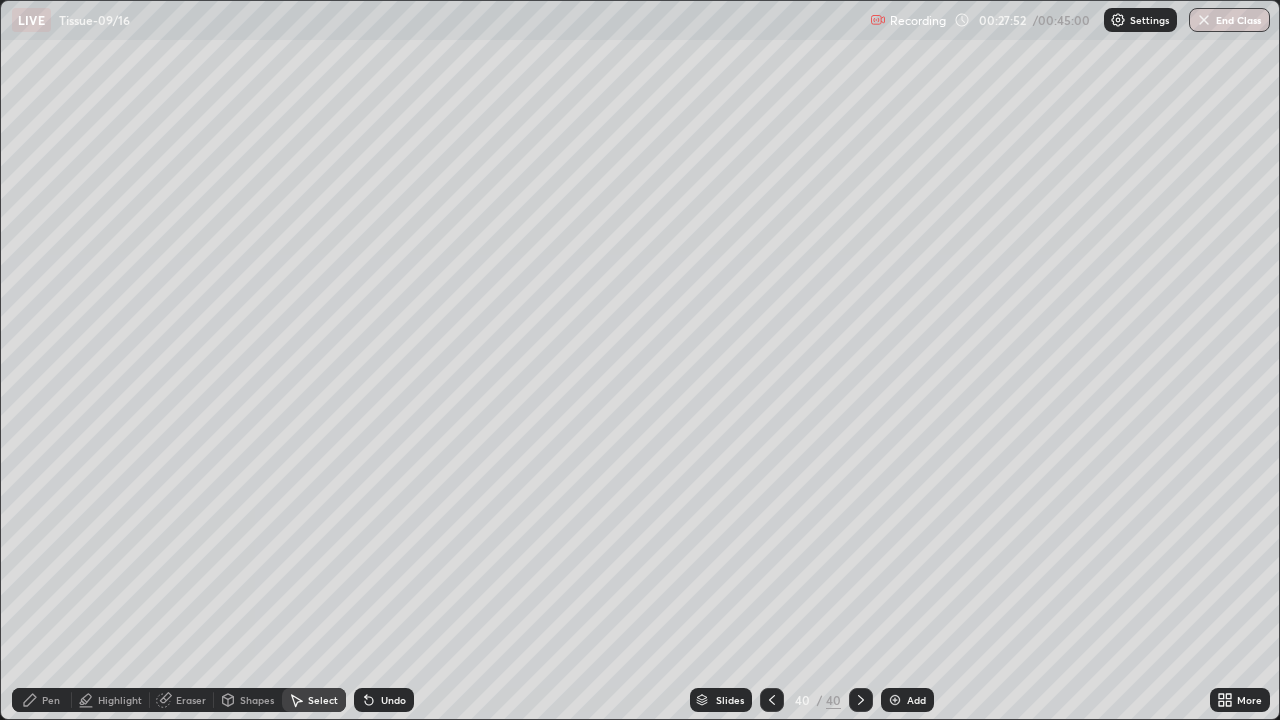 click on "Pen" at bounding box center (42, 700) 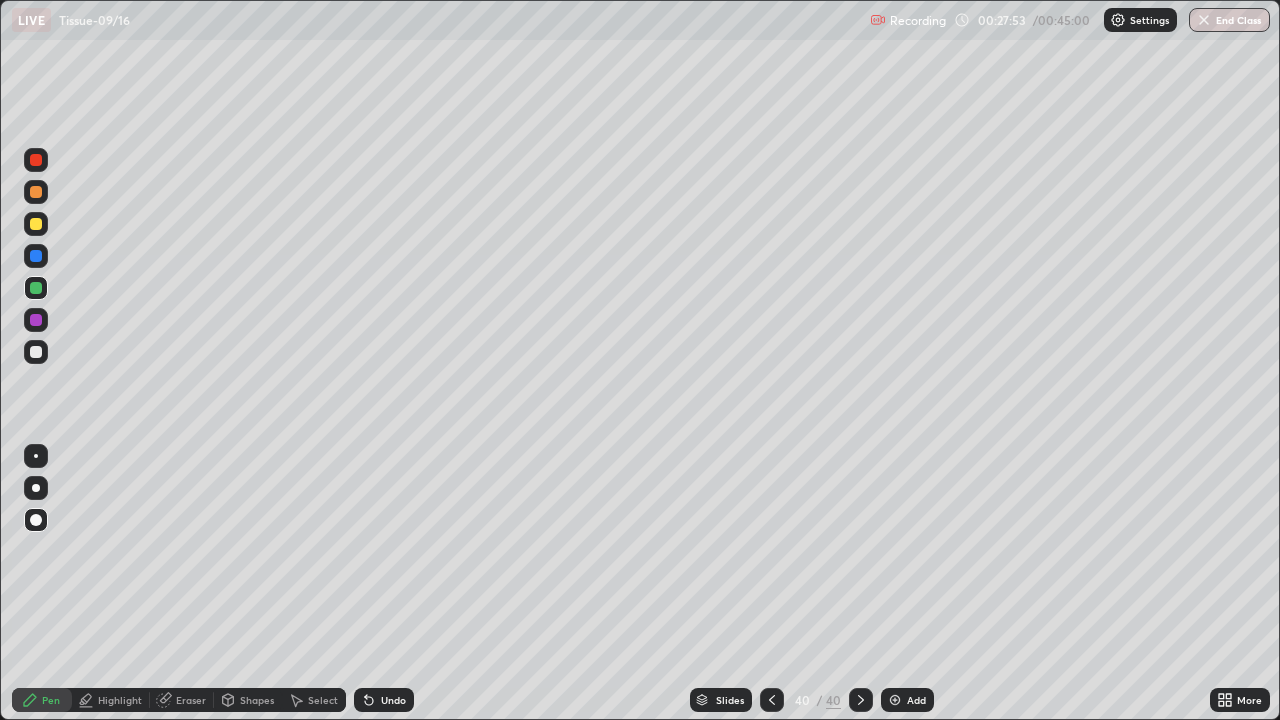 click at bounding box center (36, 352) 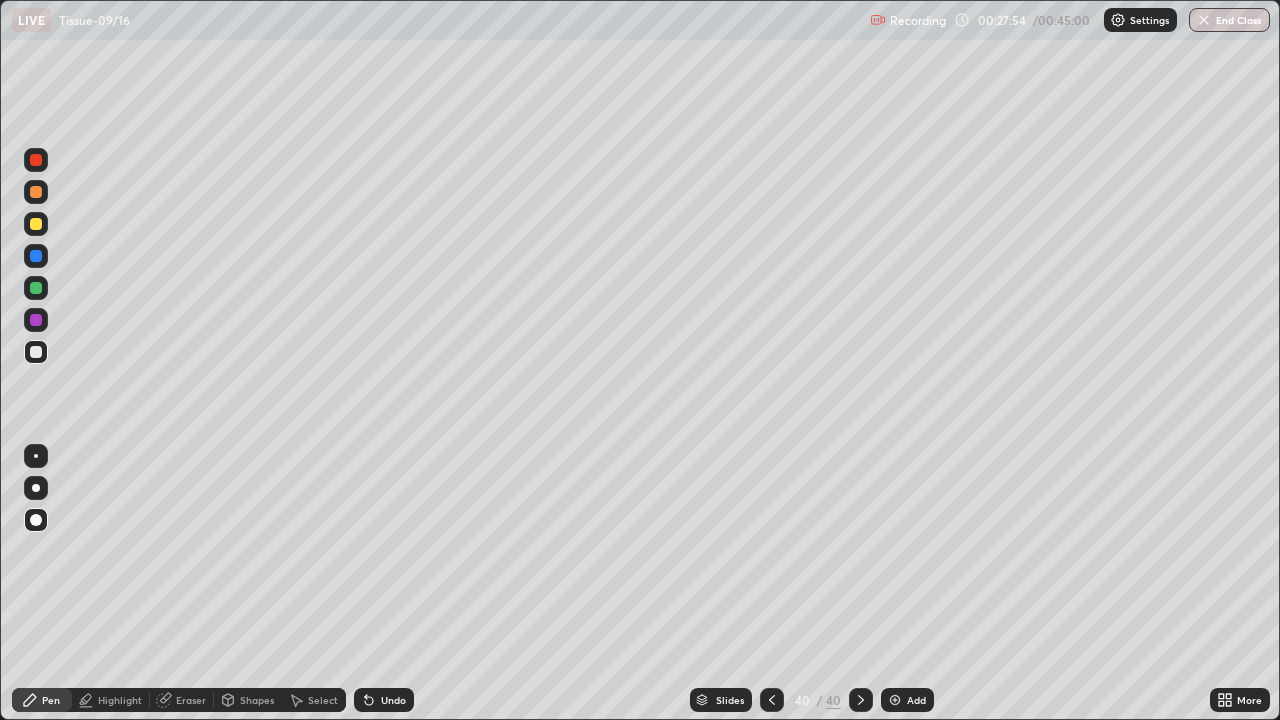 click on "Pen" at bounding box center (42, 700) 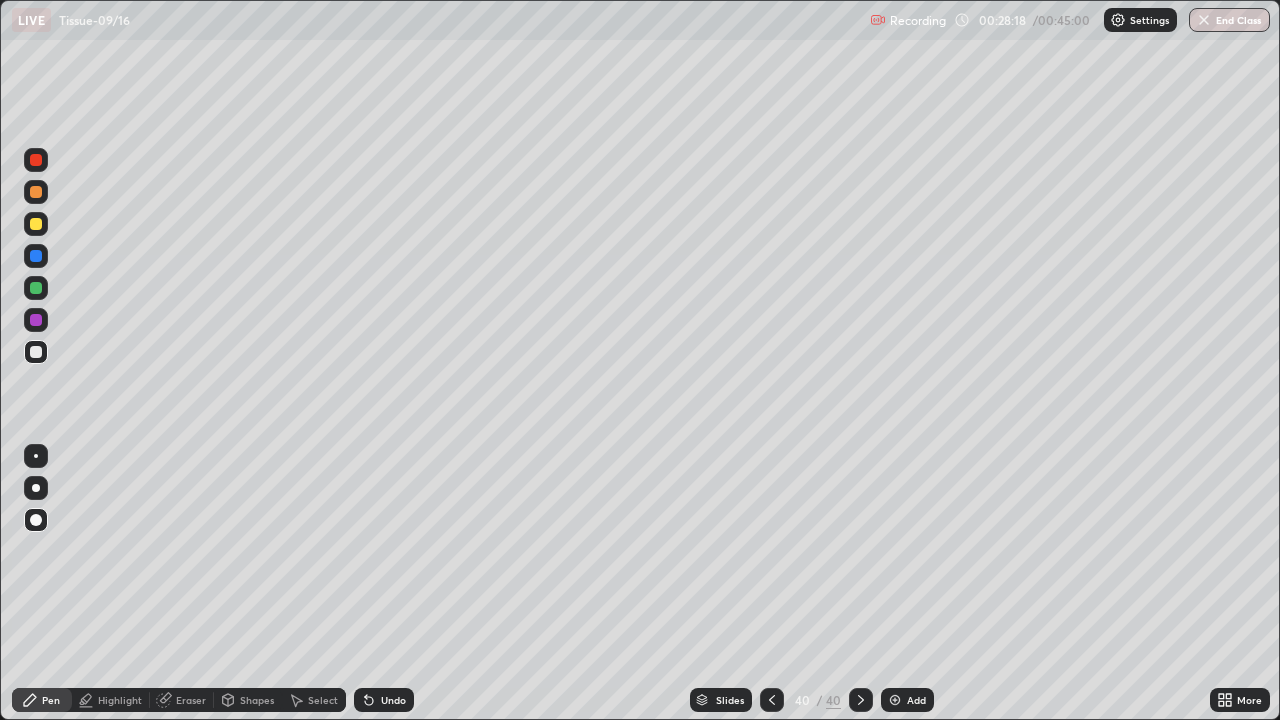 click 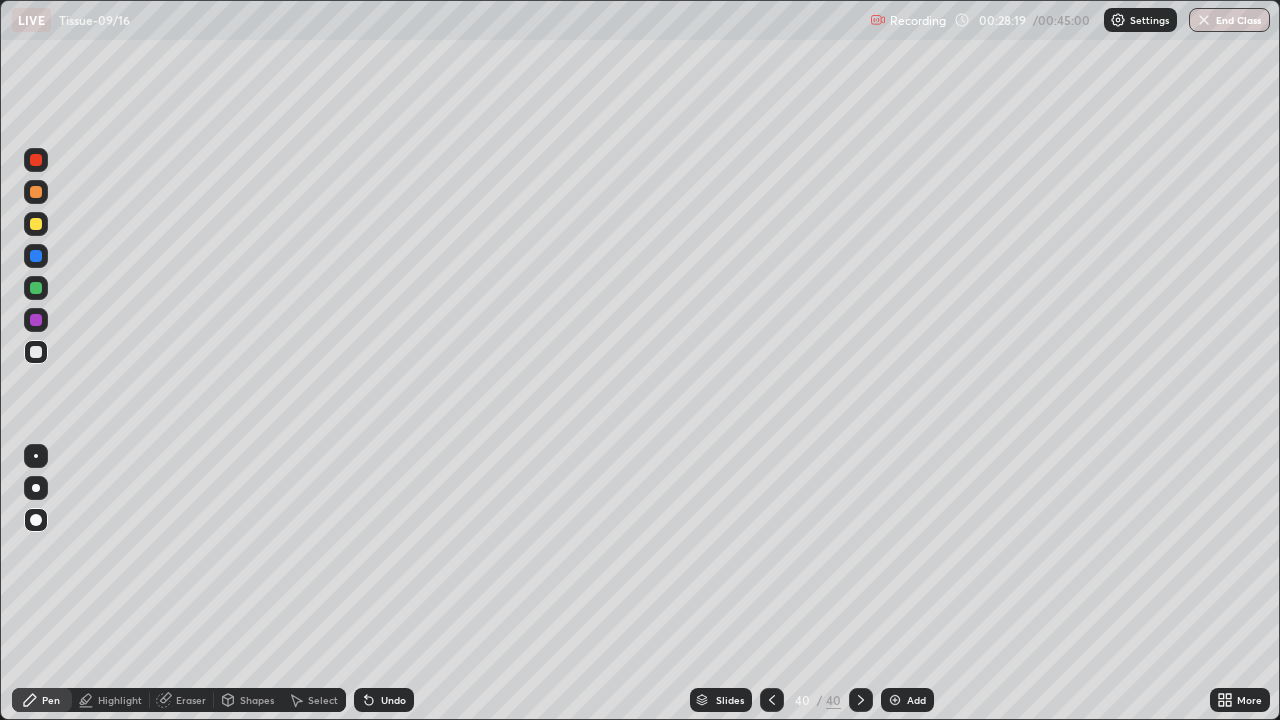 click on "Undo" at bounding box center [384, 700] 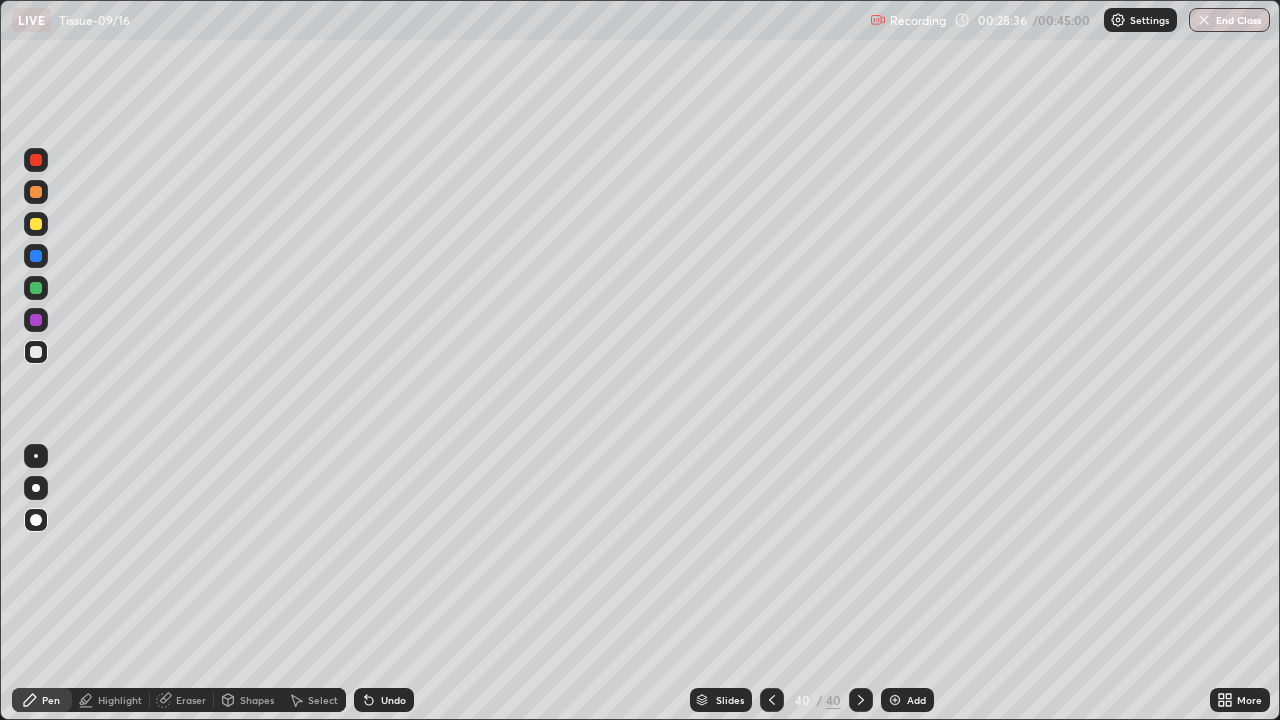 click on "Shapes" at bounding box center (257, 700) 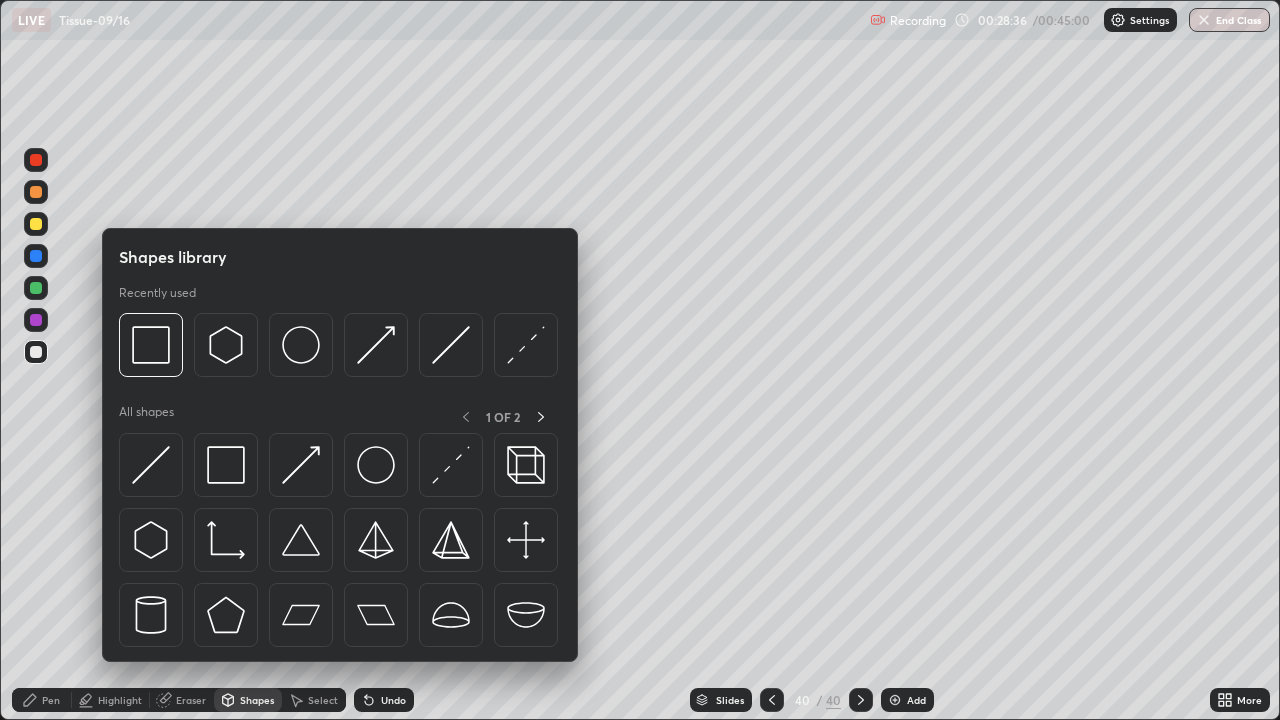 click on "Eraser" at bounding box center [191, 700] 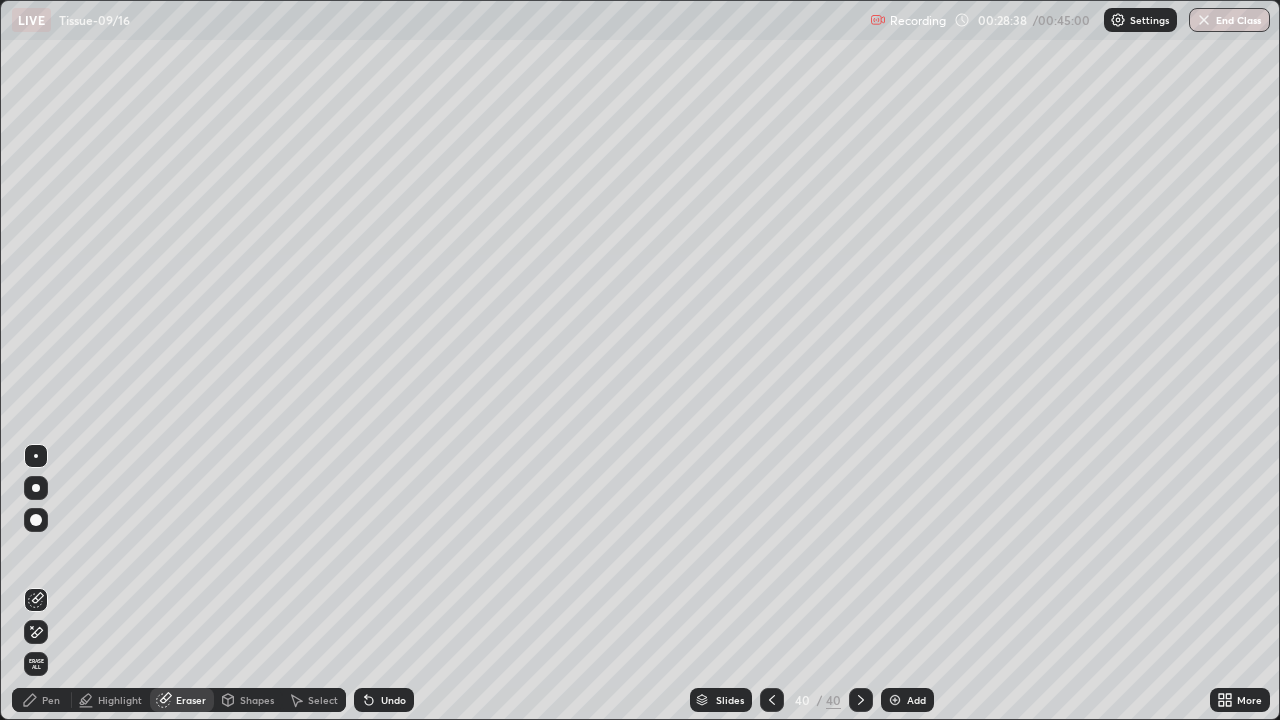 click on "Pen" at bounding box center [42, 700] 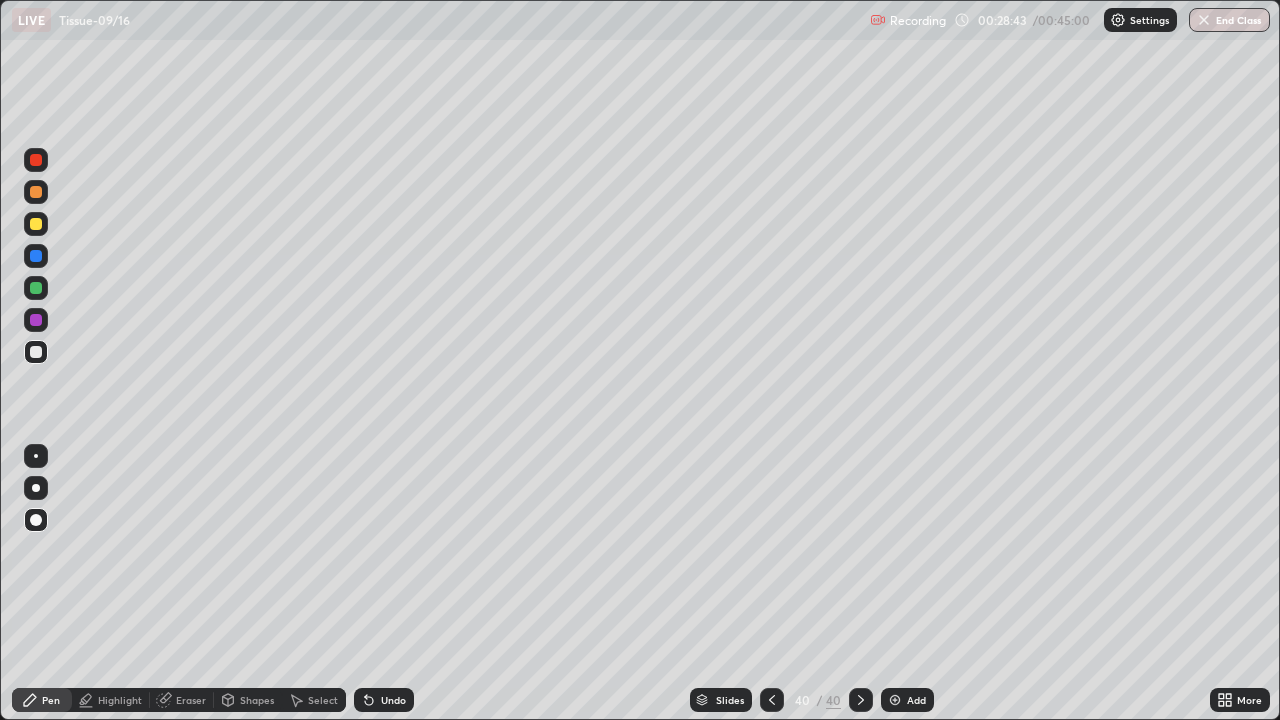click at bounding box center (36, 488) 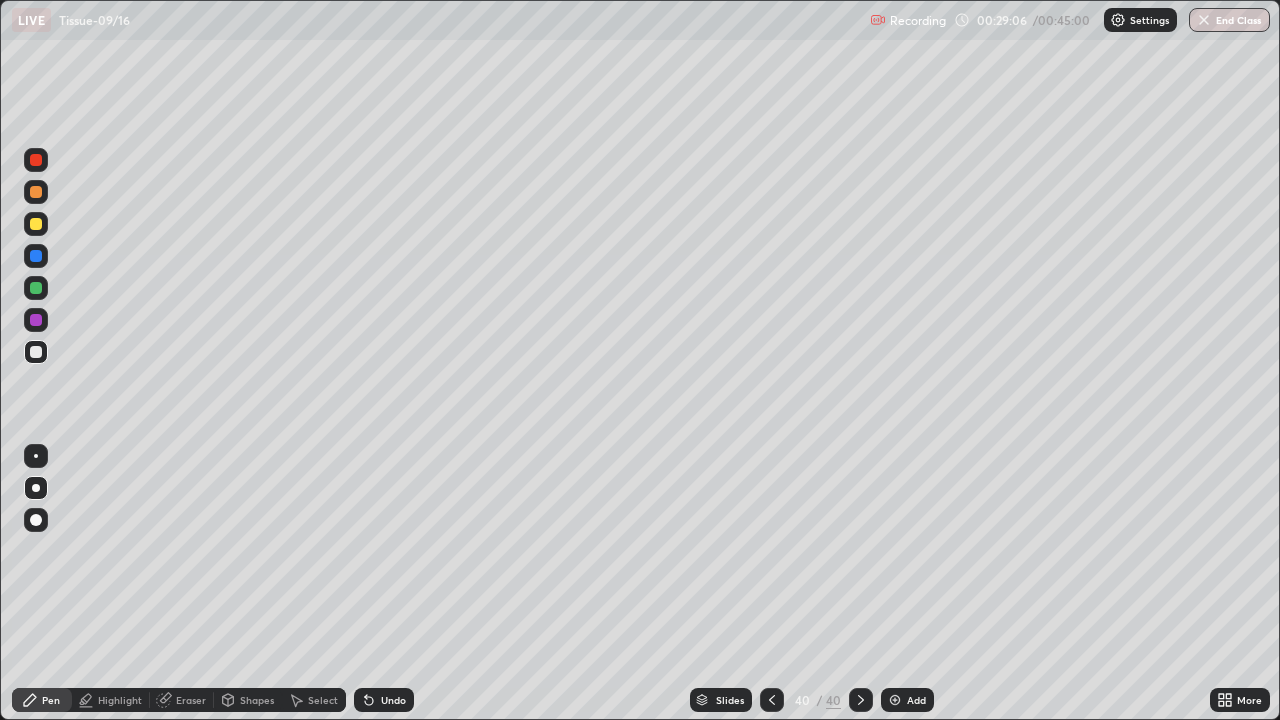 click at bounding box center (36, 320) 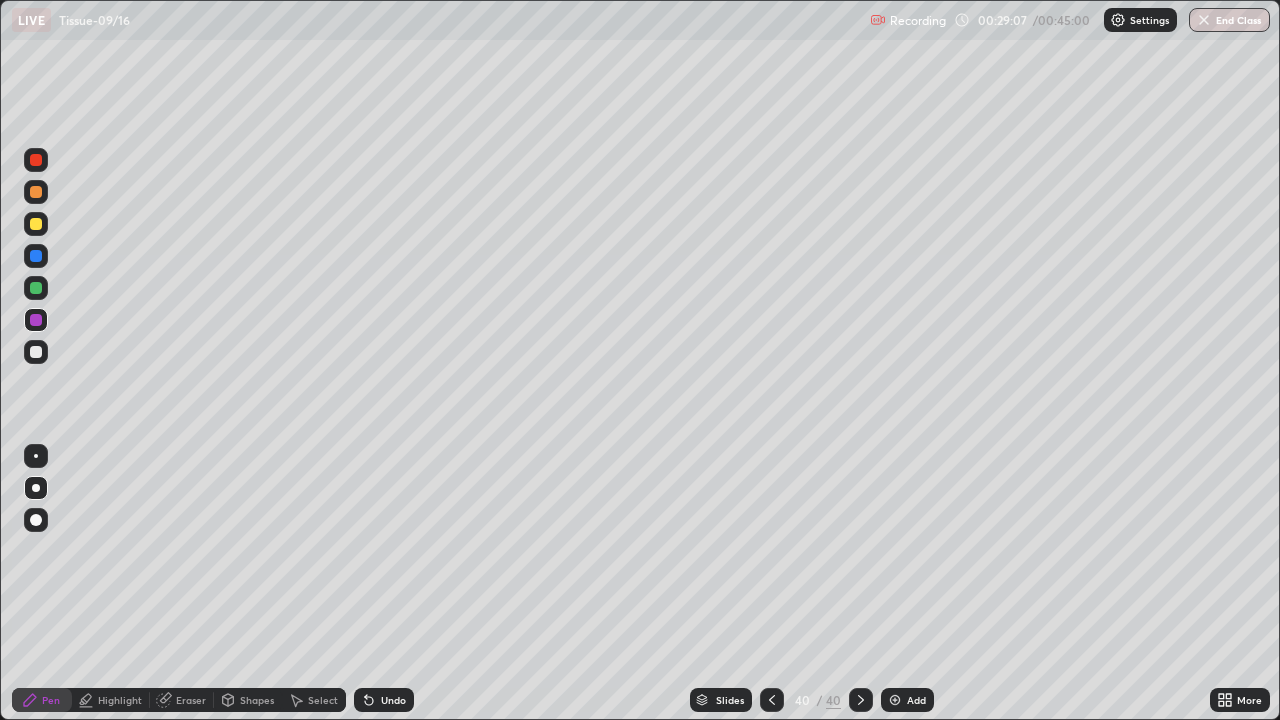 click at bounding box center [36, 352] 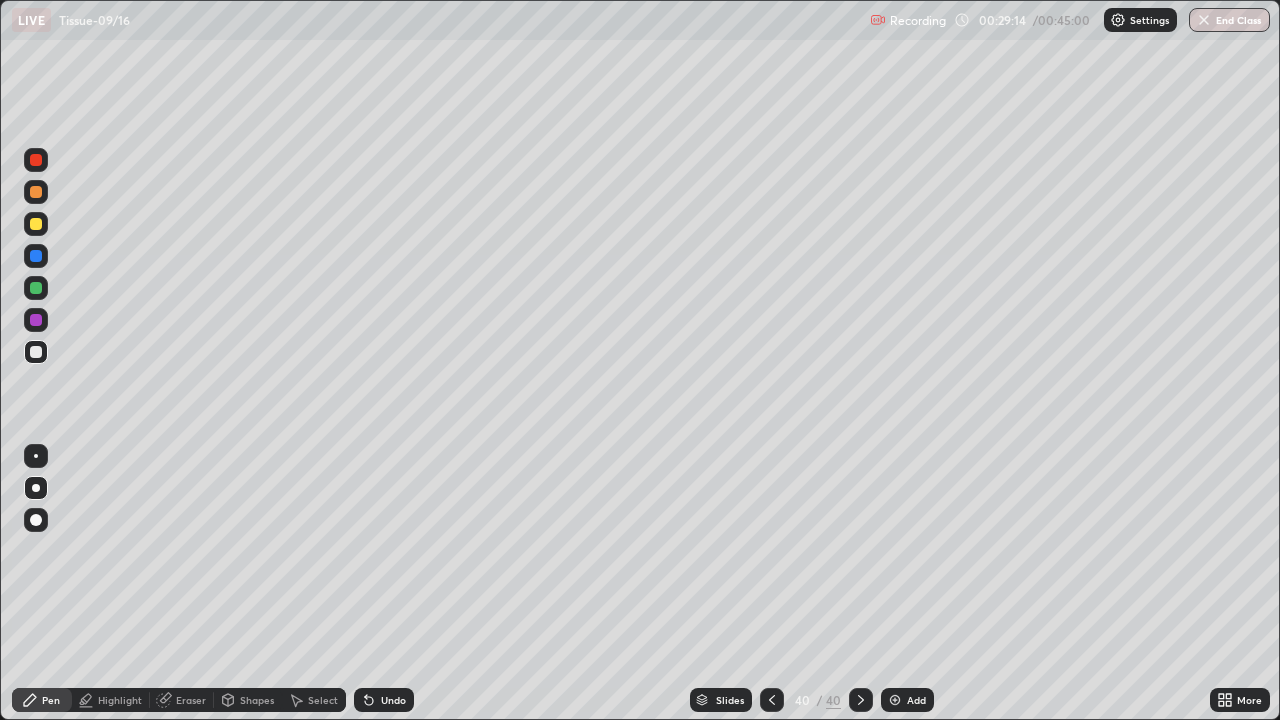 click on "Undo" at bounding box center (384, 700) 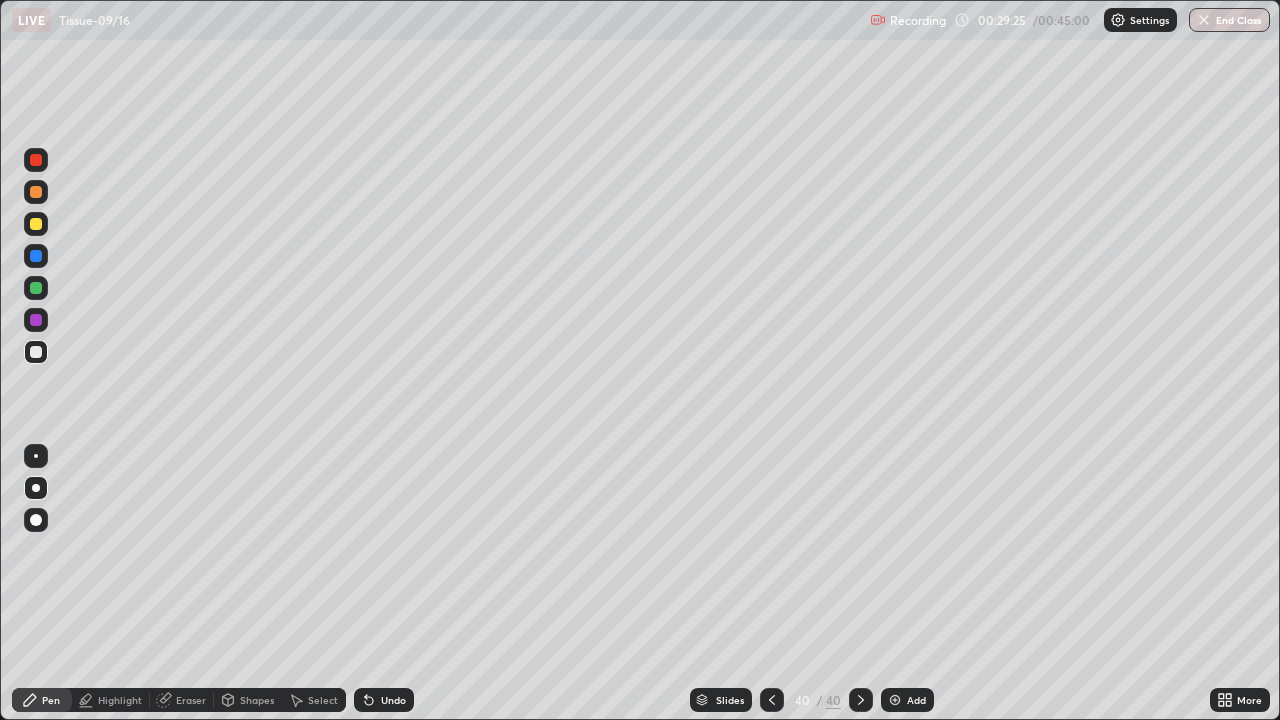 click on "Highlight" at bounding box center (120, 700) 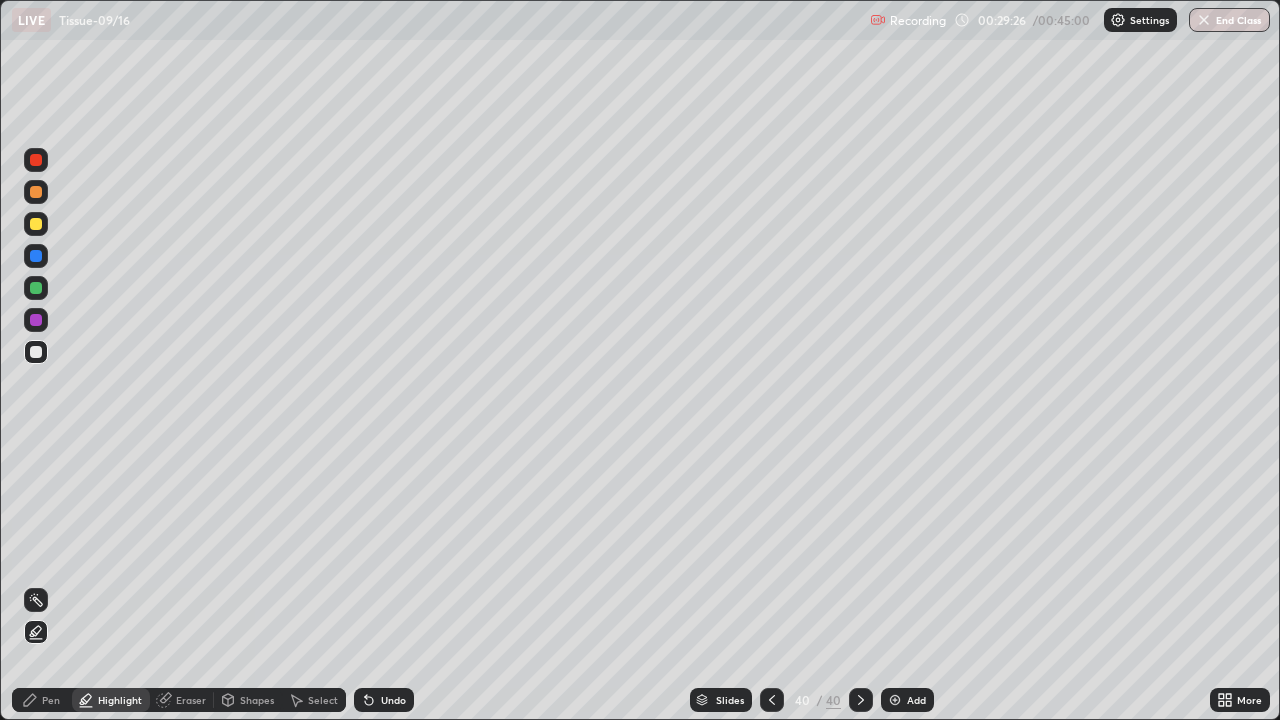 click at bounding box center (36, 352) 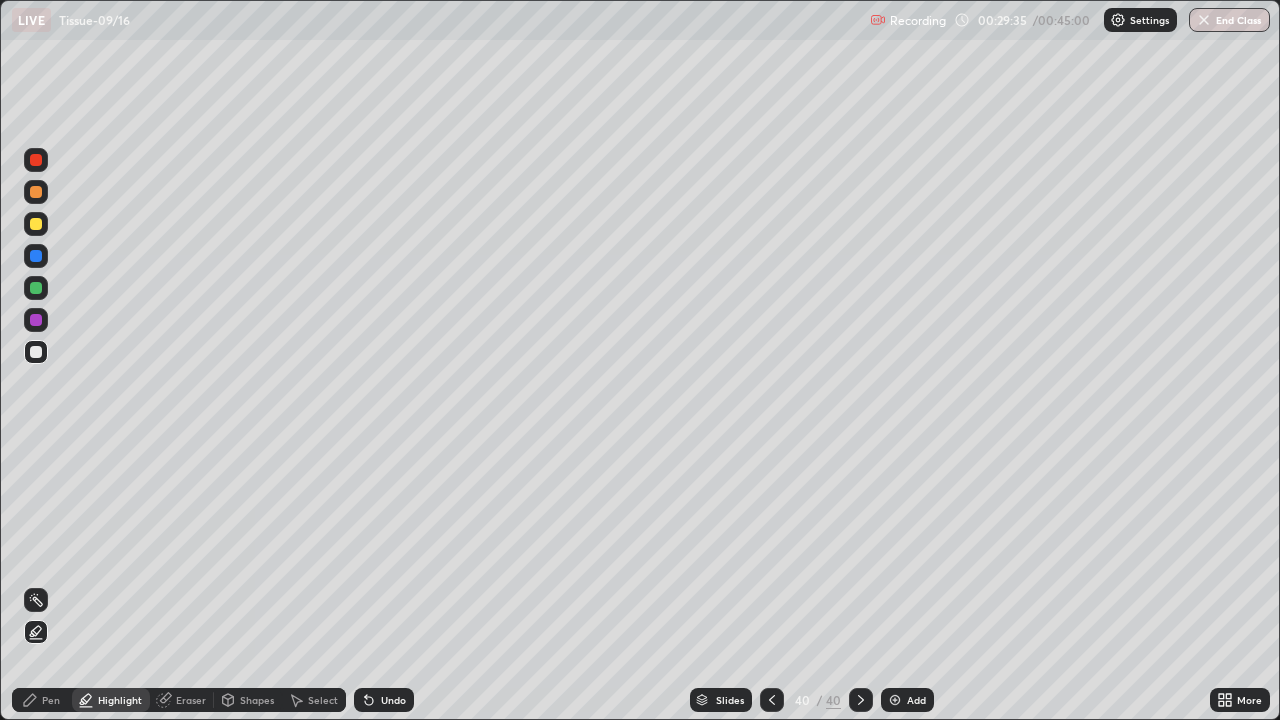 click on "Pen" at bounding box center [51, 700] 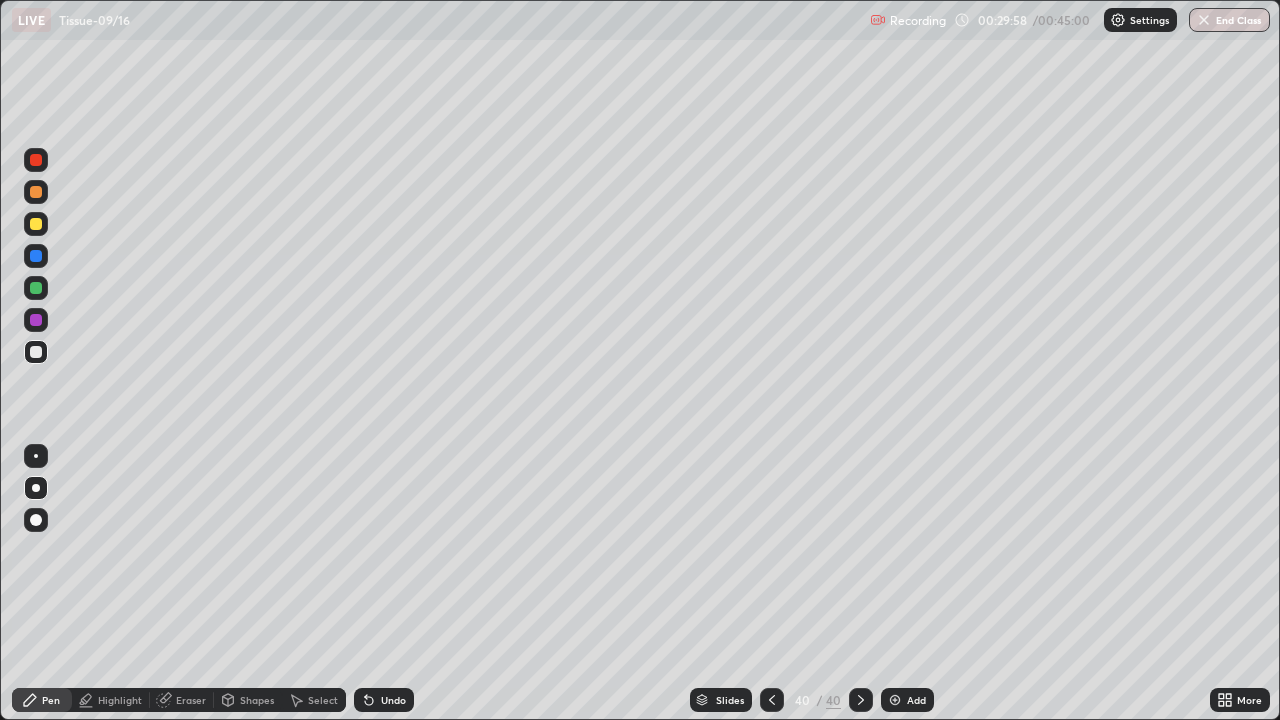 click at bounding box center (36, 320) 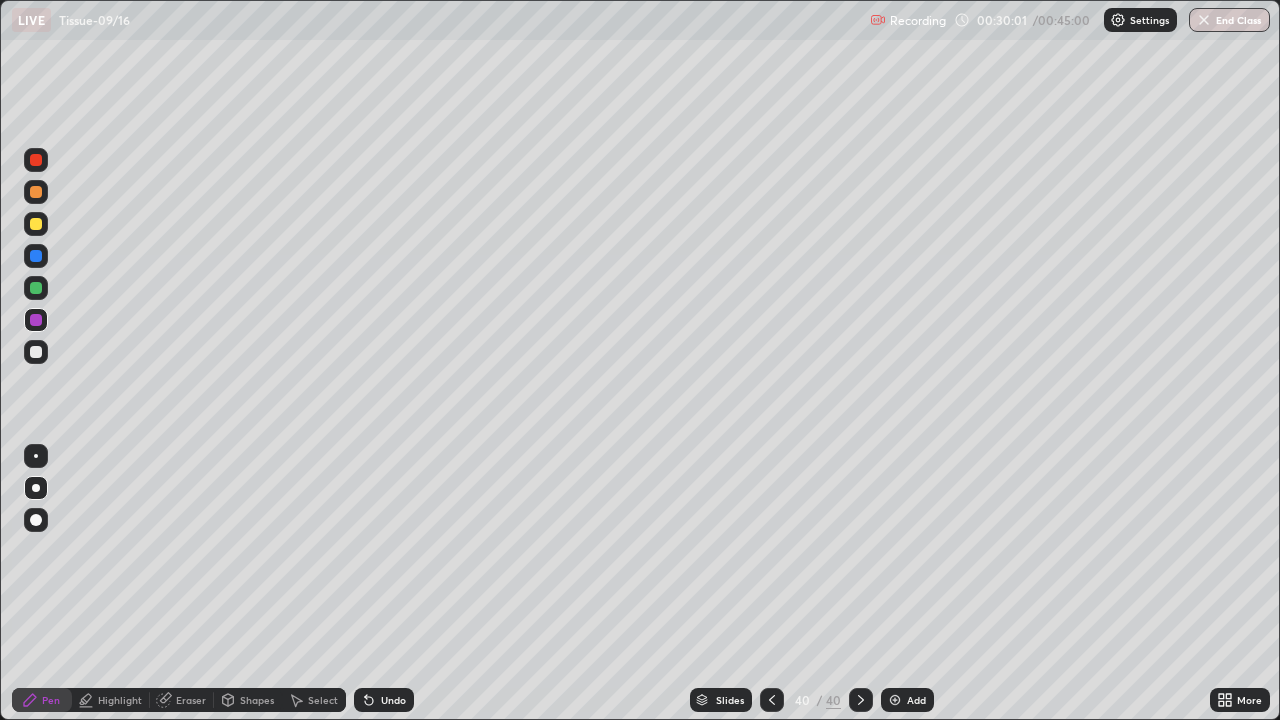 click on "Highlight" at bounding box center [120, 700] 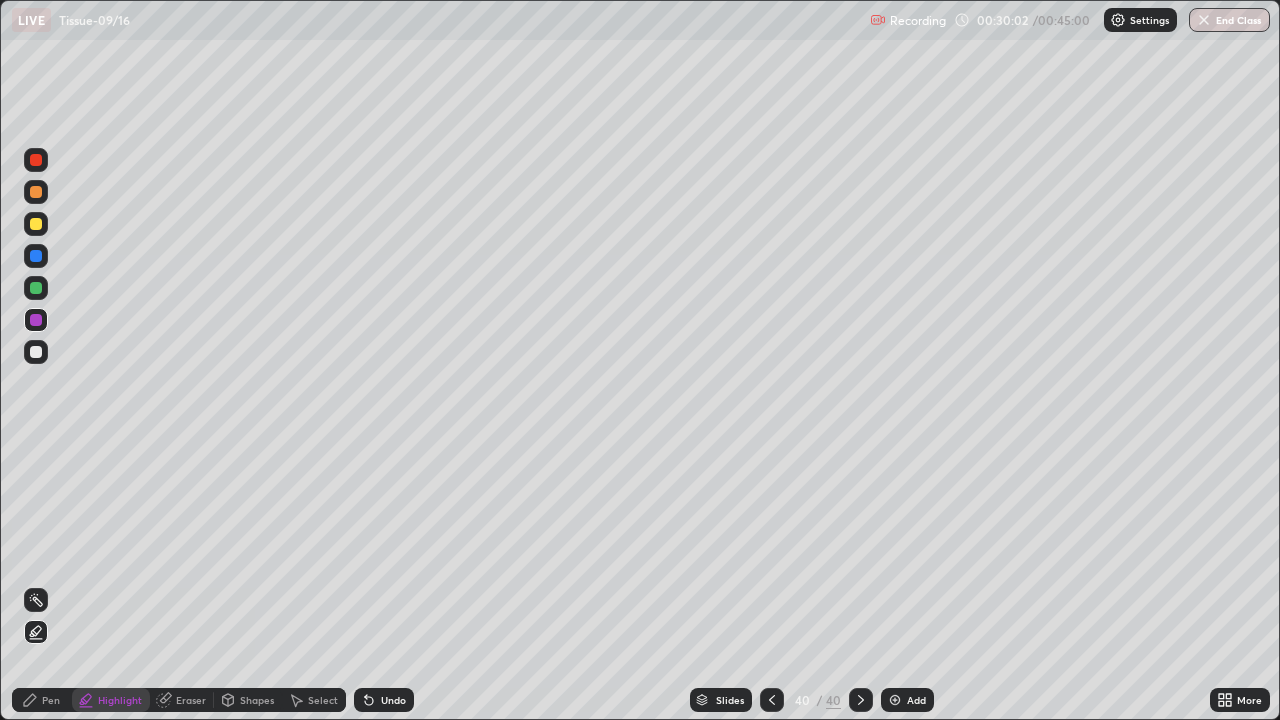 click 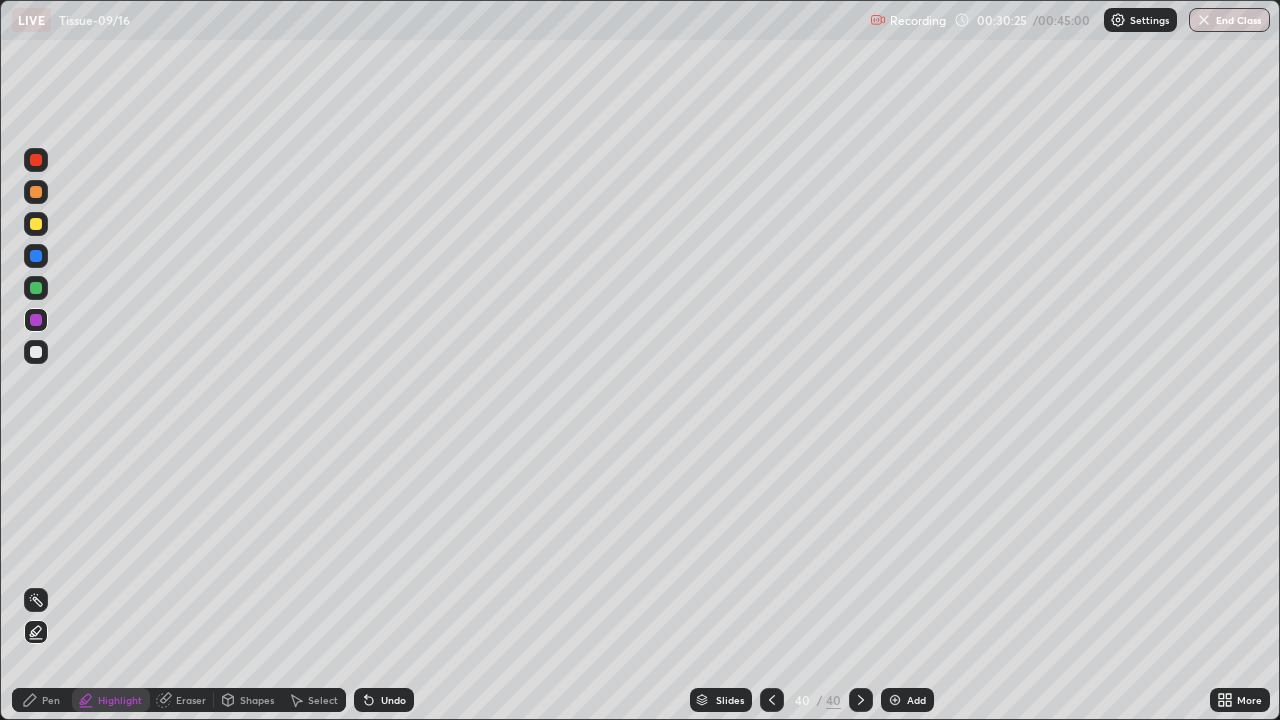 click at bounding box center [36, 160] 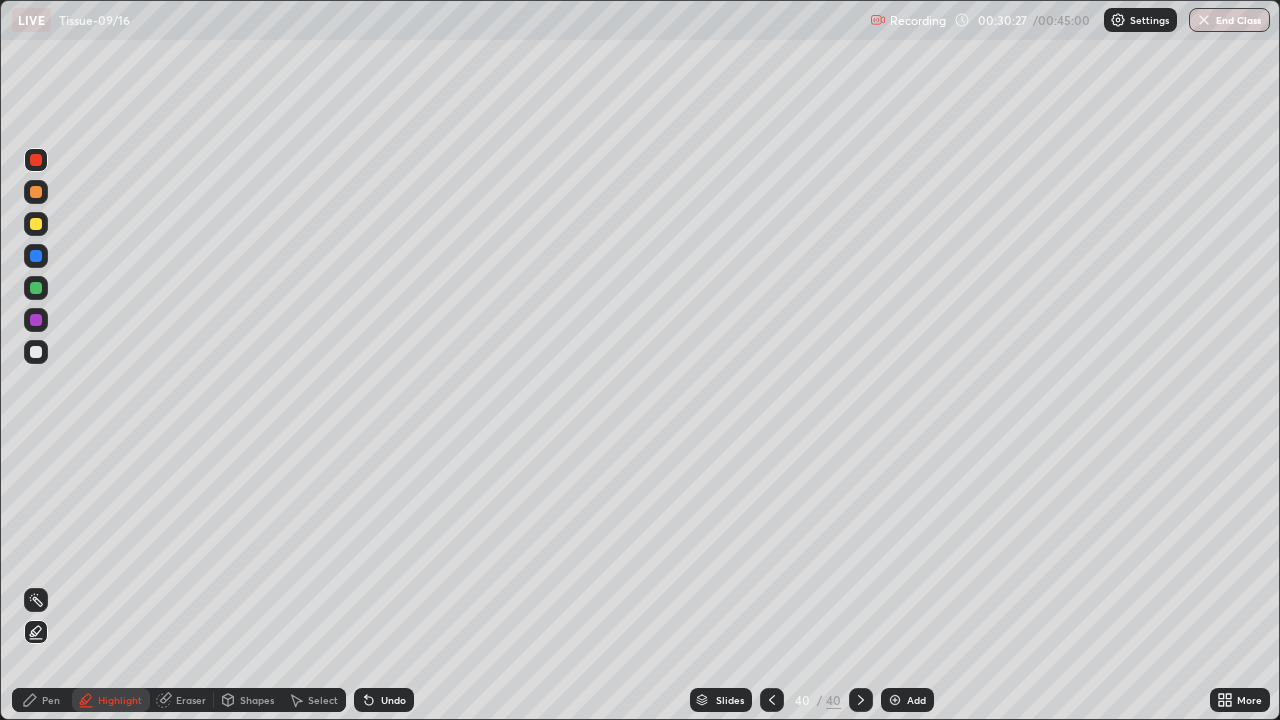 click on "Pen" at bounding box center (51, 700) 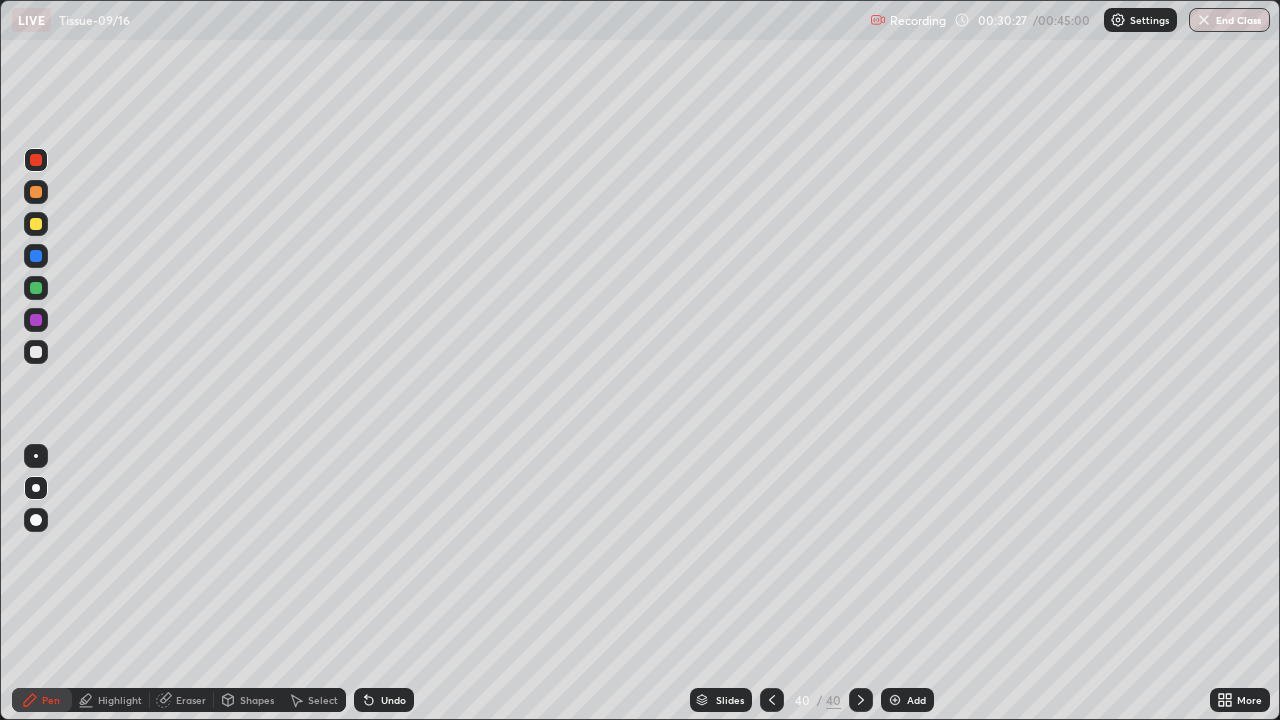 click on "Highlight" at bounding box center (120, 700) 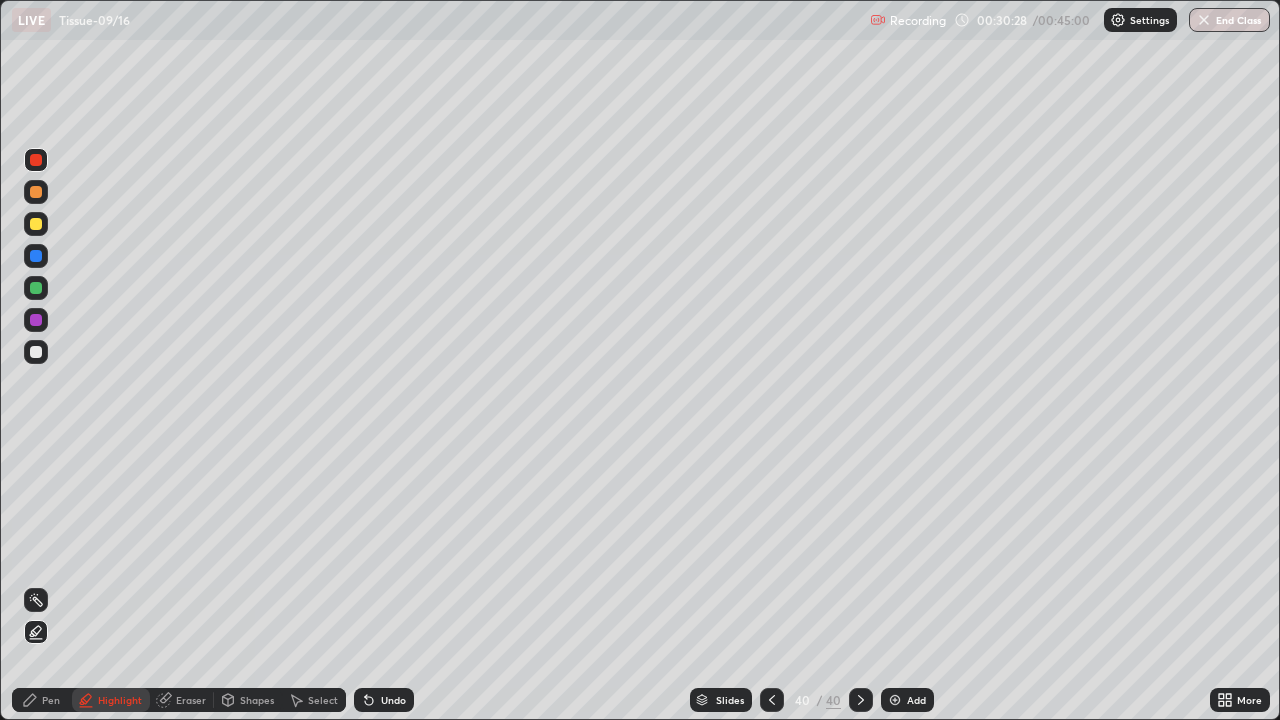 click on "Highlight" at bounding box center [120, 700] 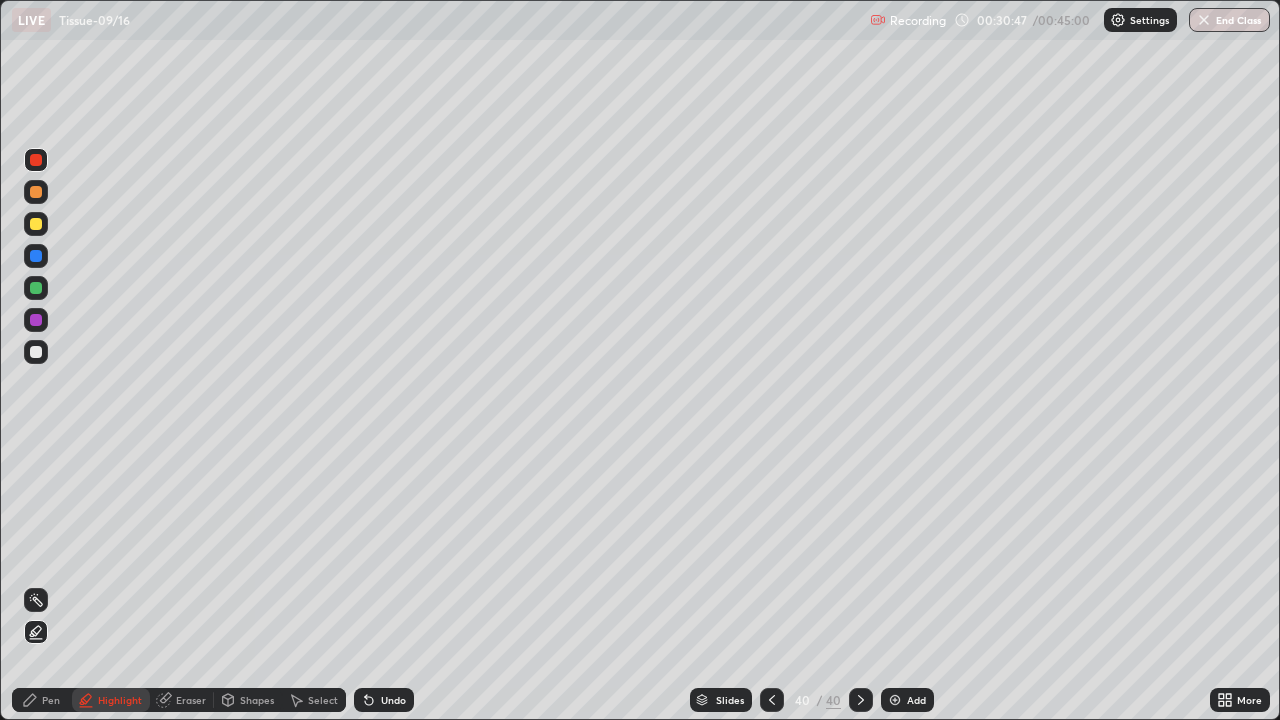 click on "Pen" at bounding box center [42, 700] 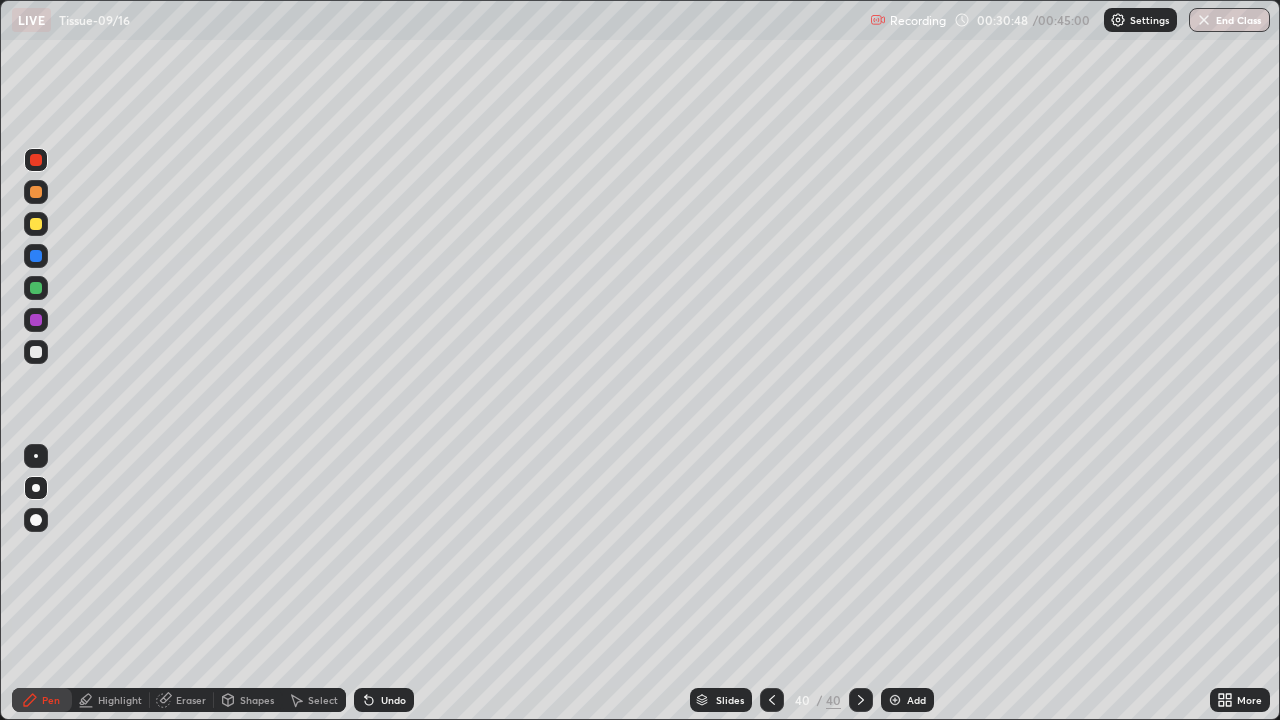 click at bounding box center (36, 520) 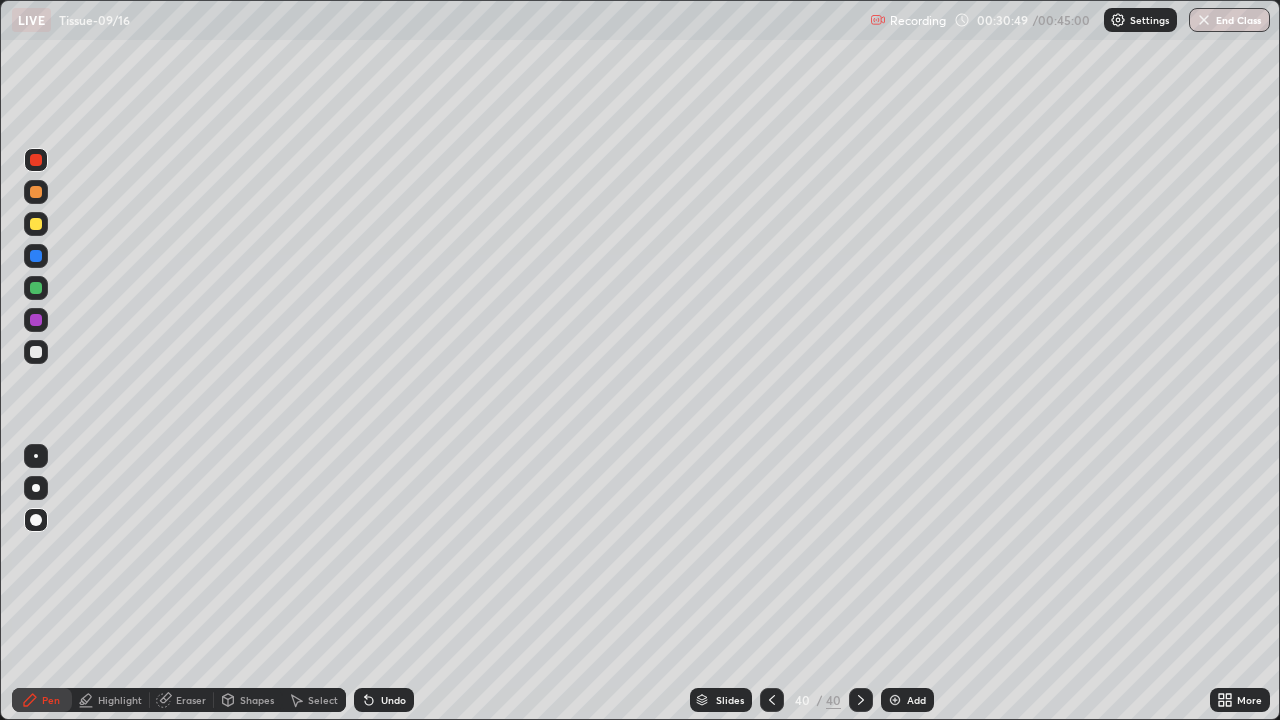 click at bounding box center (36, 224) 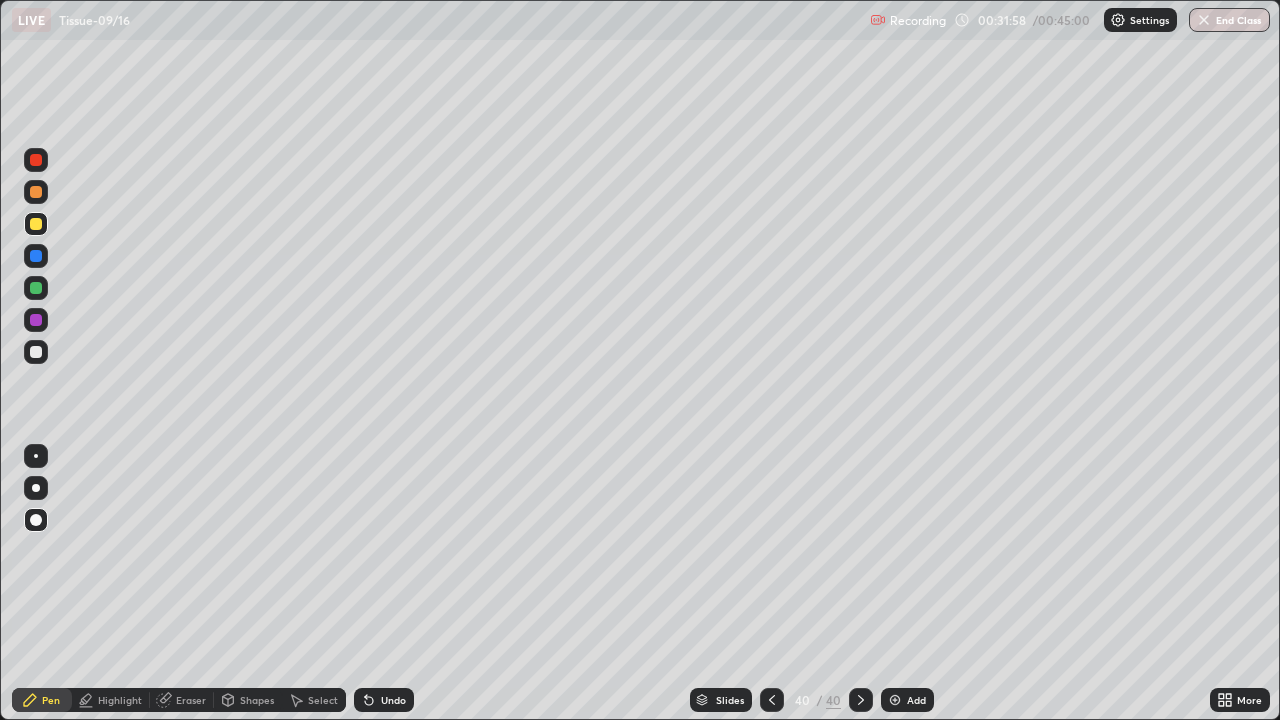 click on "End Class" at bounding box center [1229, 20] 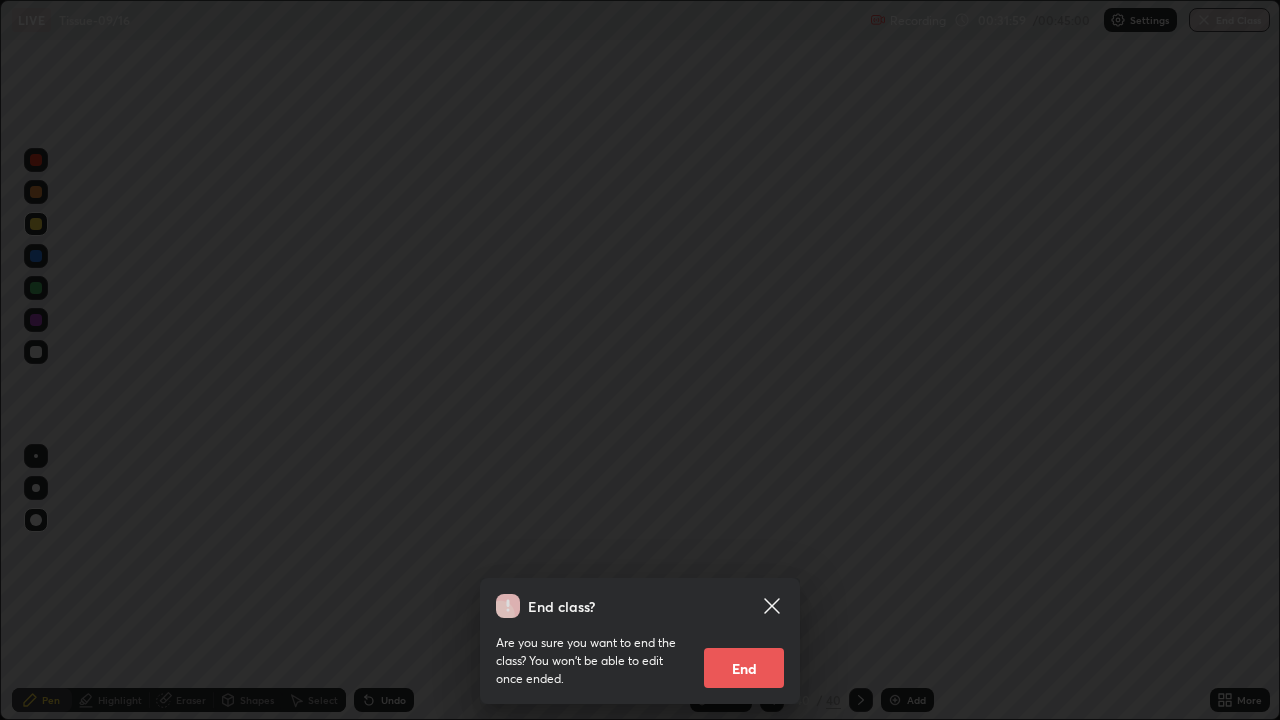 click on "End" at bounding box center (744, 668) 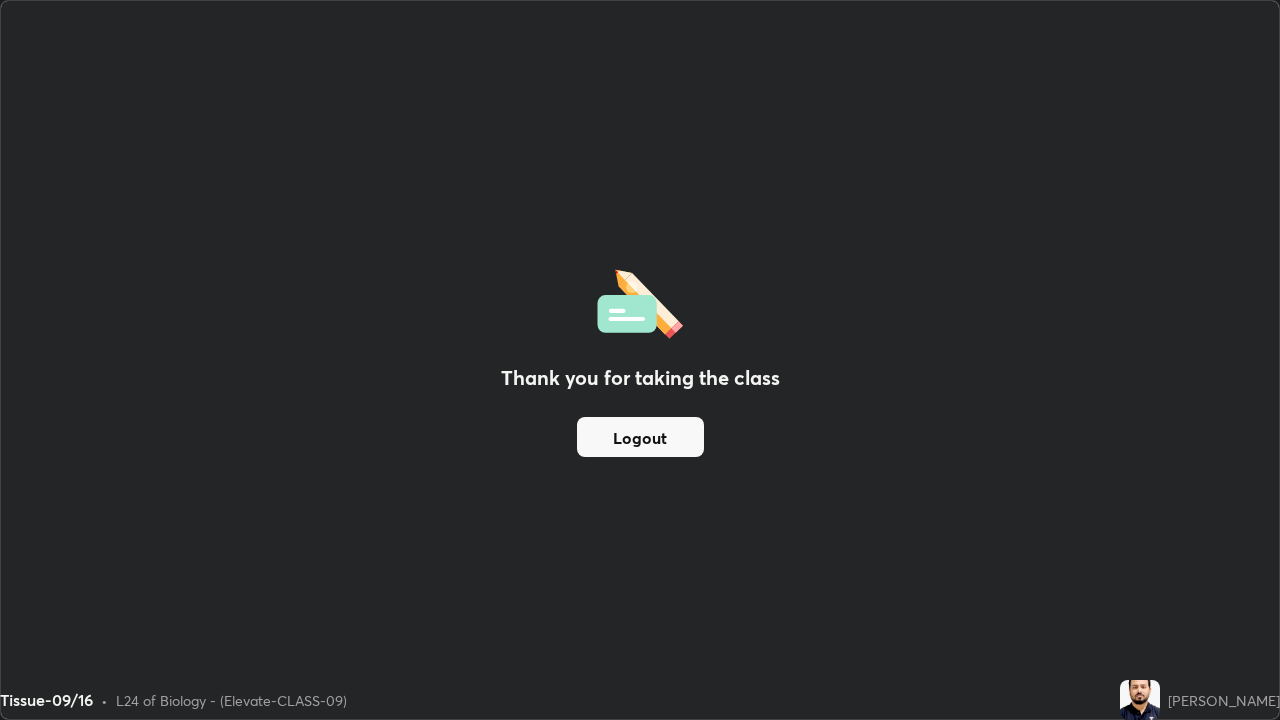 click on "Logout" at bounding box center [640, 437] 